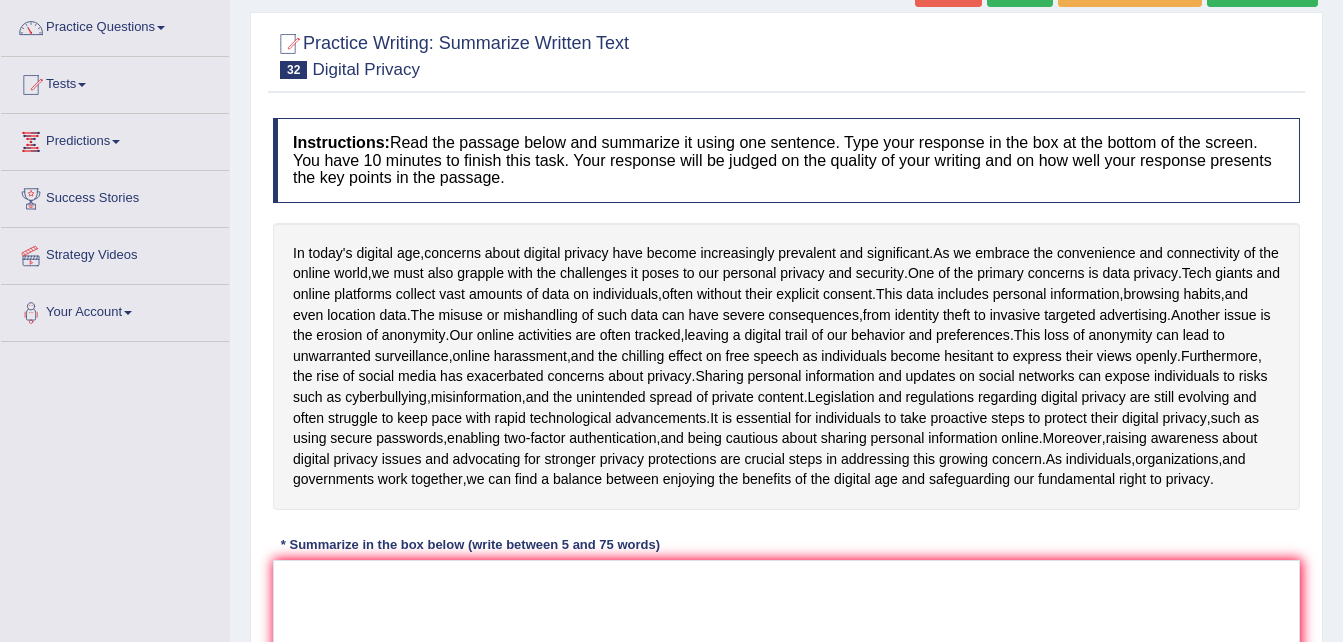 scroll, scrollTop: 0, scrollLeft: 0, axis: both 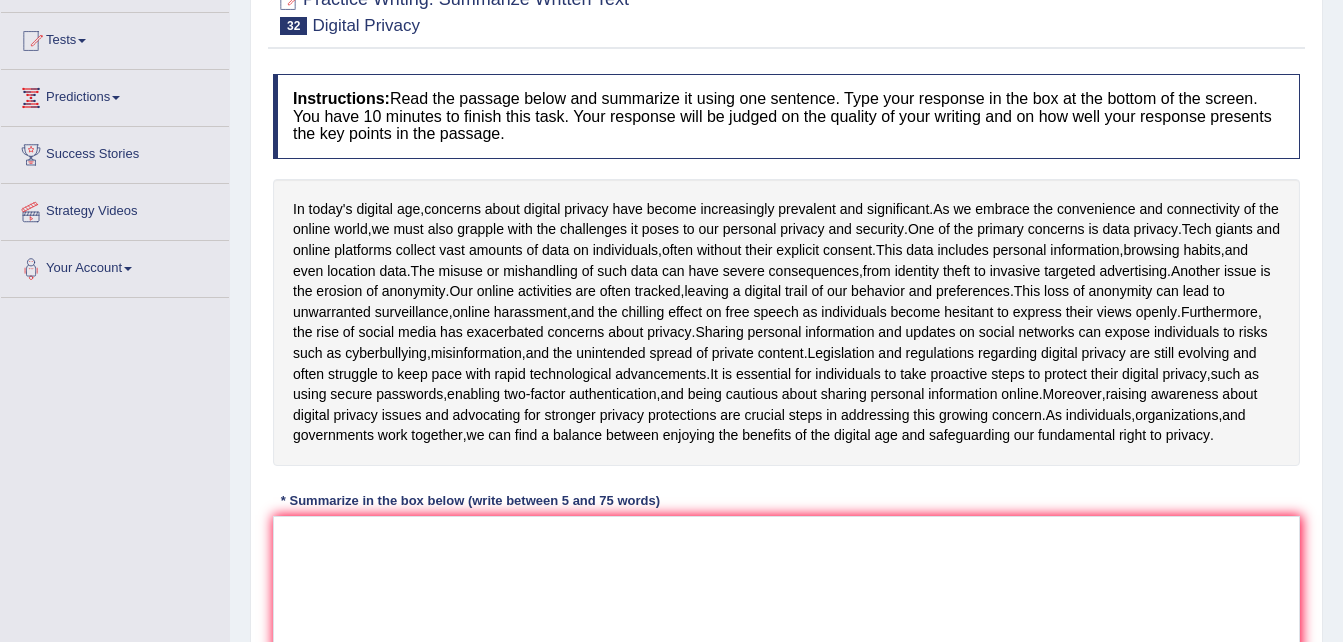 click on "Instructions:  Read the passage below and summarize it using one sentence. Type your response in the box at the bottom of the screen. You have 10 minutes to finish this task. Your response will be judged on the quality of your writing and on how well your response presents the key points in the passage.
In   today's   digital   age ,  concerns   about   digital   privacy   have   become   increasingly   prevalent   and   significant .  As   we   embrace   the   convenience   and   connectivity   of   the   online   world ,  we   must   also   grapple   with   the   challenges   it   poses   to   our   personal   privacy   and   security .  One   of   the   primary   concerns   is   data   privacy .  Tech   giants   and   online   platforms   collect   vast   amounts   of   data   on   individuals ,  often   without   their   explicit   consent .  This   data   includes   personal   information ,  browsing   habits ,  and   even   location   data .  The   misuse   or   mishandling   of   such" at bounding box center [786, 399] 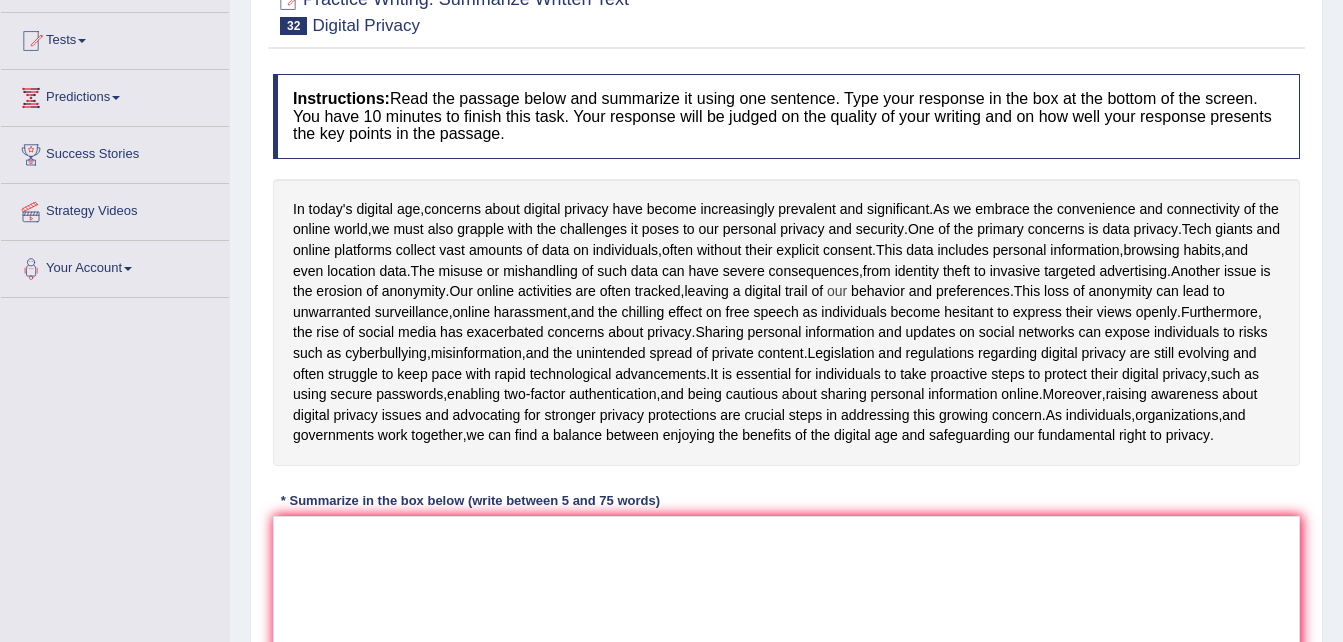 click on "our" at bounding box center (837, 291) 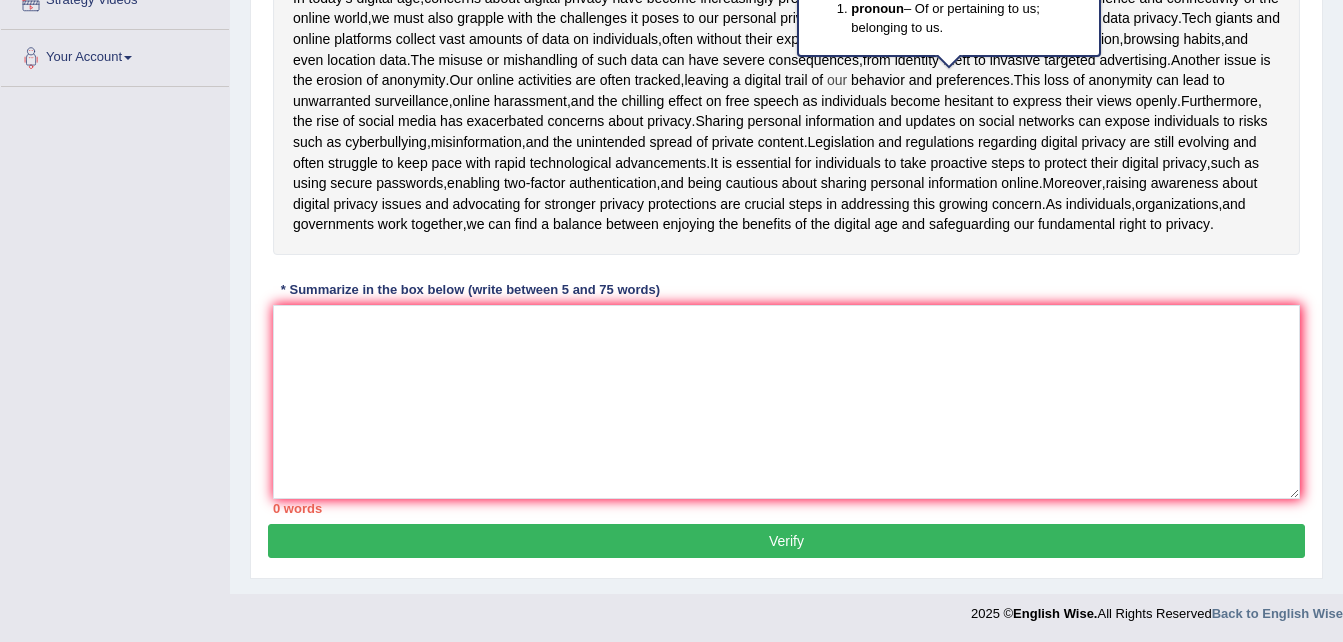 scroll, scrollTop: 433, scrollLeft: 0, axis: vertical 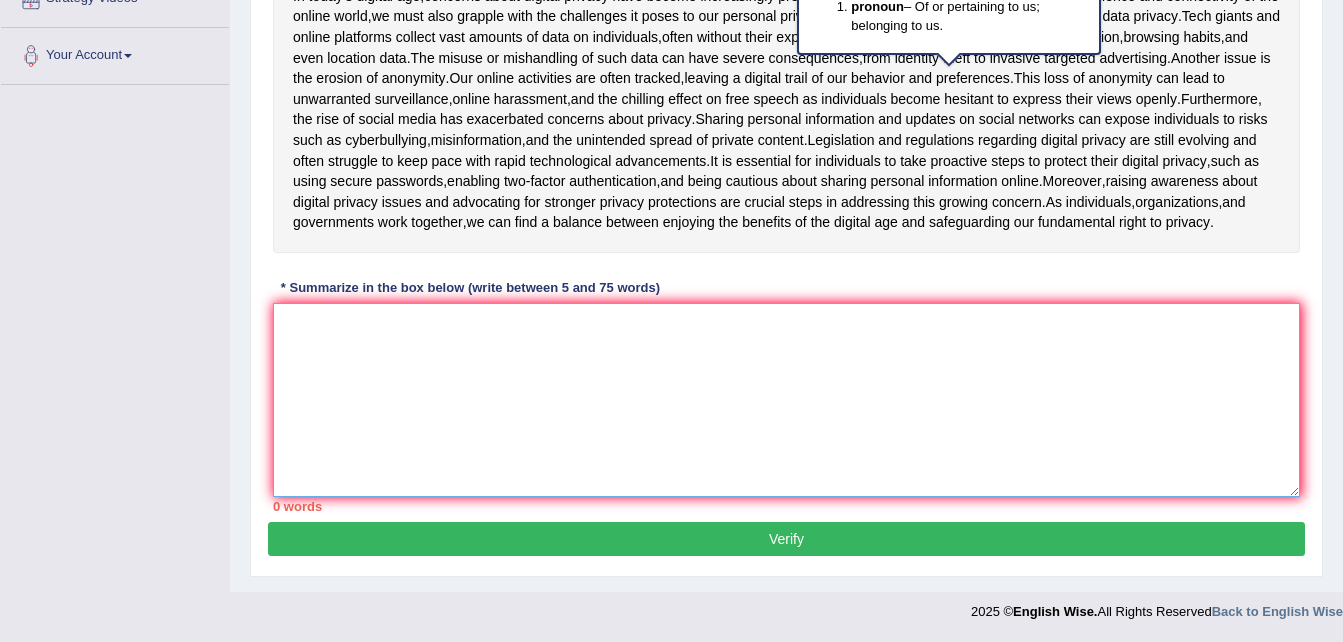 click at bounding box center (786, 400) 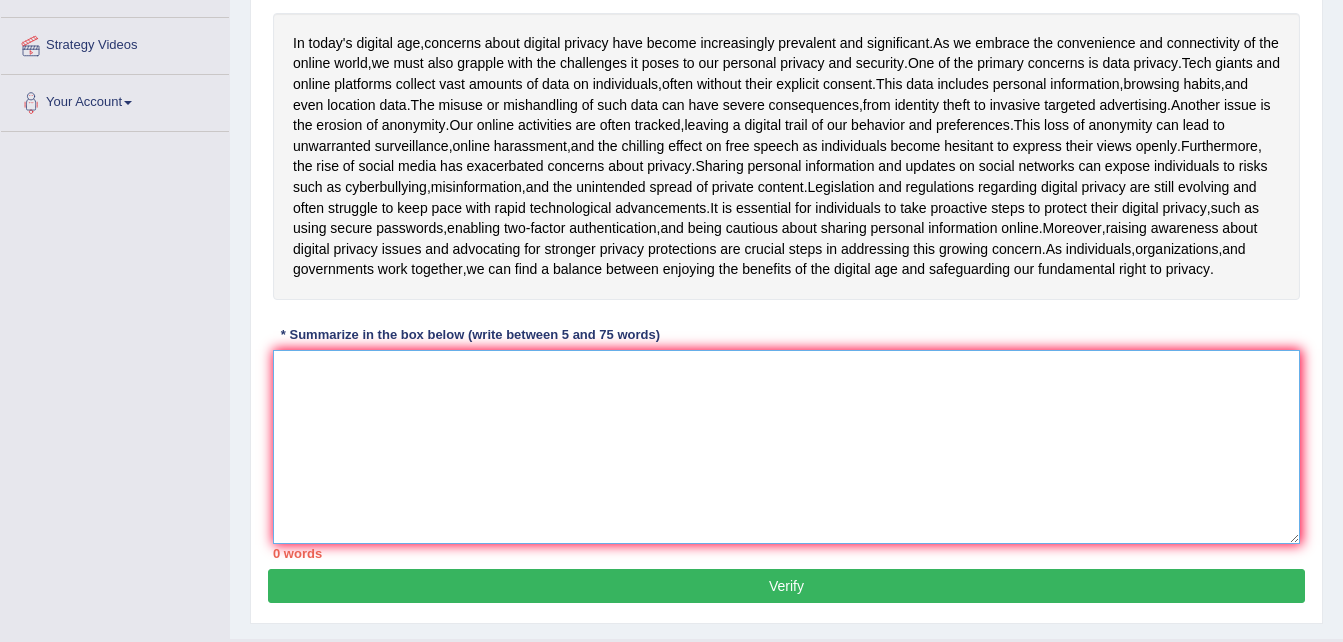scroll, scrollTop: 353, scrollLeft: 0, axis: vertical 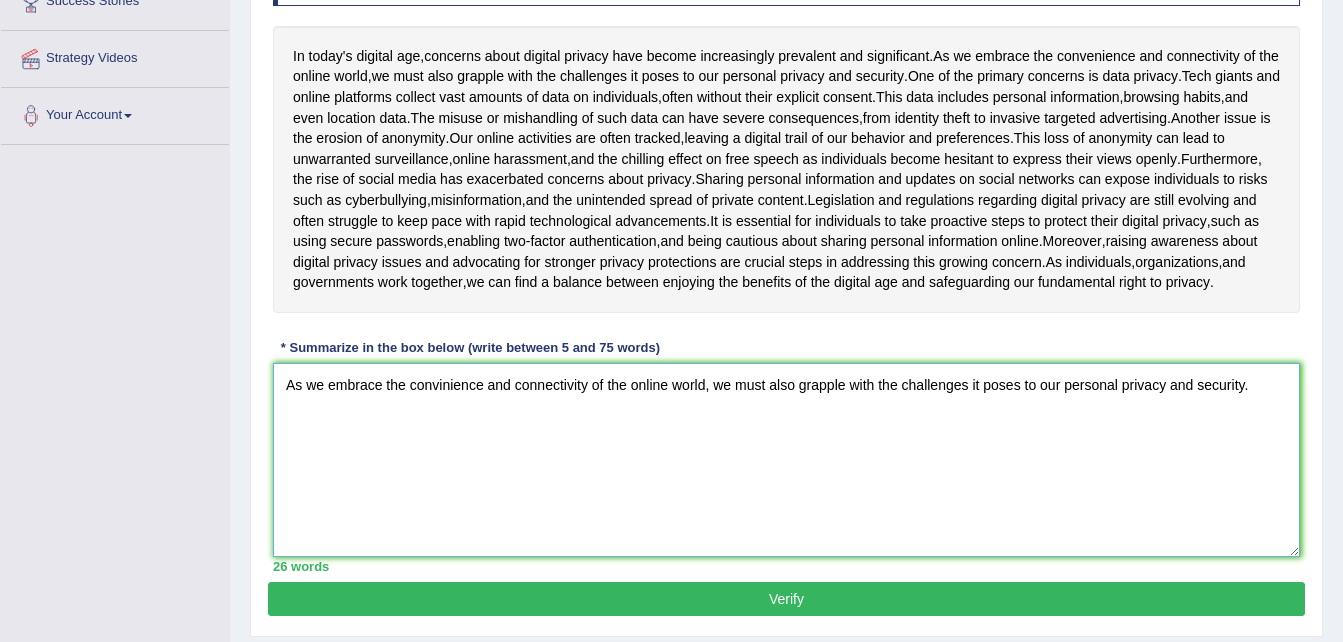 click on "As we embrace the convinience and connectivity of the online world, we must also grapple with the challenges it poses to our personal privacy and security." at bounding box center [786, 460] 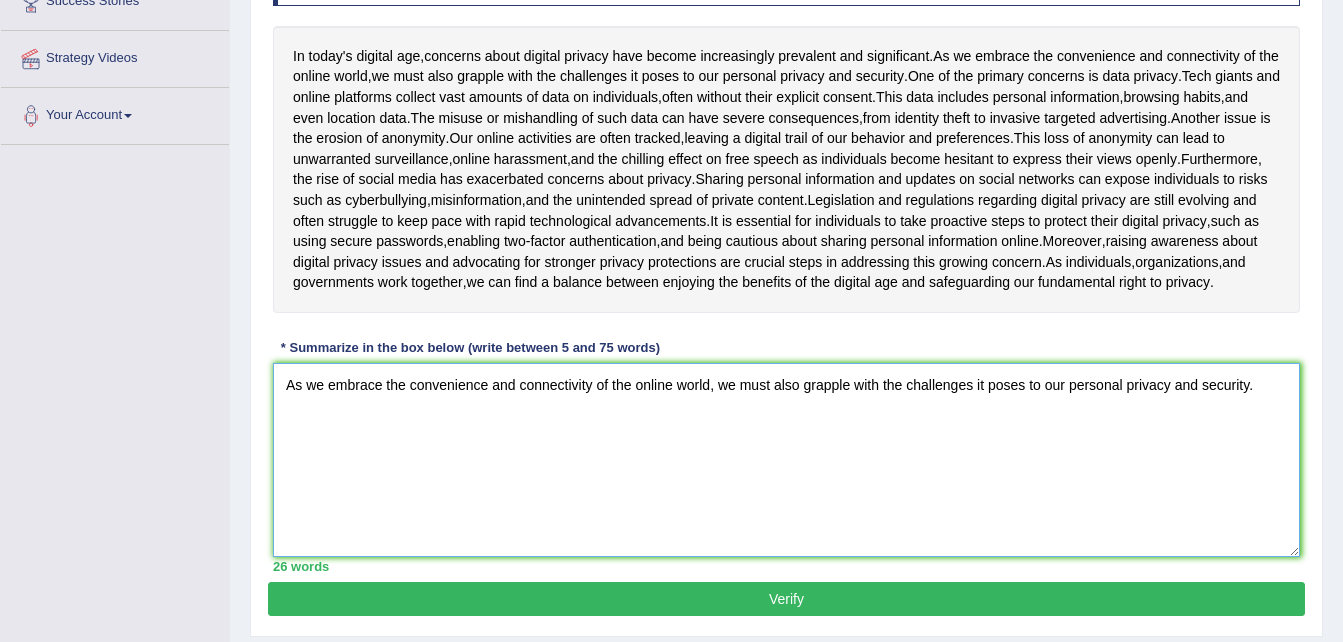 click on "As we embrace the convenience and connectivity of the online world, we must also grapple with the challenges it poses to our personal privacy and security." at bounding box center (786, 460) 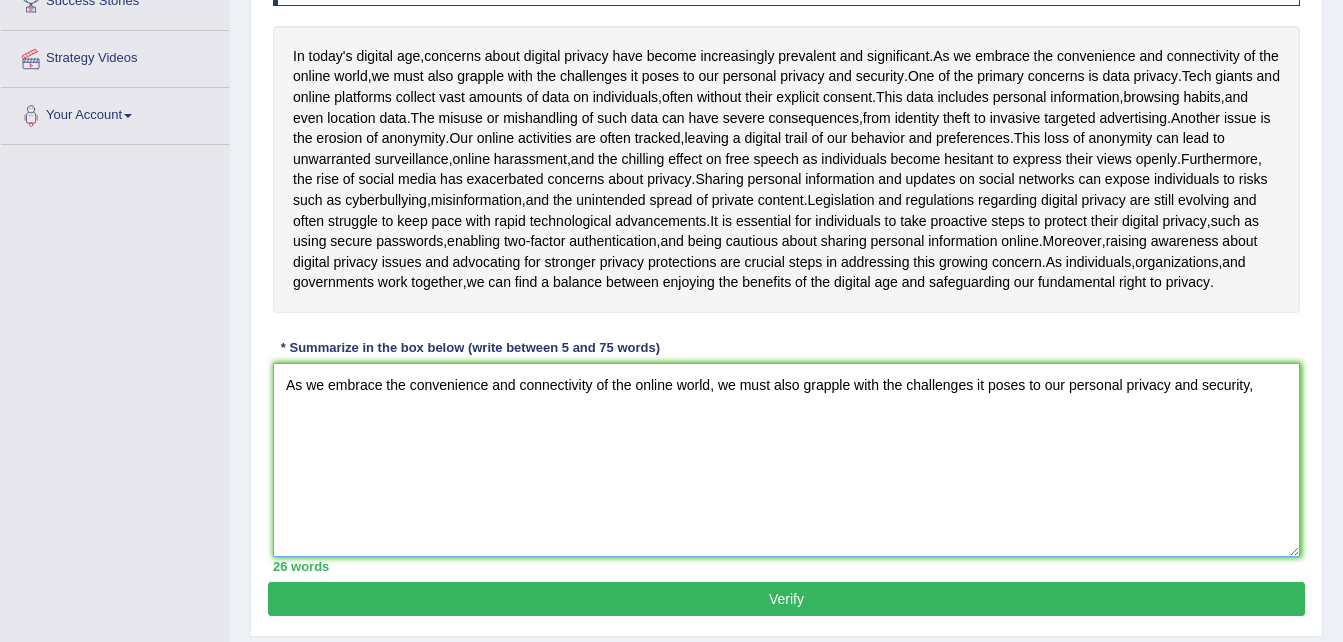click on "As we embrace the convenience and connectivity of the online world, we must also grapple with the challenges it poses to our personal privacy and security," at bounding box center (786, 460) 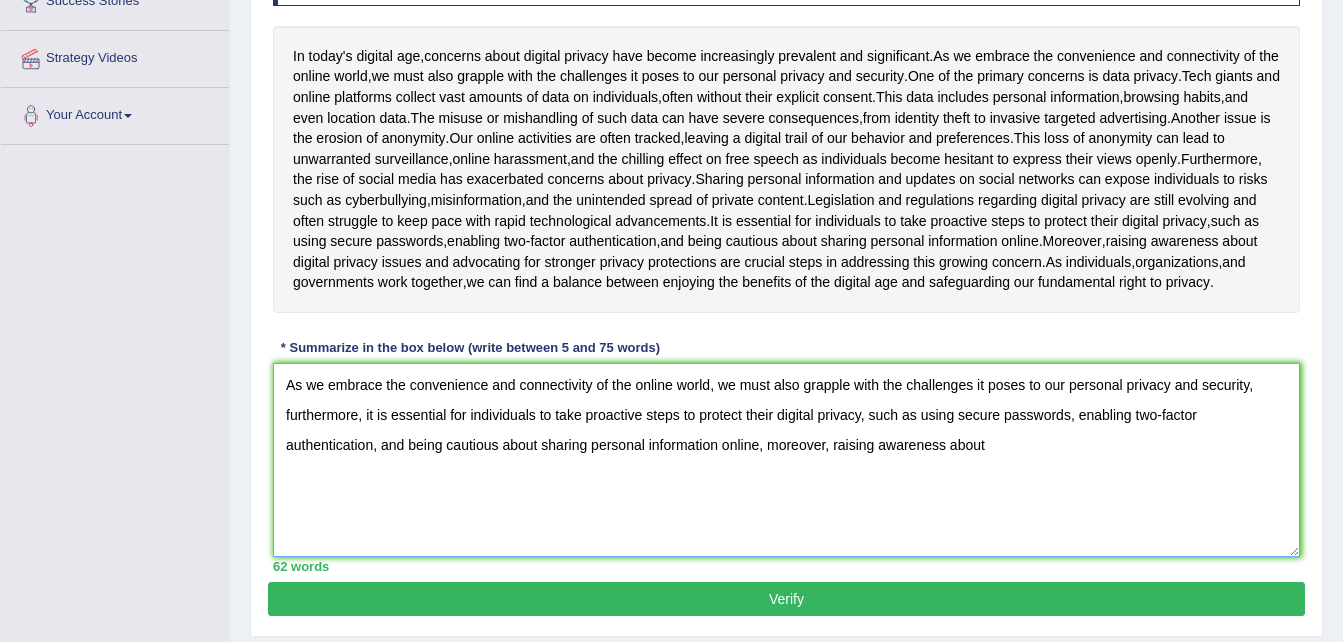 drag, startPoint x: 1070, startPoint y: 505, endPoint x: 1057, endPoint y: 495, distance: 16.40122 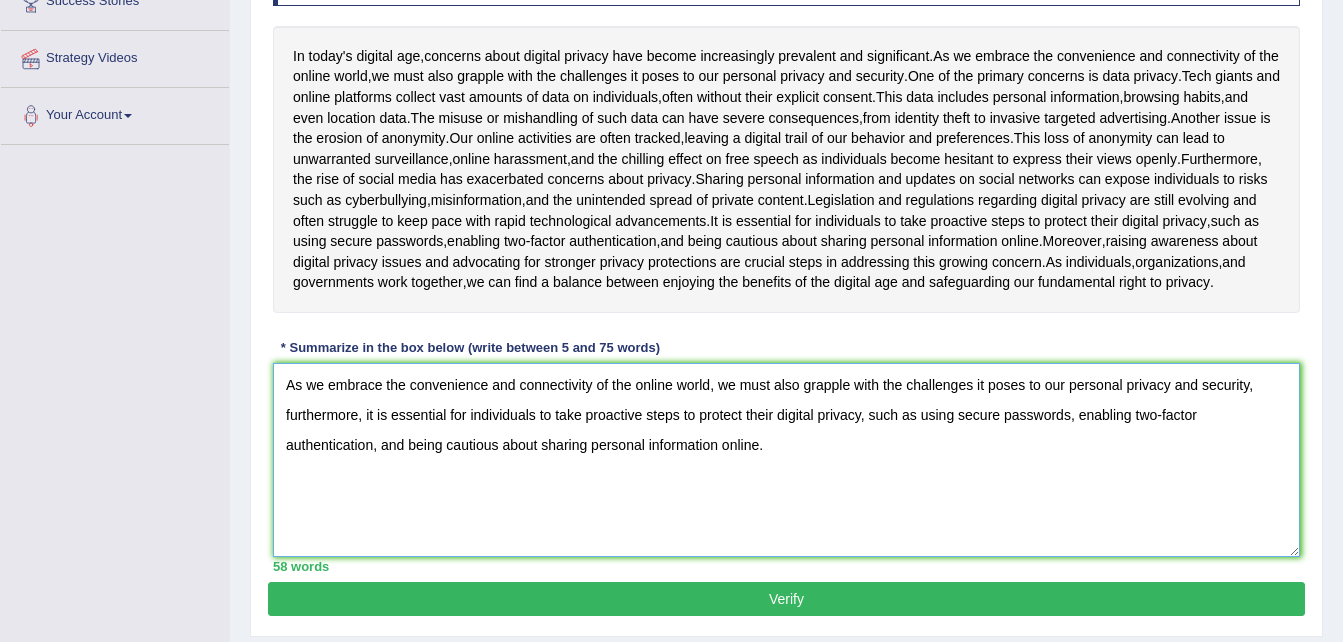 click on "As we embrace the convenience and connectivity of the online world, we must also grapple with the challenges it poses to our personal privacy and security, furthermore, it is essential for individuals to take proactive steps to protect their digital privacy, such as using secure passwords, enabling two-factor authentication, and being cautious about sharing personal information online." at bounding box center (786, 460) 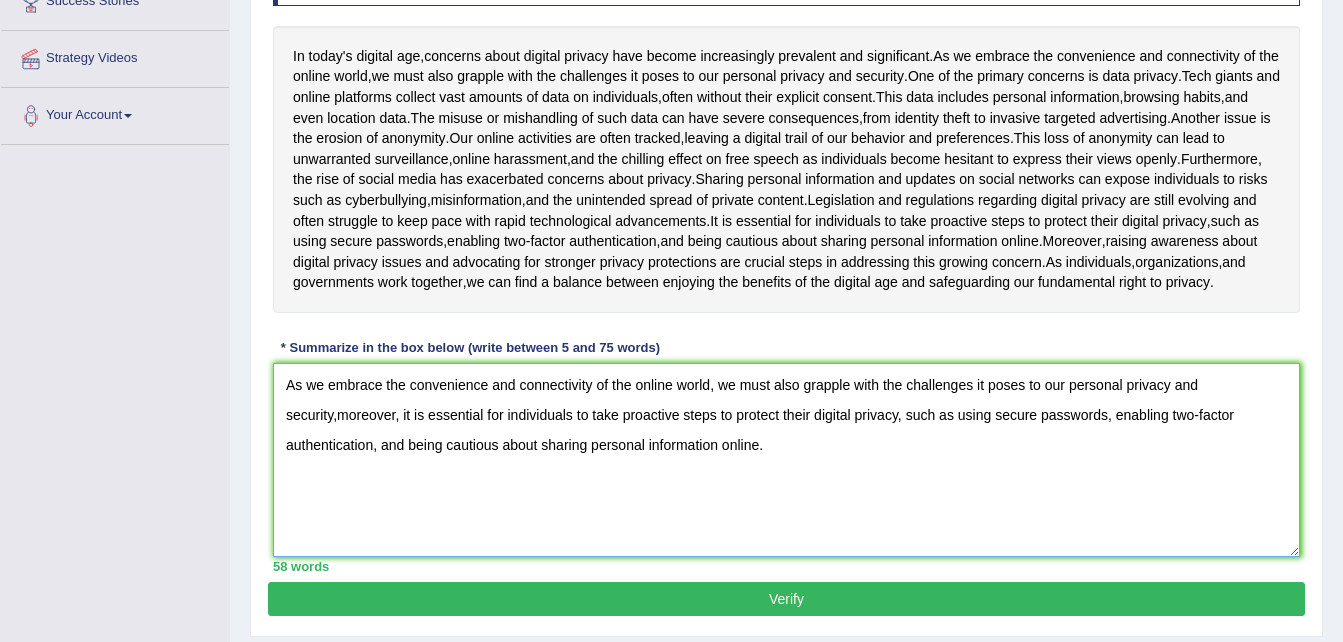 click on "As we embrace the convenience and connectivity of the online world, we must also grapple with the challenges it poses to our personal privacy and security,moreover, it is essential for individuals to take proactive steps to protect their digital privacy, such as using secure passwords, enabling two-factor authentication, and being cautious about sharing personal information online." at bounding box center [786, 460] 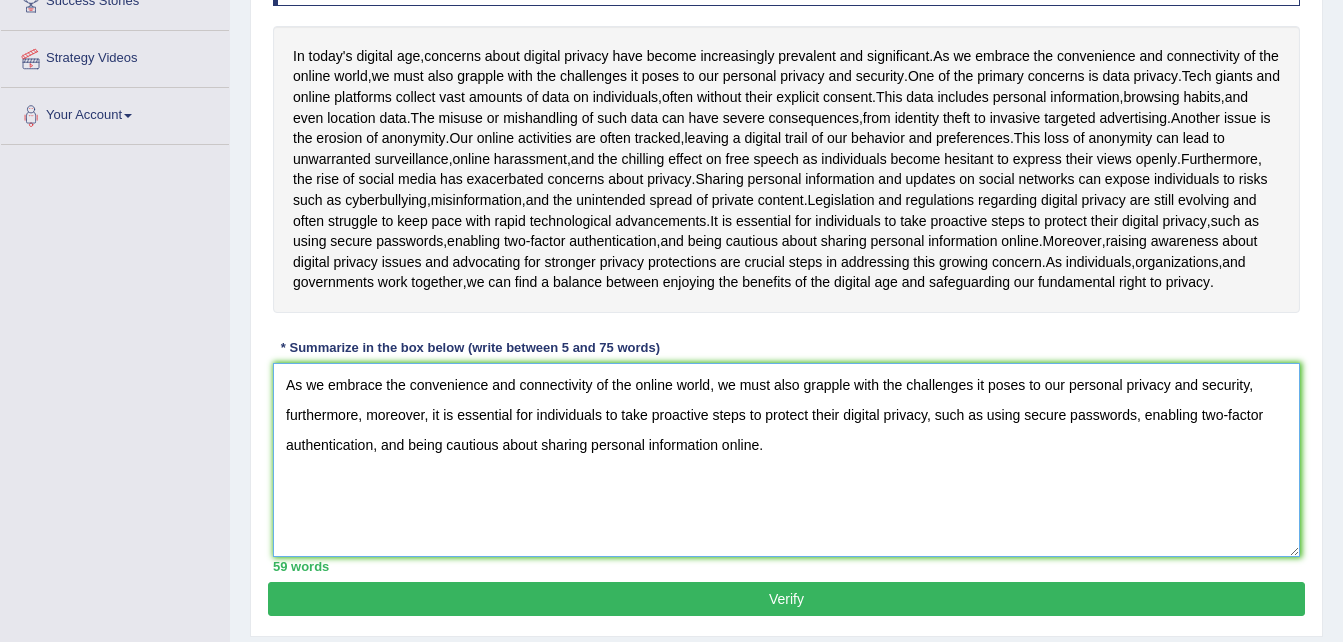 click on "As we embrace the convenience and connectivity of the online world, we must also grapple with the challenges it poses to our personal privacy and security, furthermore, moreover, it is essential for individuals to take proactive steps to protect their digital privacy, such as using secure passwords, enabling two-factor authentication, and being cautious about sharing personal information online." at bounding box center (786, 460) 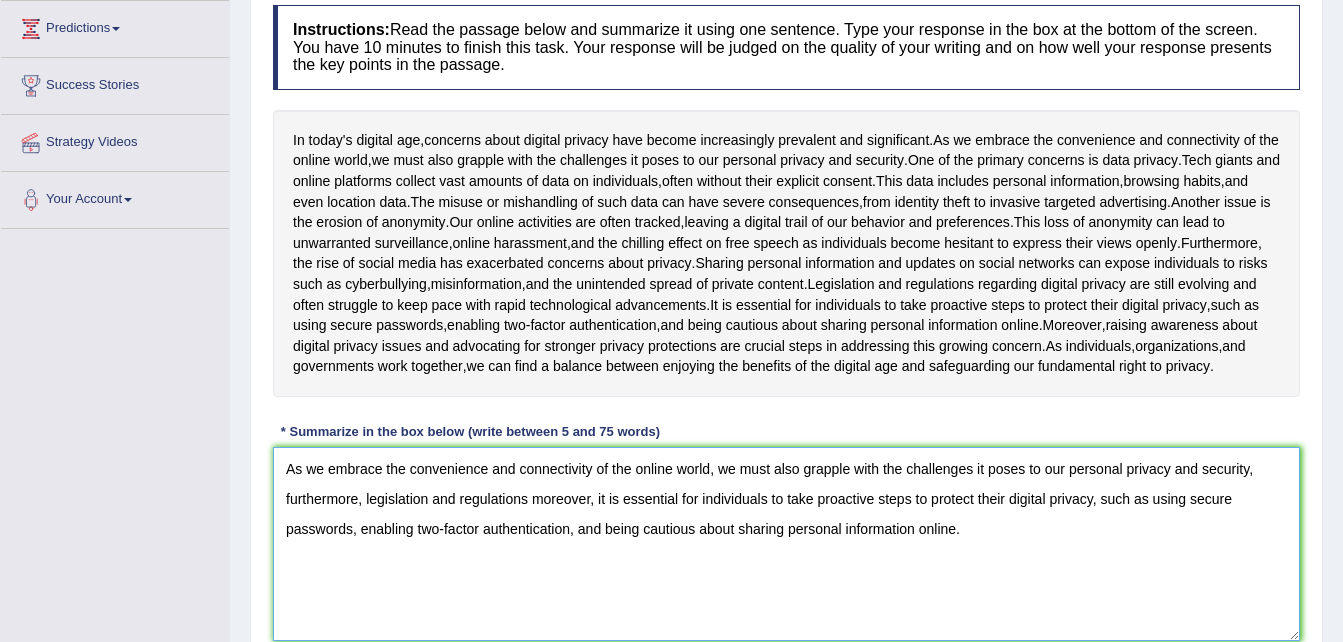 scroll, scrollTop: 268, scrollLeft: 0, axis: vertical 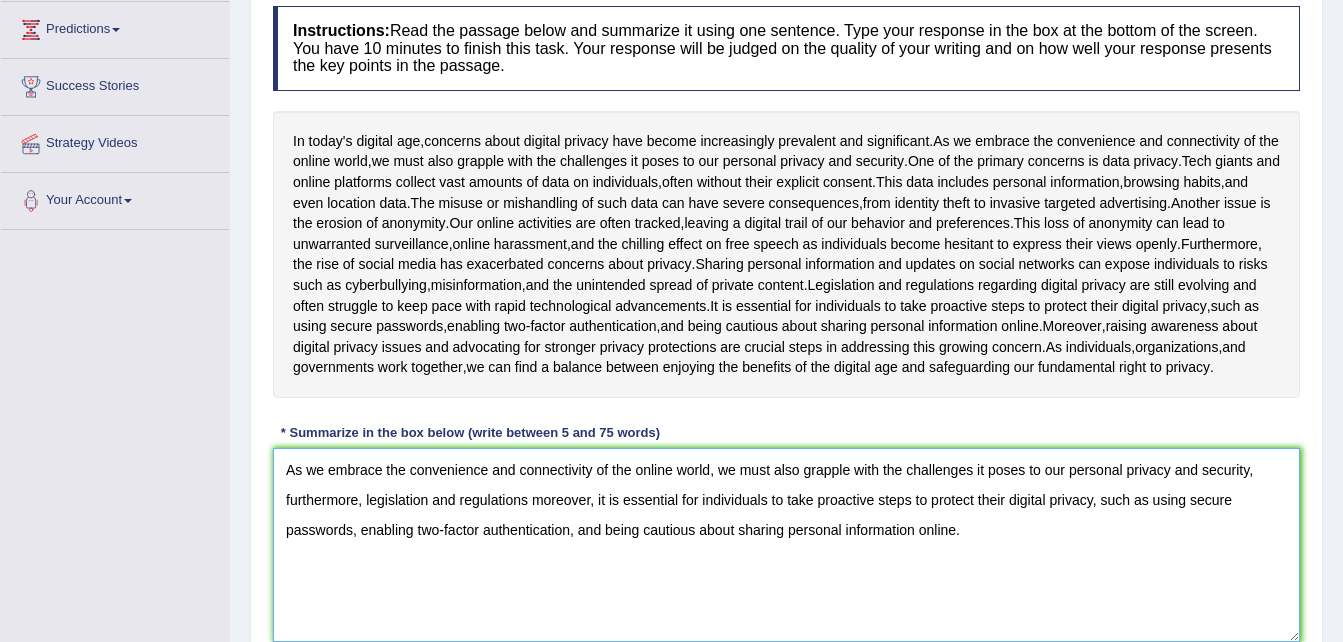 drag, startPoint x: 532, startPoint y: 520, endPoint x: 363, endPoint y: 515, distance: 169.07394 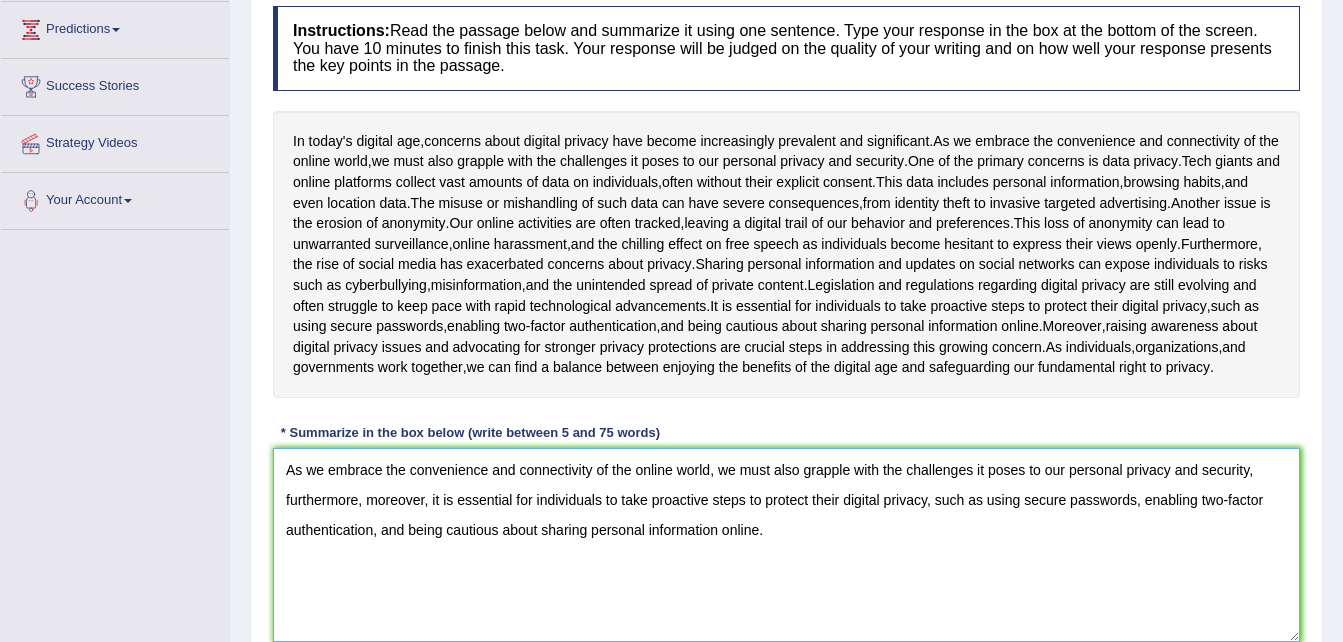 click on "As we embrace the convenience and connectivity of the online world, we must also grapple with the challenges it poses to our personal privacy and security, furthermore, moreover, it is essential for individuals to take proactive steps to protect their digital privacy, such as using secure passwords, enabling two-factor authentication, and being cautious about sharing personal information online." at bounding box center [786, 545] 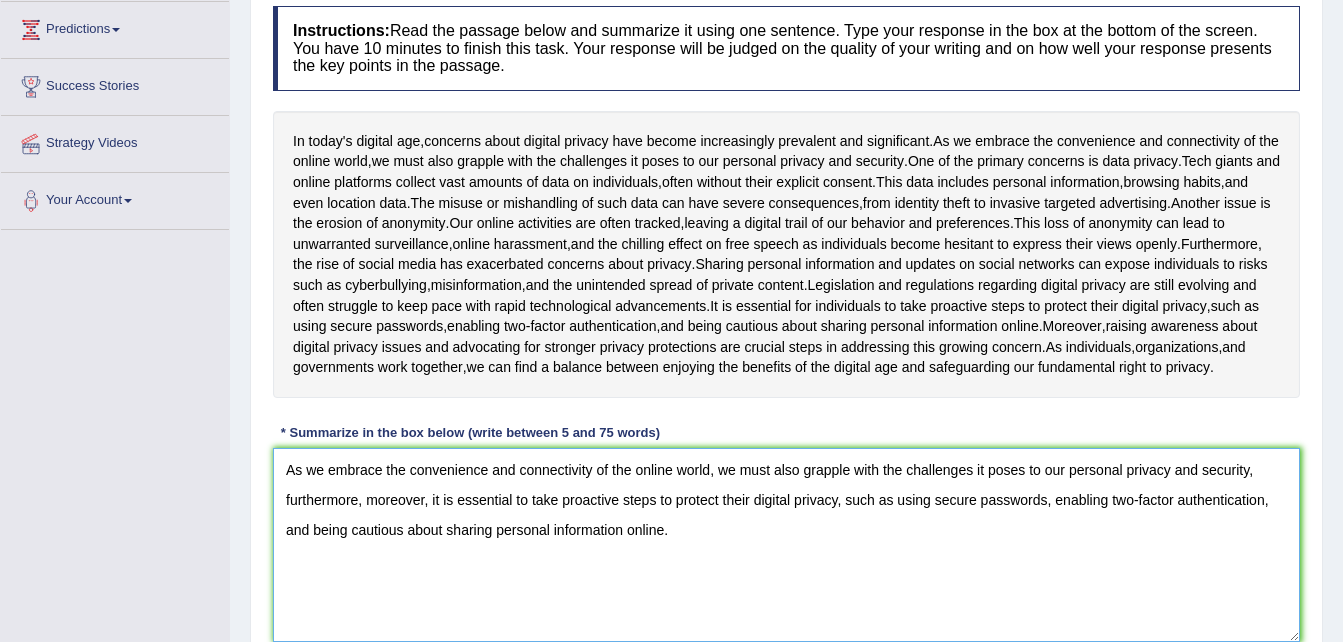 click on "As we embrace the convenience and connectivity of the online world, we must also grapple with the challenges it poses to our personal privacy and security, furthermore, moreover, it is essential to take proactive steps to protect their digital privacy, such as using secure passwords, enabling two-factor authentication, and being cautious about sharing personal information online." at bounding box center (786, 545) 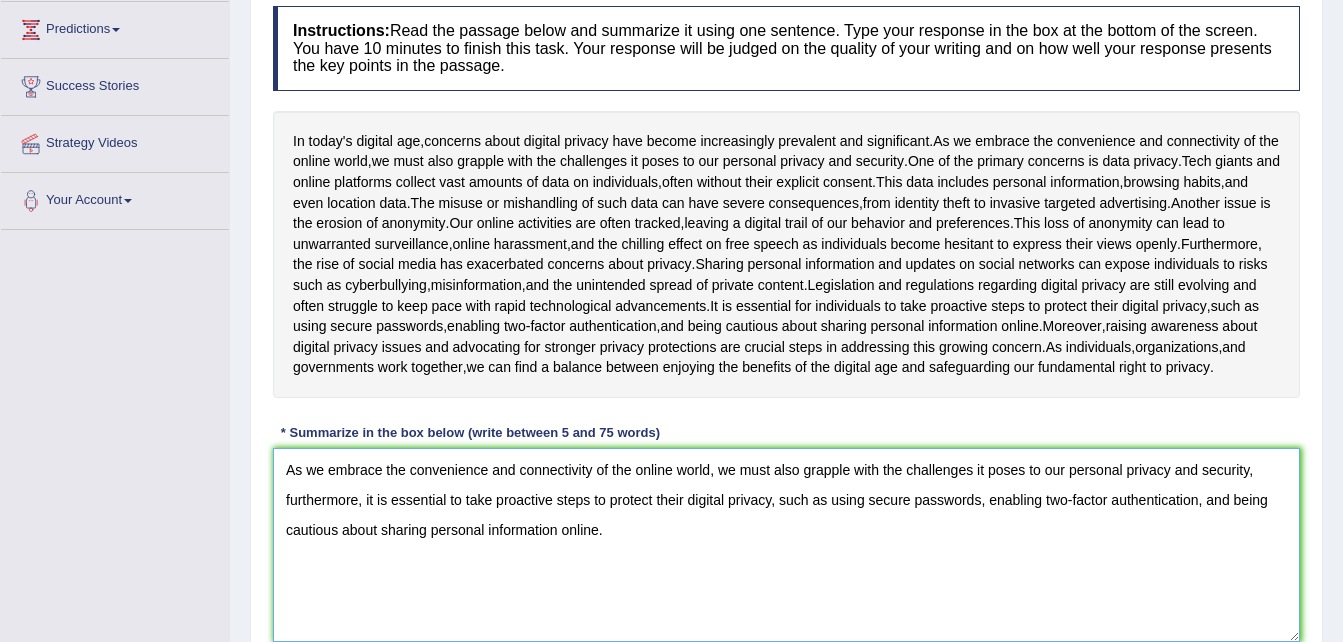 click on "As we embrace the convenience and connectivity of the online world, we must also grapple with the challenges it poses to our personal privacy and security, furthermore, it is essential to take proactive steps to protect their digital privacy, such as using secure passwords, enabling two-factor authentication, and being cautious about sharing personal information online." at bounding box center [786, 545] 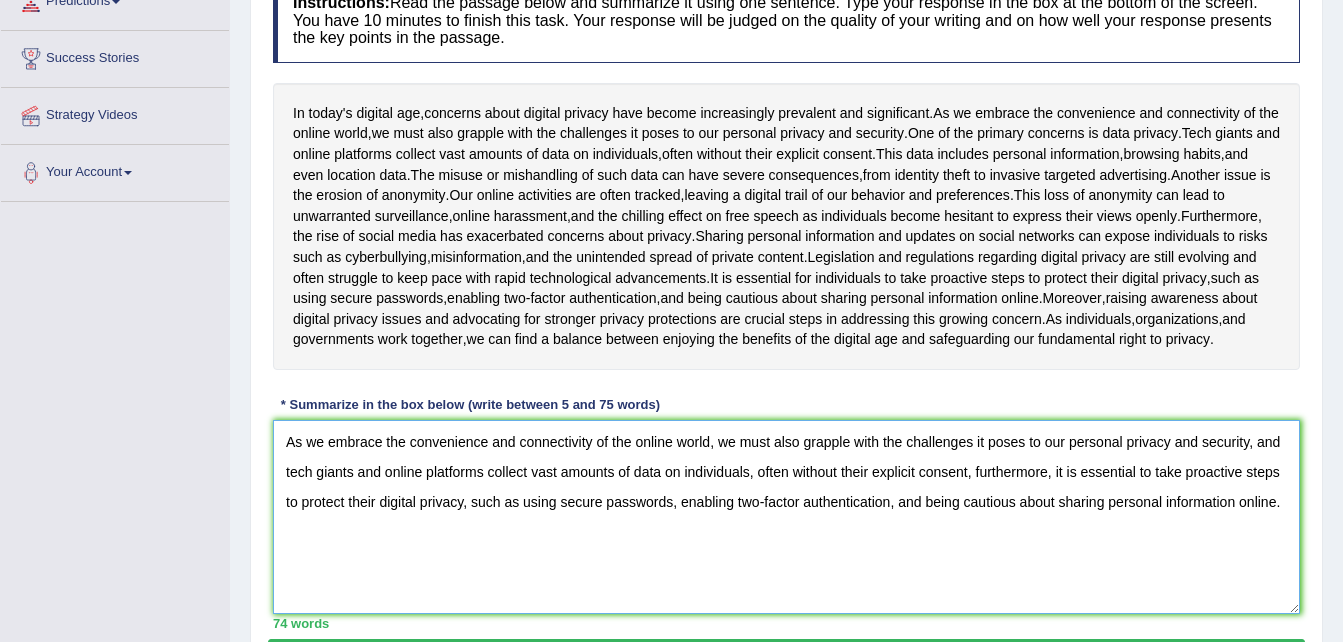 scroll, scrollTop: 308, scrollLeft: 0, axis: vertical 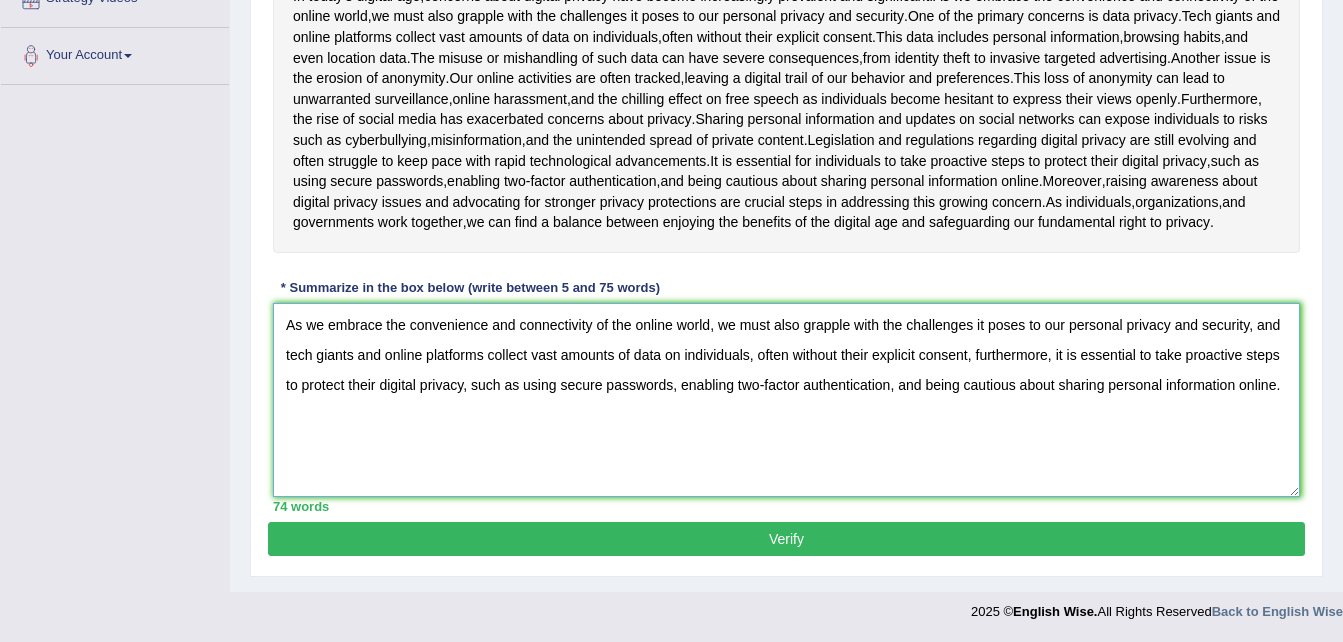type on "As we embrace the convenience and connectivity of the online world, we must also grapple with the challenges it poses to our personal privacy and security, and tech giants and online platforms collect vast amounts of data on individuals, often without their explicit consent, furthermore, it is essential to take proactive steps to protect their digital privacy, such as using secure passwords, enabling two-factor authentication, and being cautious about sharing personal information online." 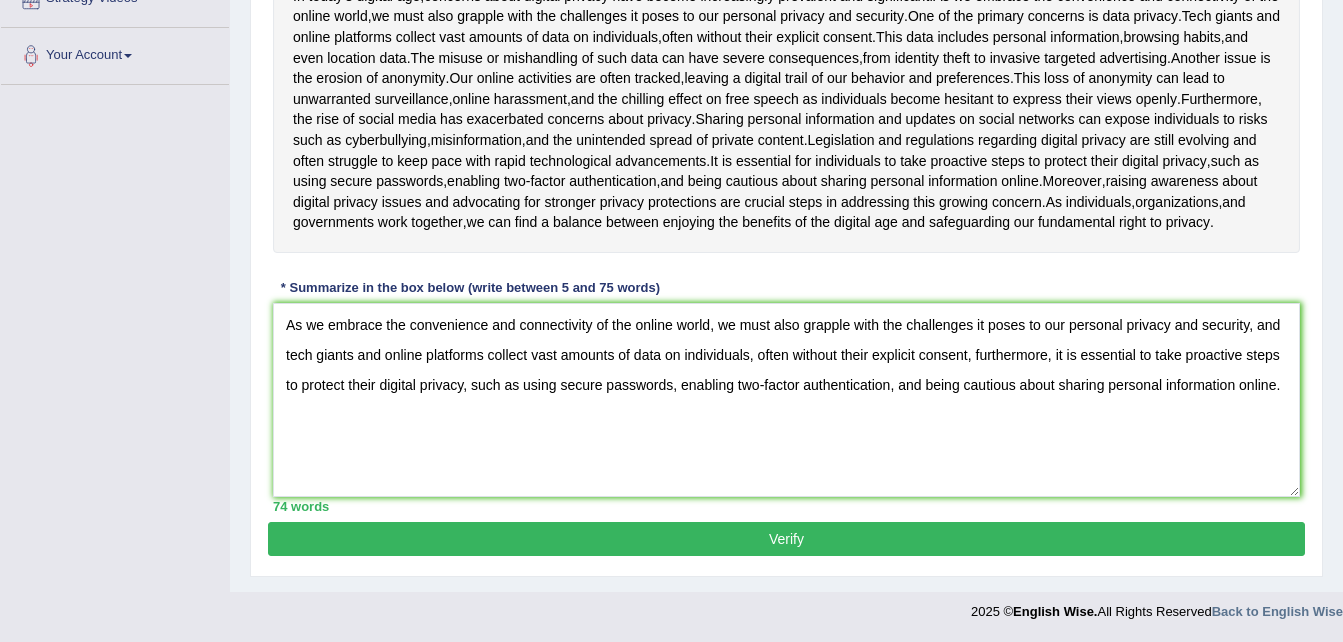 click on "Verify" at bounding box center [786, 539] 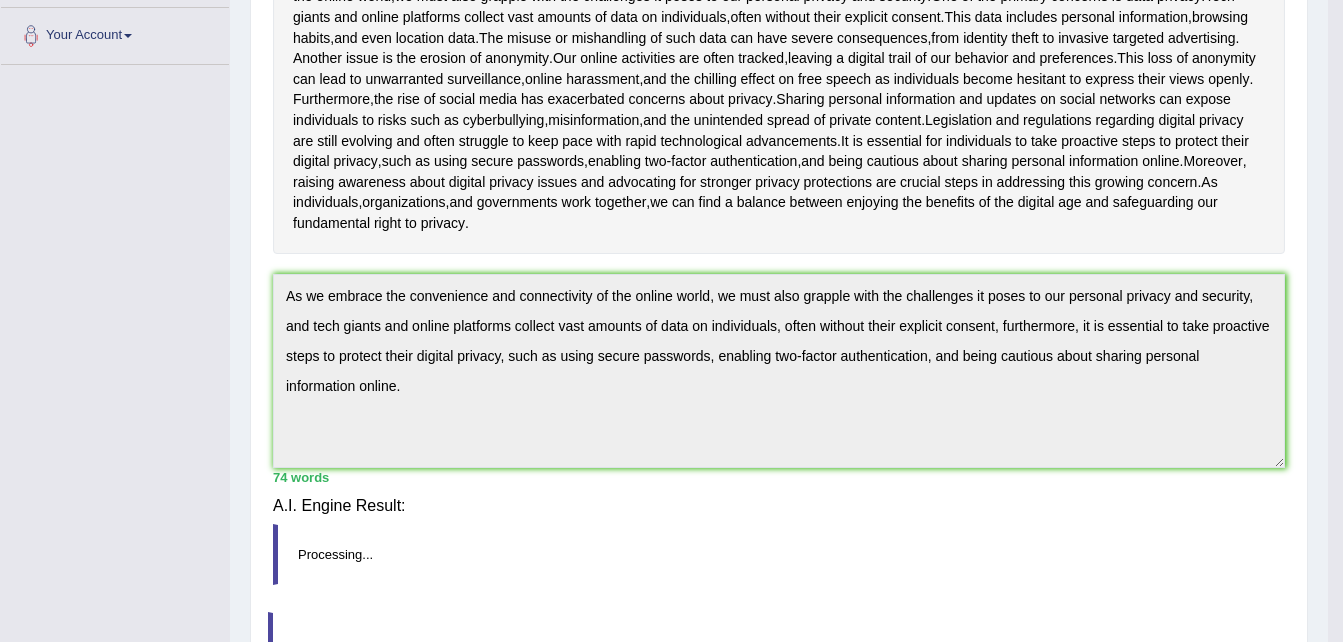 scroll, scrollTop: 422, scrollLeft: 0, axis: vertical 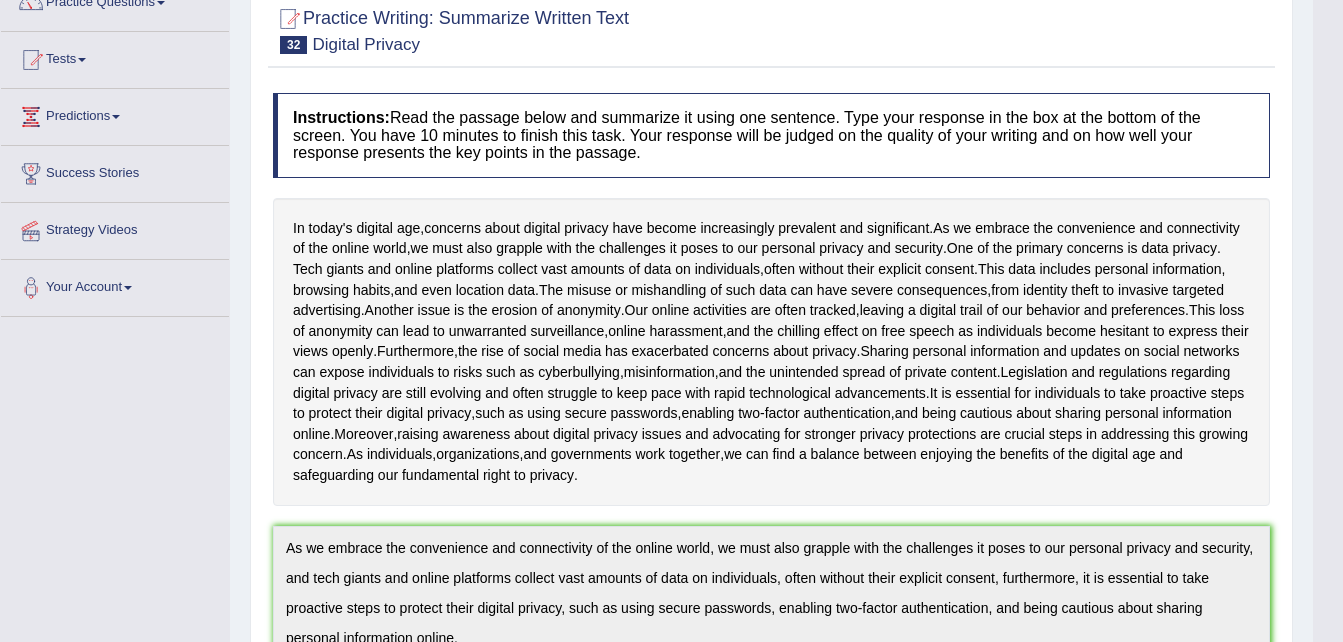 click on "Toggle navigation
Home
Practice Questions   Speaking Practice Read Aloud
Repeat Sentence
Describe Image
Re-tell Lecture
Answer Short Question
Summarize Group Discussion
Respond To A Situation
Writing Practice  Summarize Written Text
Write Essay
Reading Practice  Reading & Writing: Fill In The Blanks
Choose Multiple Answers
Re-order Paragraphs
Fill In The Blanks
Choose Single Answer
Listening Practice  Summarize Spoken Text
Highlight Incorrect Words
Highlight Correct Summary
Select Missing Word
Choose Single Answer
Choose Multiple Answers
Fill In The Blanks
Write From Dictation
Pronunciation
Tests  Take Practice Sectional Test" at bounding box center [671, 140] 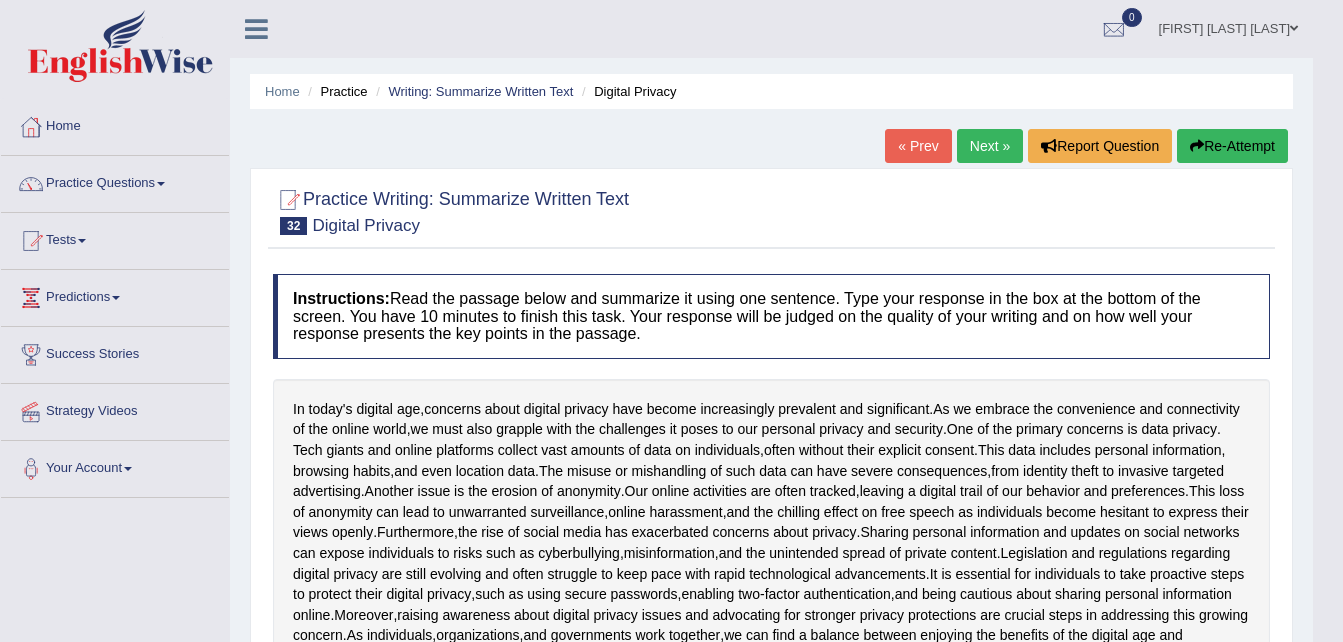 click on "Next »" at bounding box center [990, 146] 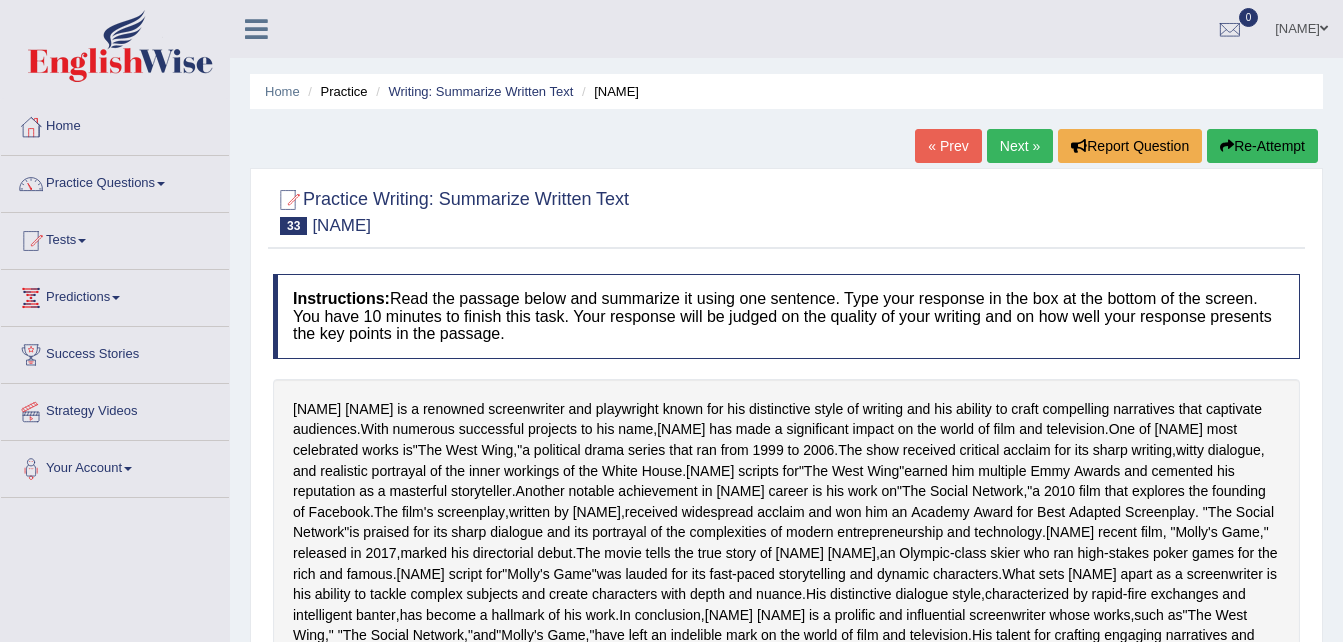 scroll, scrollTop: 0, scrollLeft: 0, axis: both 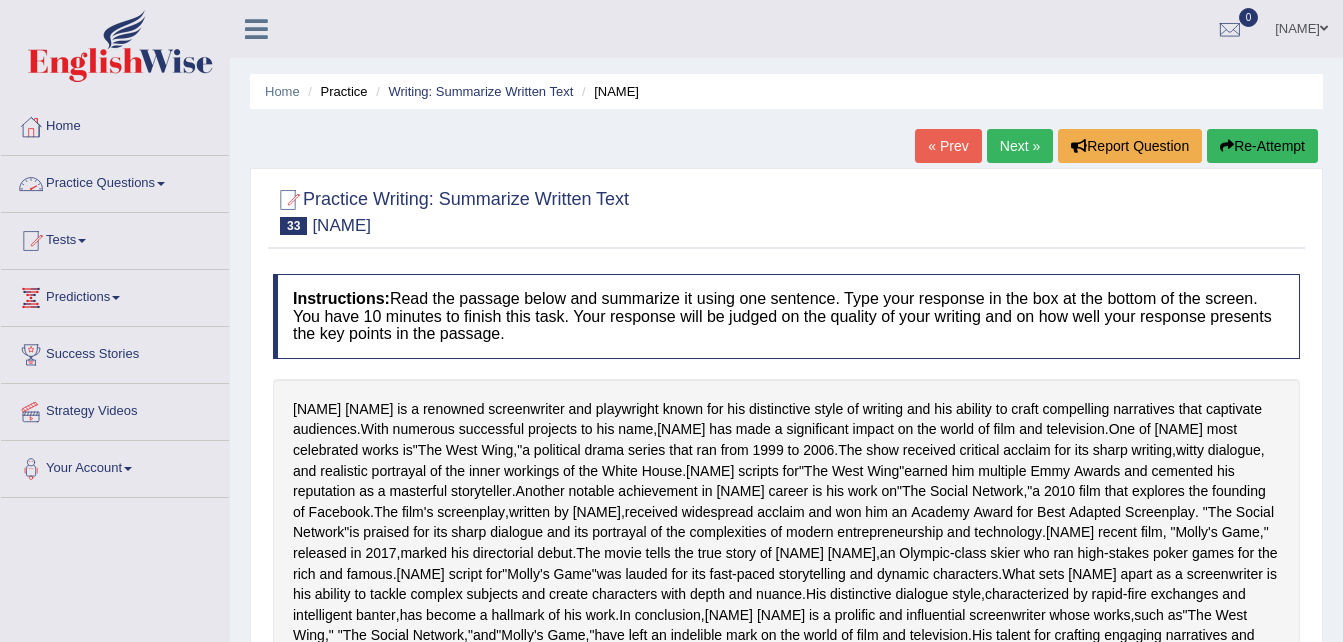 click on "Practice Questions" at bounding box center (115, 181) 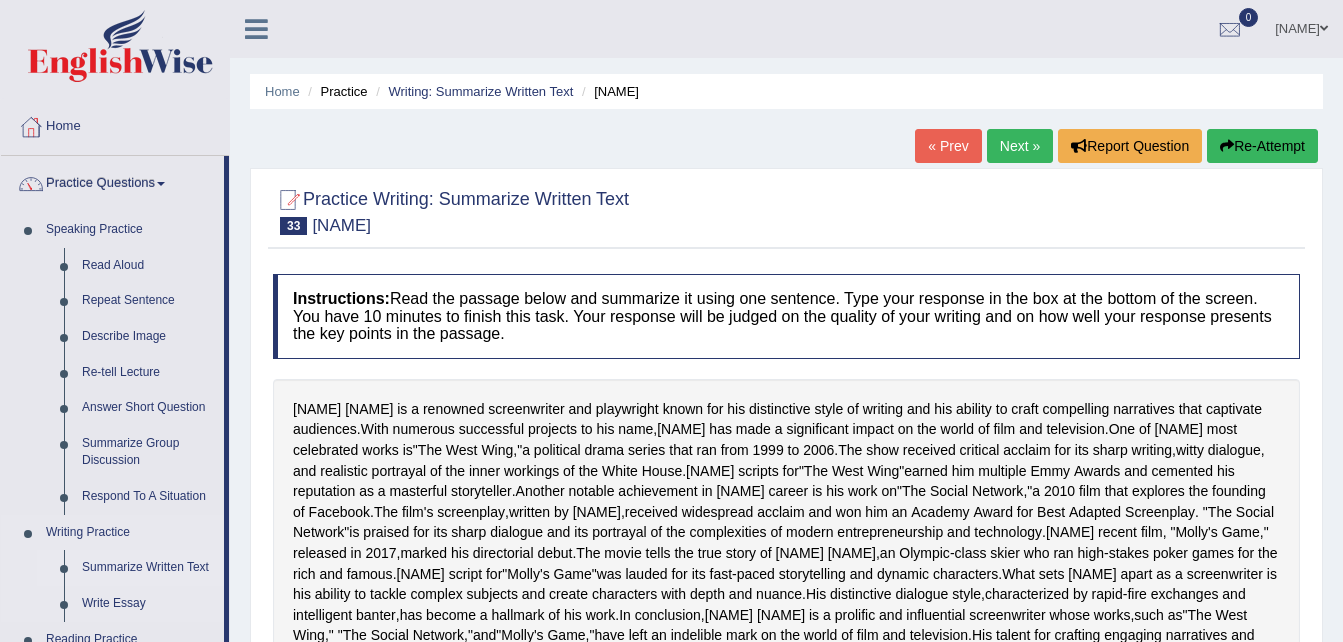 click on "Summarize Written Text" at bounding box center [148, 568] 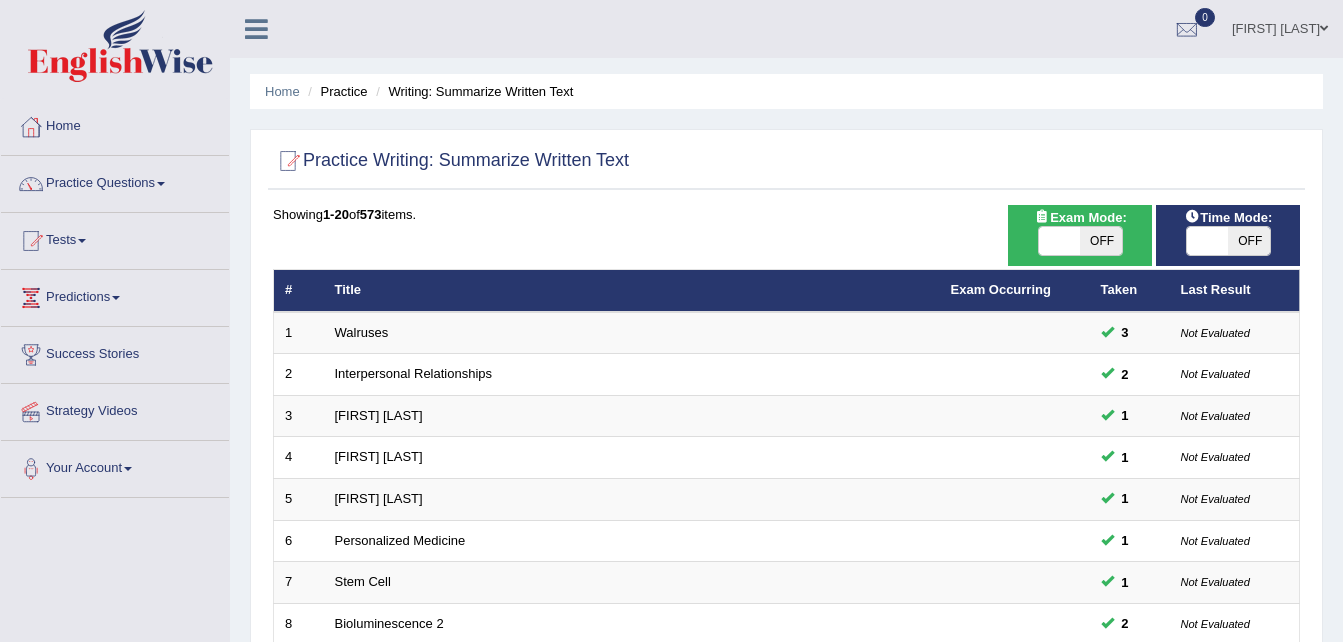 scroll, scrollTop: 0, scrollLeft: 0, axis: both 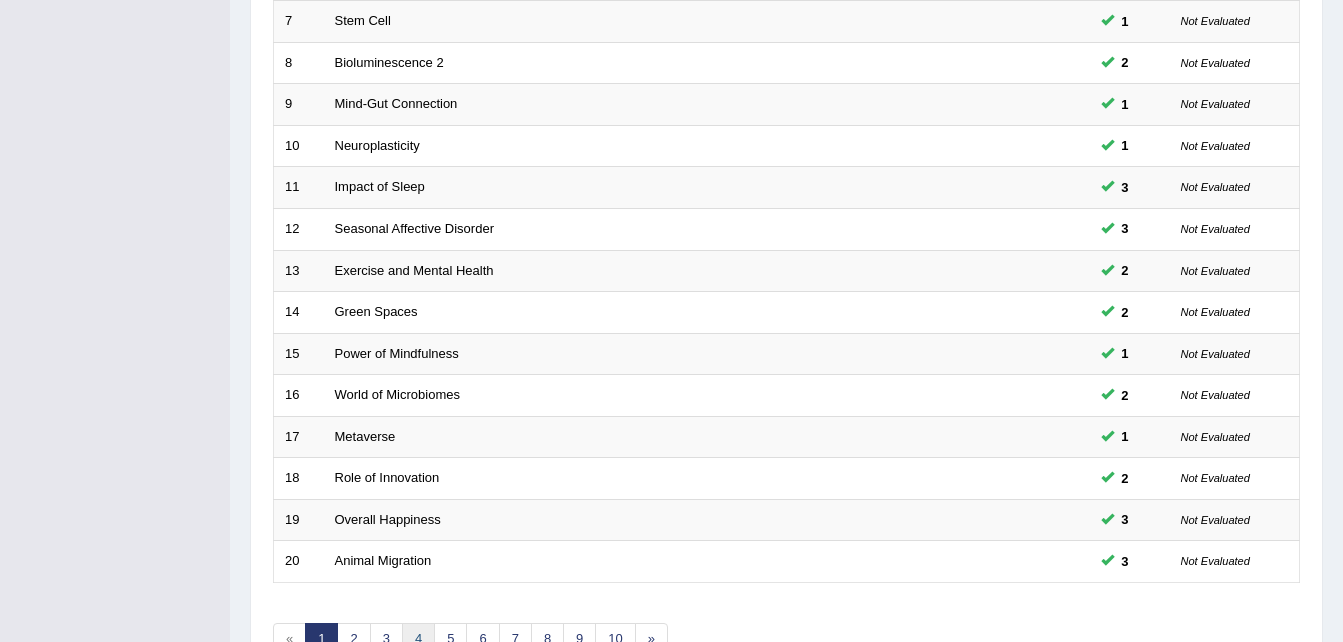 click on "4" at bounding box center (418, 639) 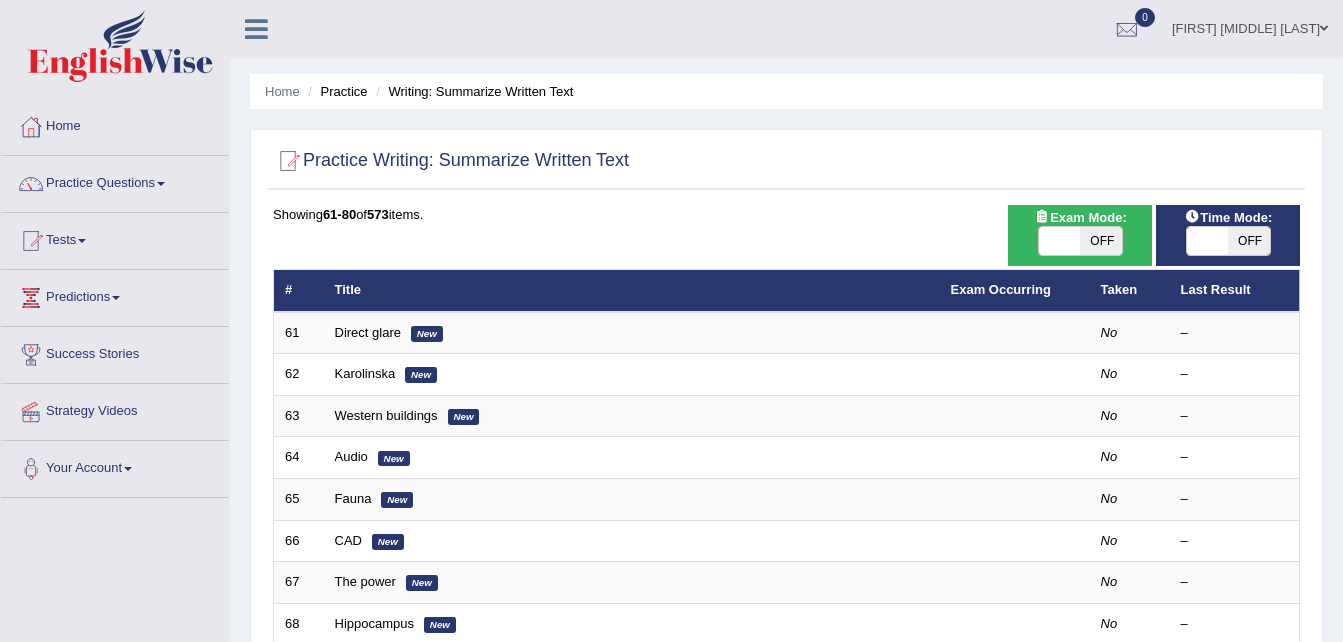 scroll, scrollTop: 0, scrollLeft: 0, axis: both 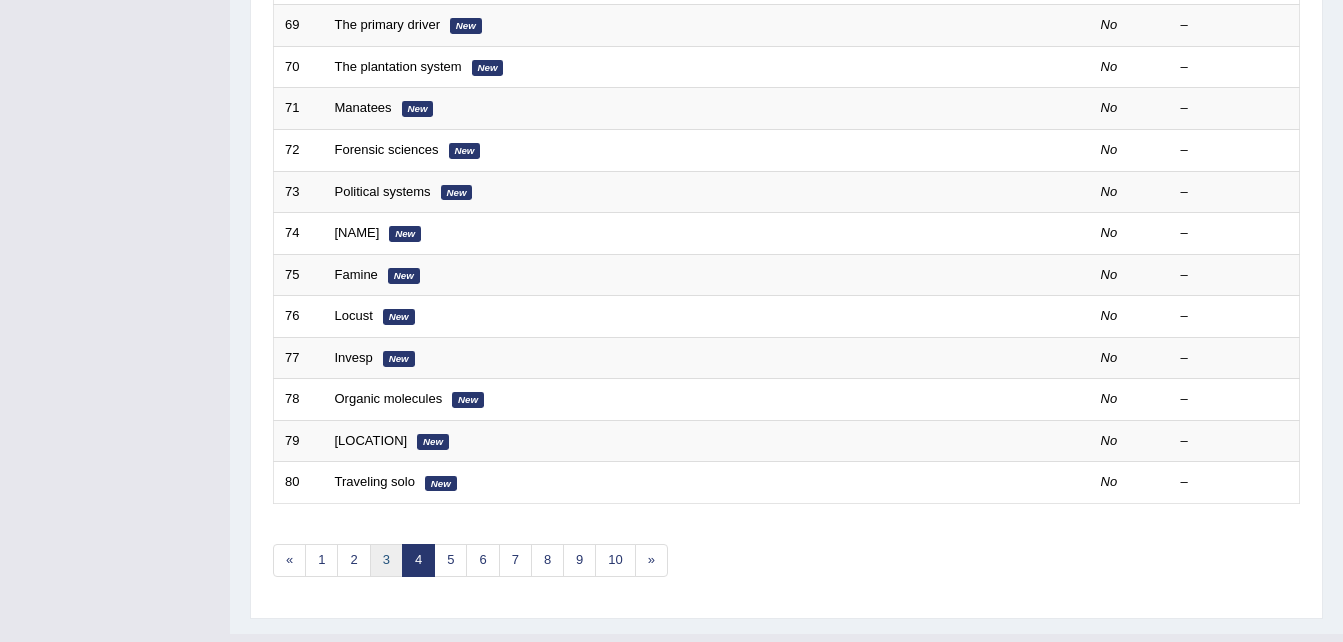 click on "3" at bounding box center [386, 560] 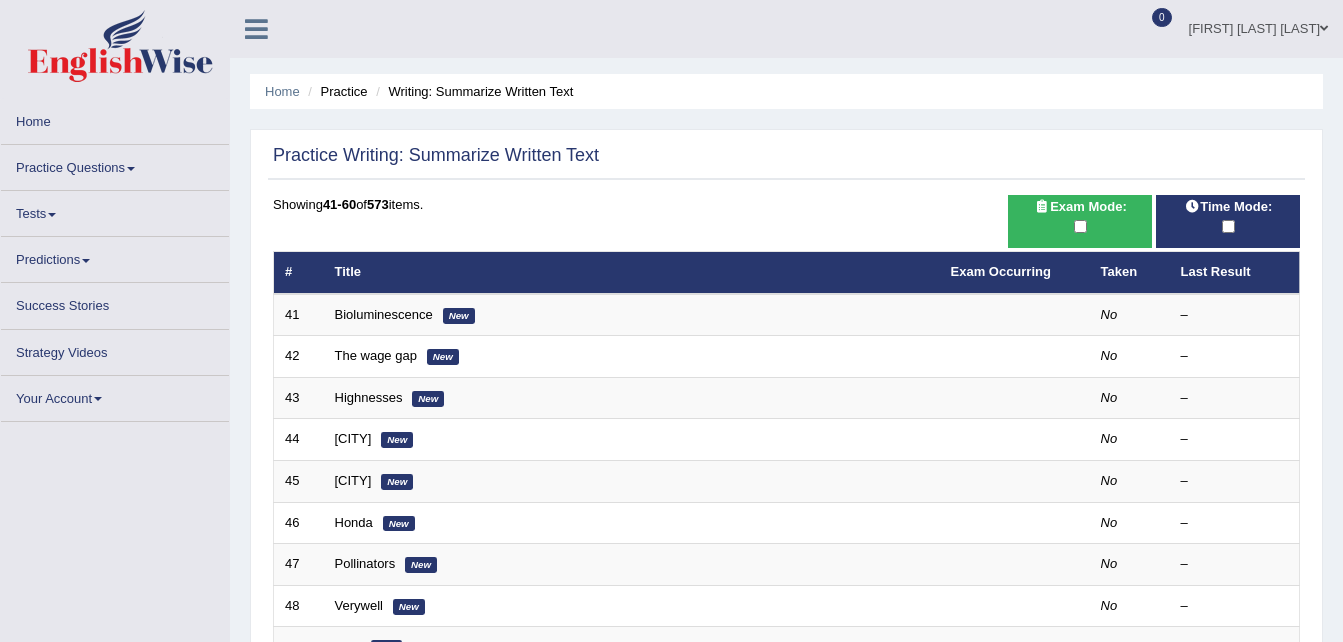 scroll, scrollTop: 0, scrollLeft: 0, axis: both 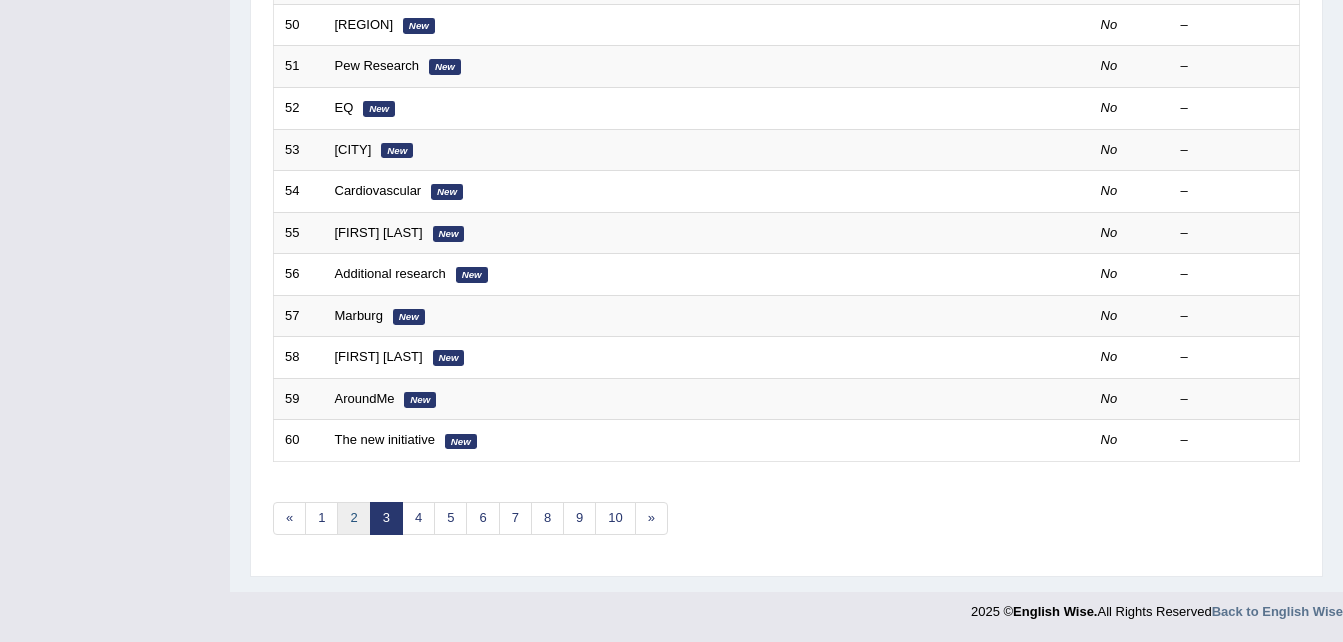 click on "2" at bounding box center (353, 518) 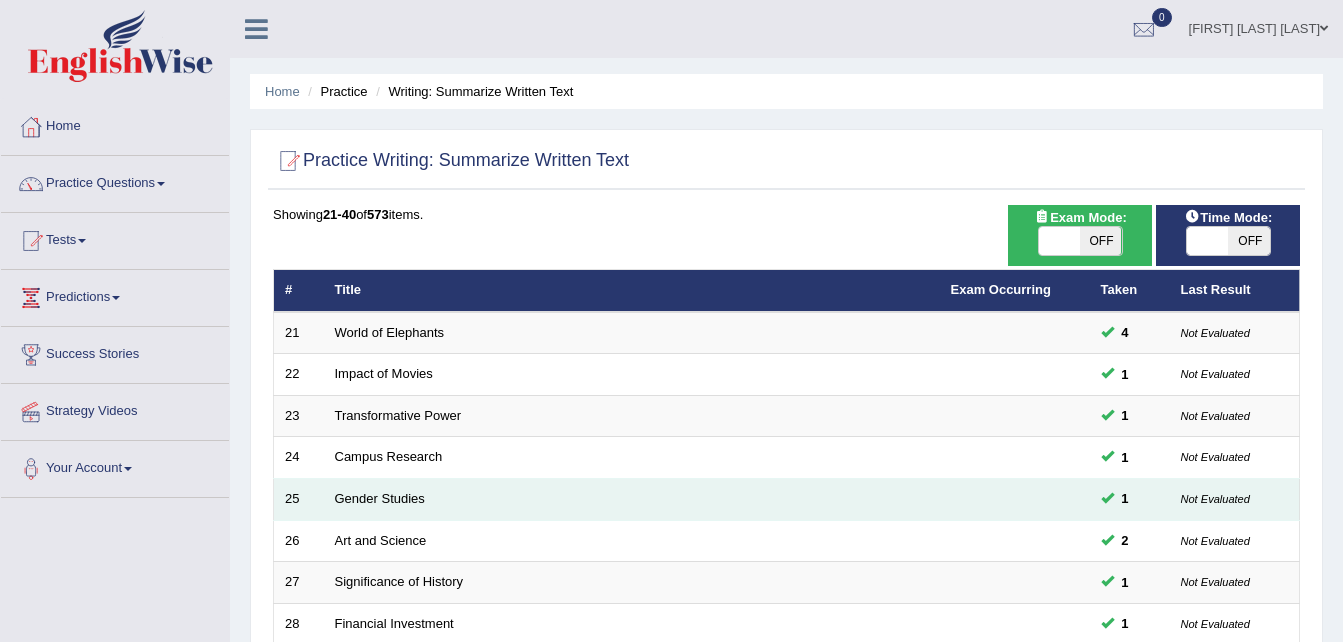 scroll, scrollTop: 0, scrollLeft: 0, axis: both 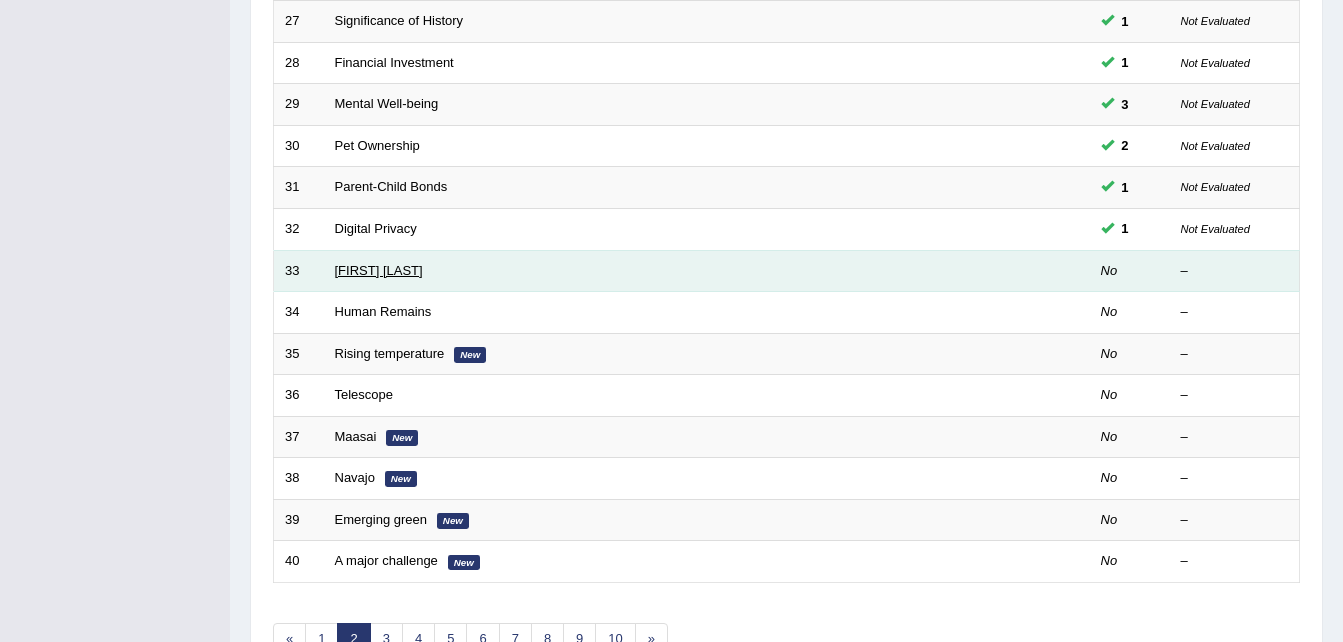 click on "[FIRST] [LAST]" at bounding box center (379, 270) 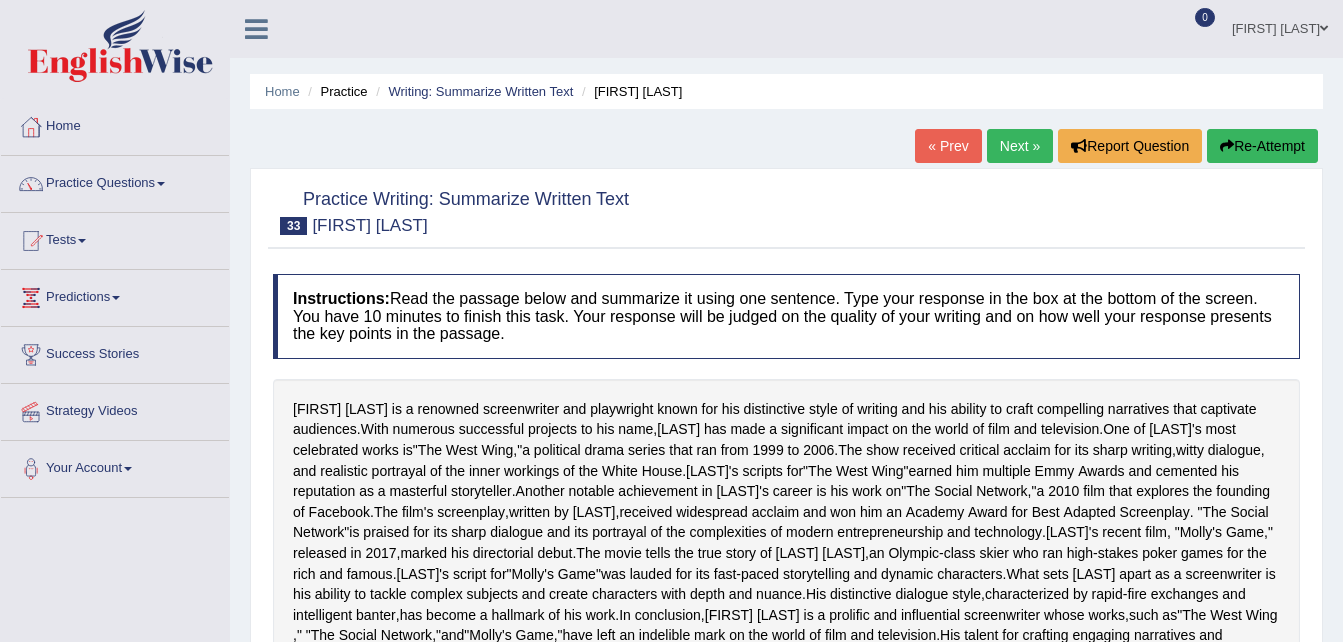scroll, scrollTop: 0, scrollLeft: 0, axis: both 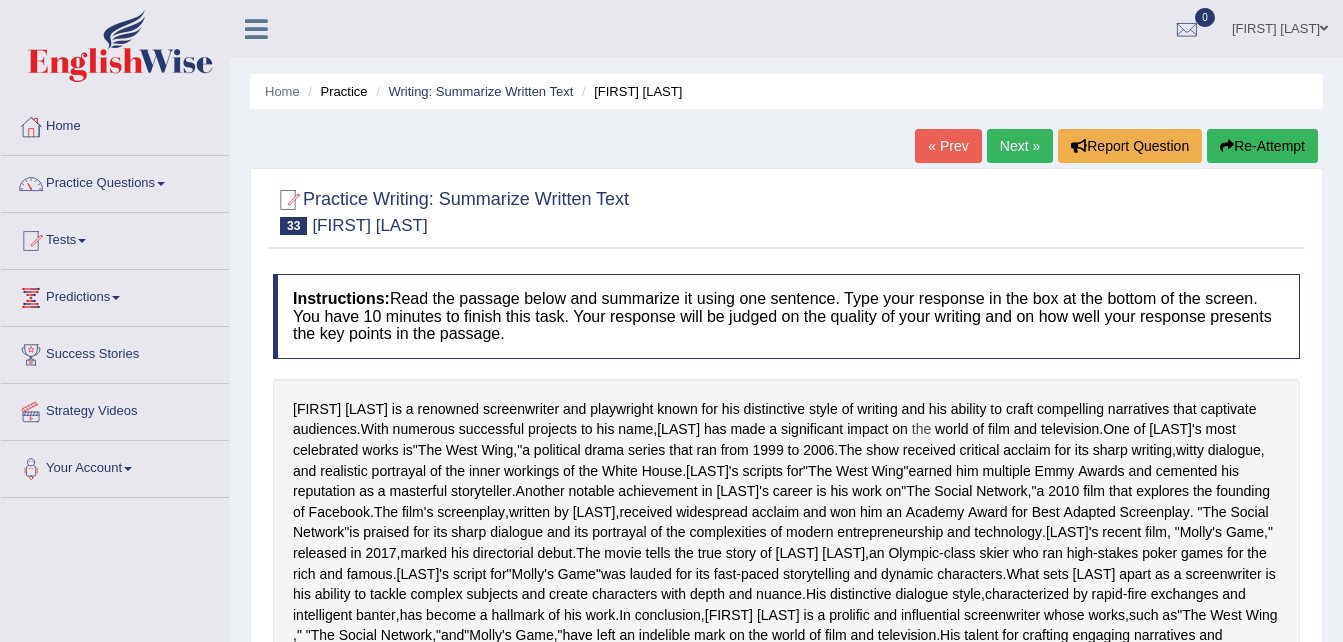 drag, startPoint x: 763, startPoint y: 453, endPoint x: 921, endPoint y: 429, distance: 159.8124 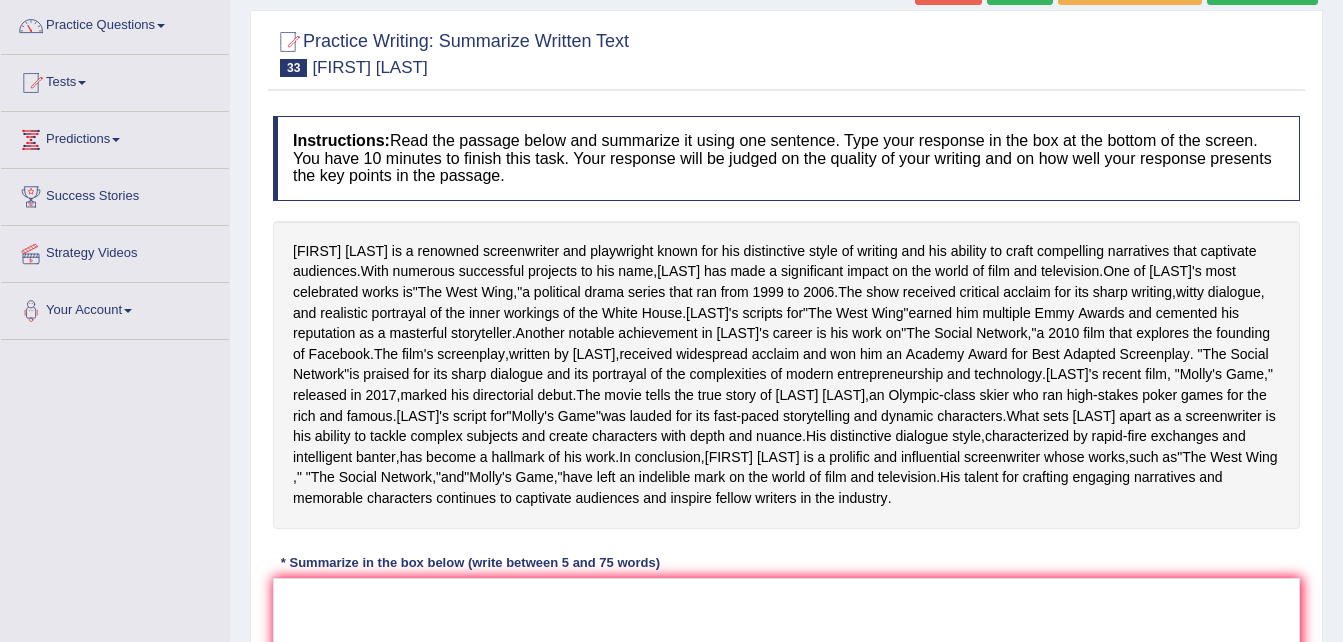 scroll, scrollTop: 160, scrollLeft: 0, axis: vertical 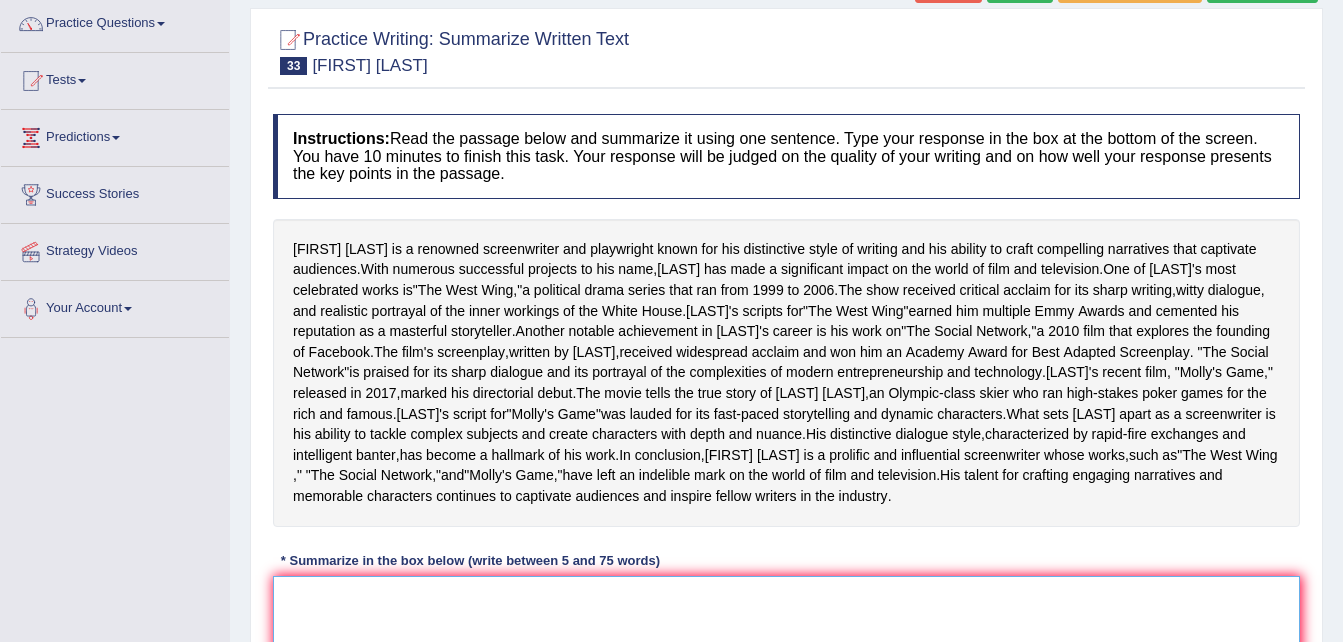 click at bounding box center [786, 673] 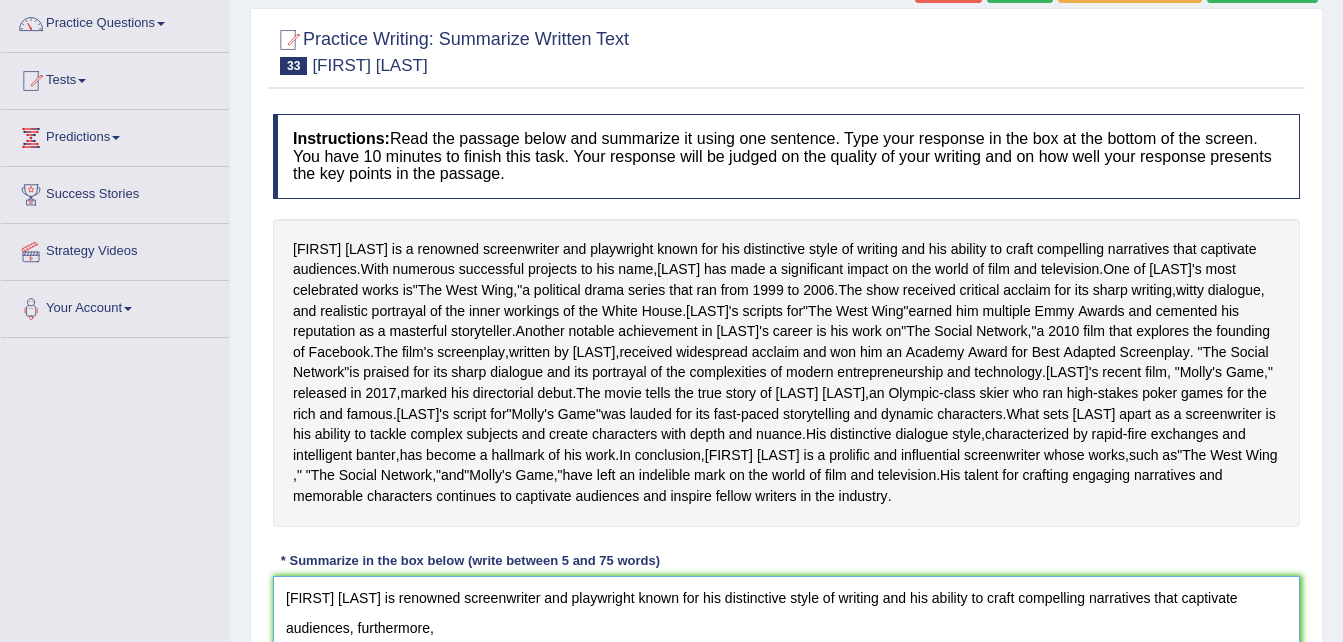click on "Aaron Sorkin is renowned screenwriter and playwright known for his distinctive style of writing and his ability to craft compelling narratives that captivate audiences, furthermore," at bounding box center (786, 673) 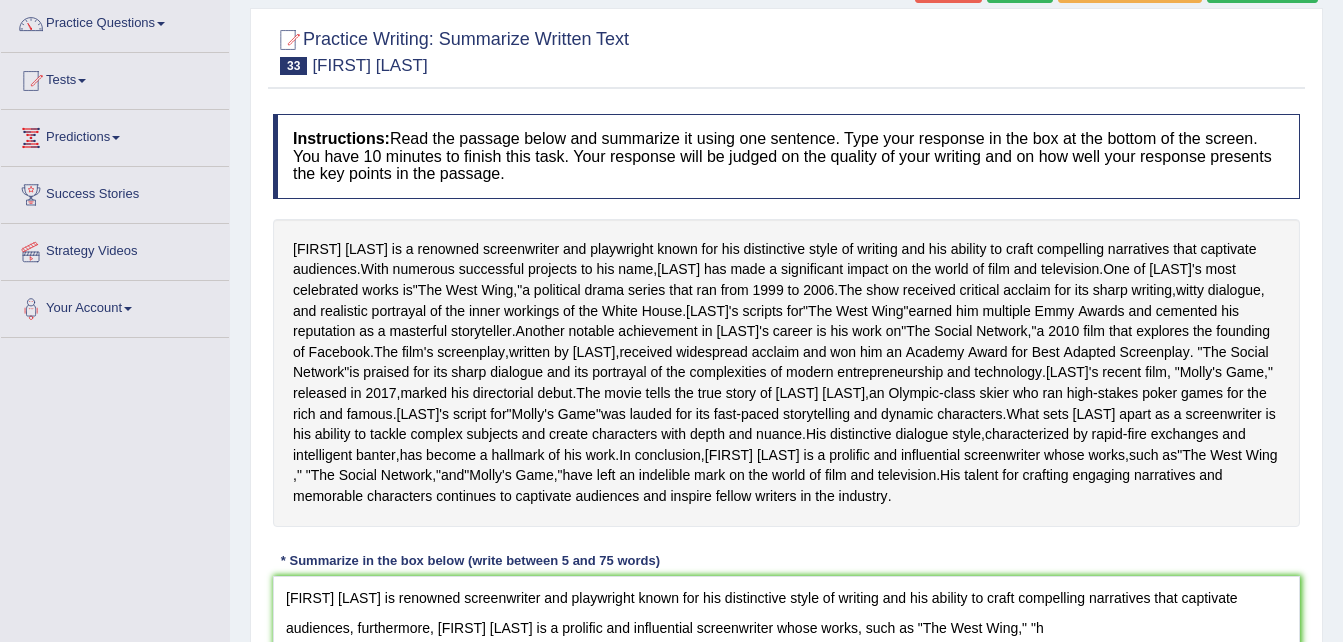 click on "Instructions:  Read the passage below and summarize it using one sentence. Type your response in the box at the bottom of the screen. You have 10 minutes to finish this task. Your response will be judged on the quality of your writing and on how well your response presents the key points in the passage.
Aaron   Sorkin   is   a   renowned   screenwriter   and   playwright   known   for   his   distinctive   style   of   writing   and   his   ability   to   craft   compelling   narratives   that   captivate   audiences .  With   numerous   successful   projects   to   his   name ,  Sorkin   has   made   a   significant   impact   on   the   world   of   film   and   television .  One   of   Sorkin's   most   celebrated   works   is  " The   West   Wing ,"  a   political   drama   series   that   ran   from   1999   to   2006 .  The   show   received   critical   acclaim   for   its   sharp   writing ,  witty   dialogue ,  and   realistic   portrayal   of   the   inner   workings   of   the   White" at bounding box center [786, 449] 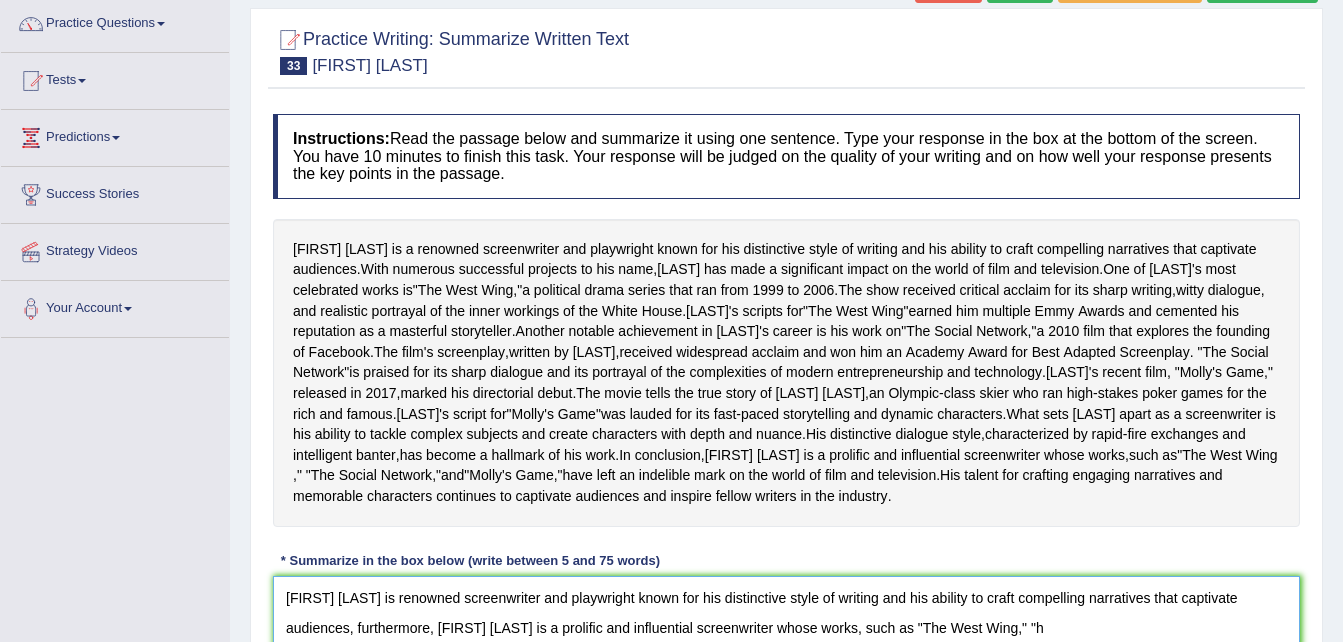 click on "Aaron Sorkin is renowned screenwriter and playwright known for his distinctive style of writing and his ability to craft compelling narratives that captivate audiences, furthermore, Aaron Sorkin is a prolific and influential screenwriter whose works, such as "The West Wing," "h" at bounding box center [786, 673] 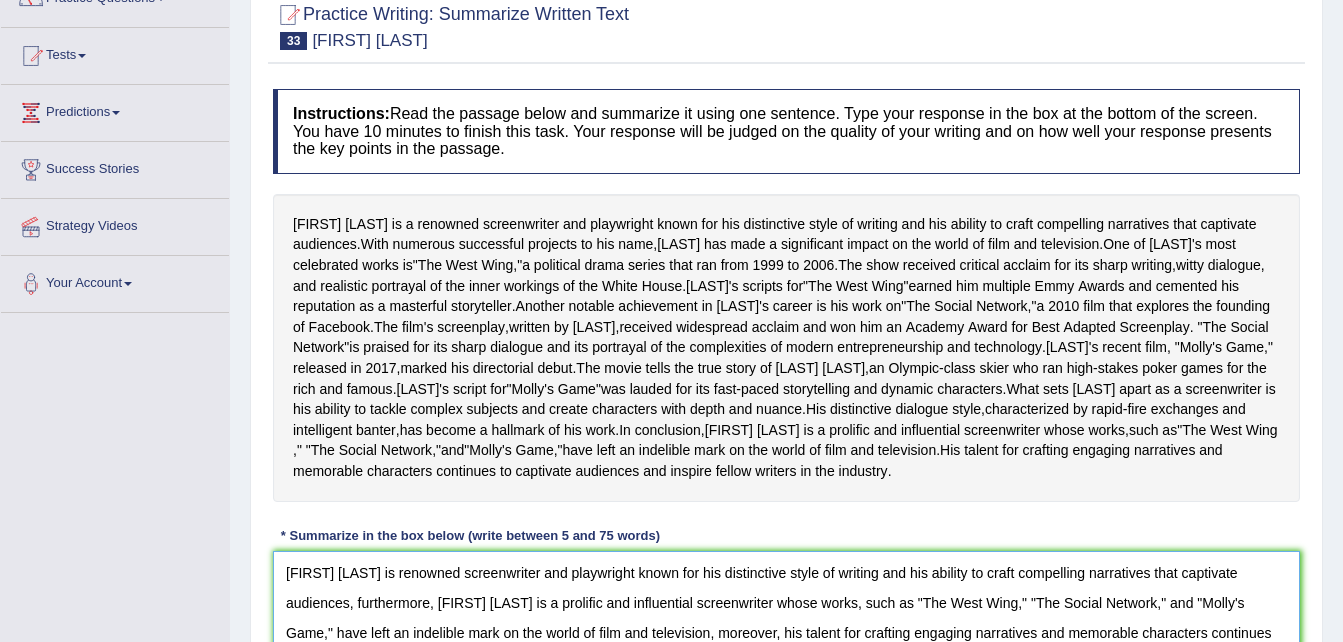 scroll, scrollTop: 215, scrollLeft: 0, axis: vertical 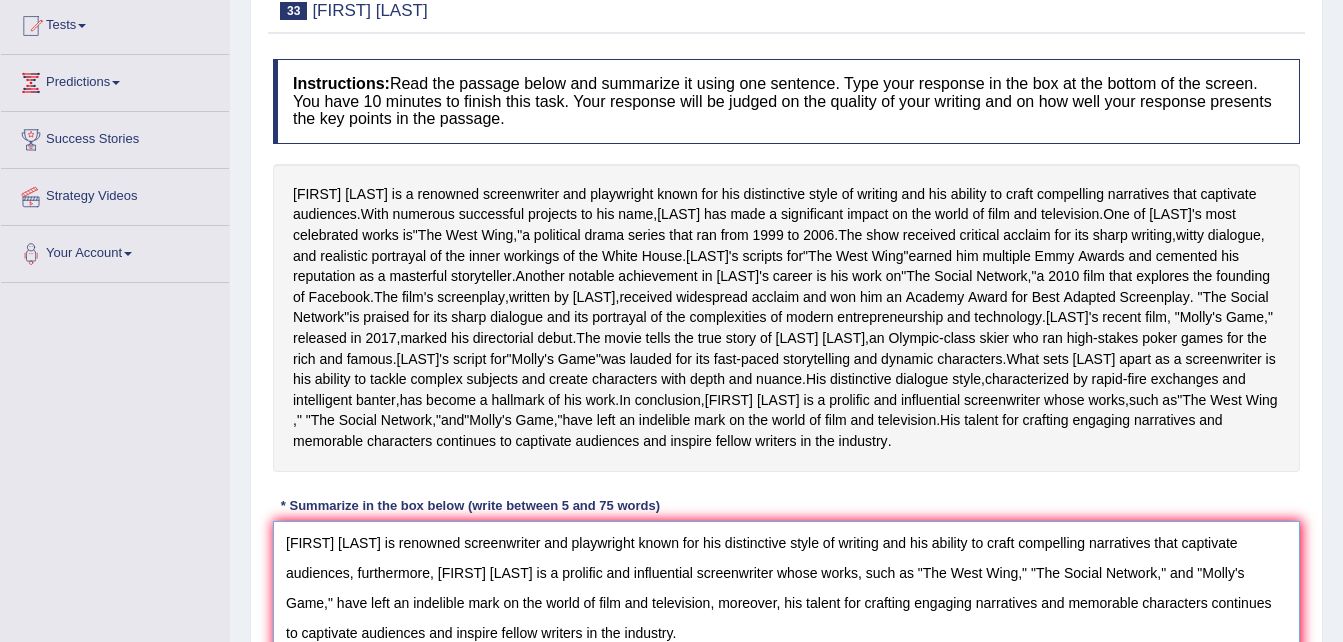 click on "Aaron Sorkin is renowned screenwriter and playwright known for his distinctive style of writing and his ability to craft compelling narratives that captivate audiences, furthermore, Aaron Sorkin is a prolific and influential screenwriter whose works, such as "The West Wing," "The Social Network," and "Molly's Game," have left an indelible mark on the world of film and television, moreover, his talent for crafting engaging narratives and memorable characters continues to captivate audiences and inspire fellow writers in the industry." at bounding box center (786, 618) 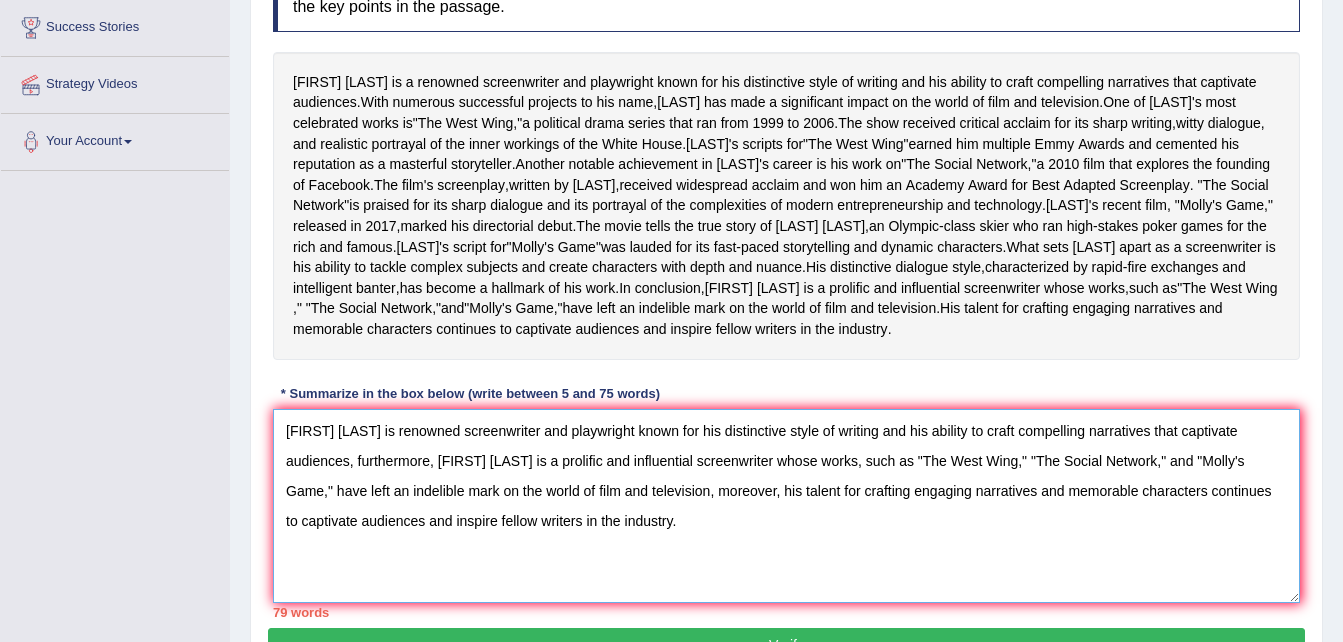 scroll, scrollTop: 335, scrollLeft: 0, axis: vertical 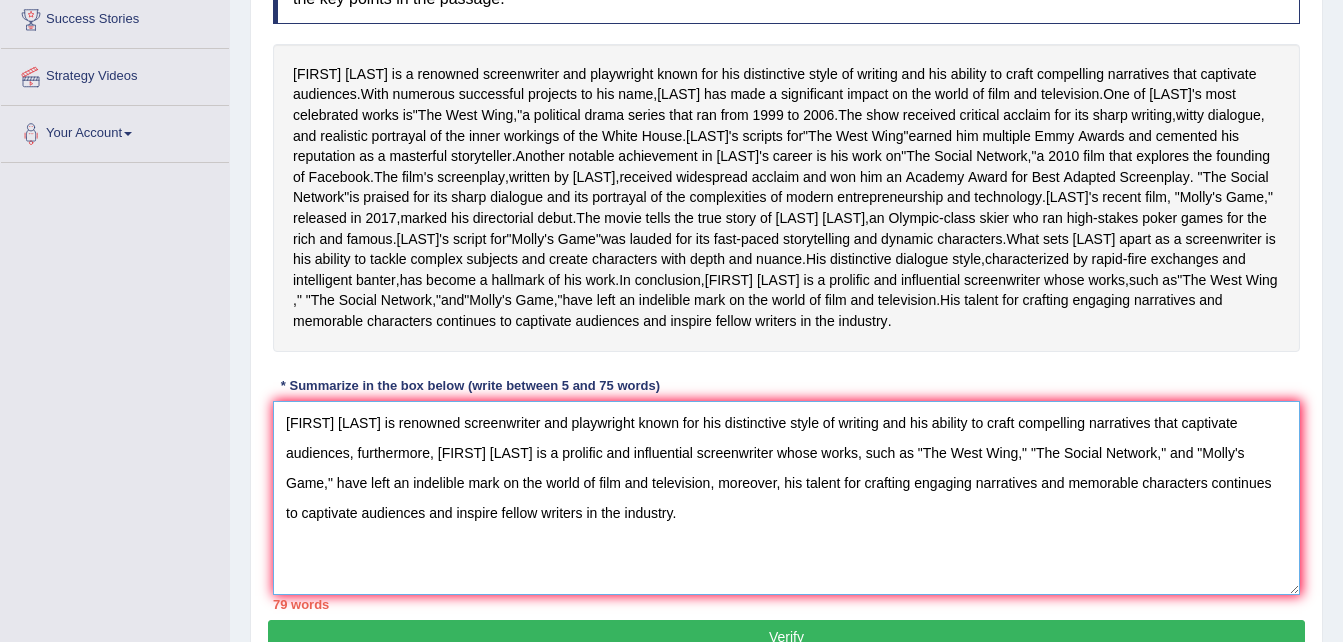 click on "Aaron Sorkin is renowned screenwriter and playwright known for his distinctive style of writing and his ability to craft compelling narratives that captivate audiences, furthermore, Aaron Sorkin is a prolific and influential screenwriter whose works, such as "The West Wing," "The Social Network," and "Molly's Game," have left an indelible mark on the world of film and television, moreover, his talent for crafting engaging narratives and memorable characters continues to captivate audiences and inspire fellow writers in the industry." at bounding box center (786, 498) 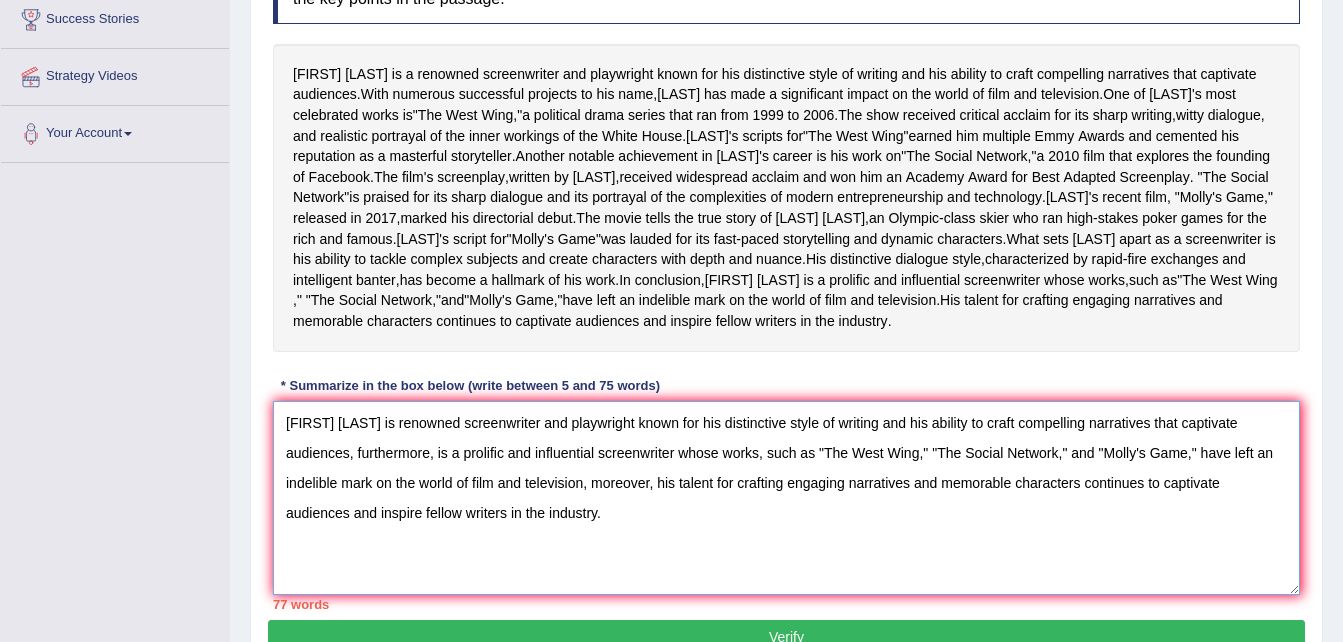 click on "Aaron Sorkin is renowned screenwriter and playwright known for his distinctive style of writing and his ability to craft compelling narratives that captivate audiences, furthermore, is a prolific and influential screenwriter whose works, such as "The West Wing," "The Social Network," and "Molly's Game," have left an indelible mark on the world of film and television, moreover, his talent for crafting engaging narratives and memorable characters continues to captivate audiences and inspire fellow writers in the industry." at bounding box center [786, 498] 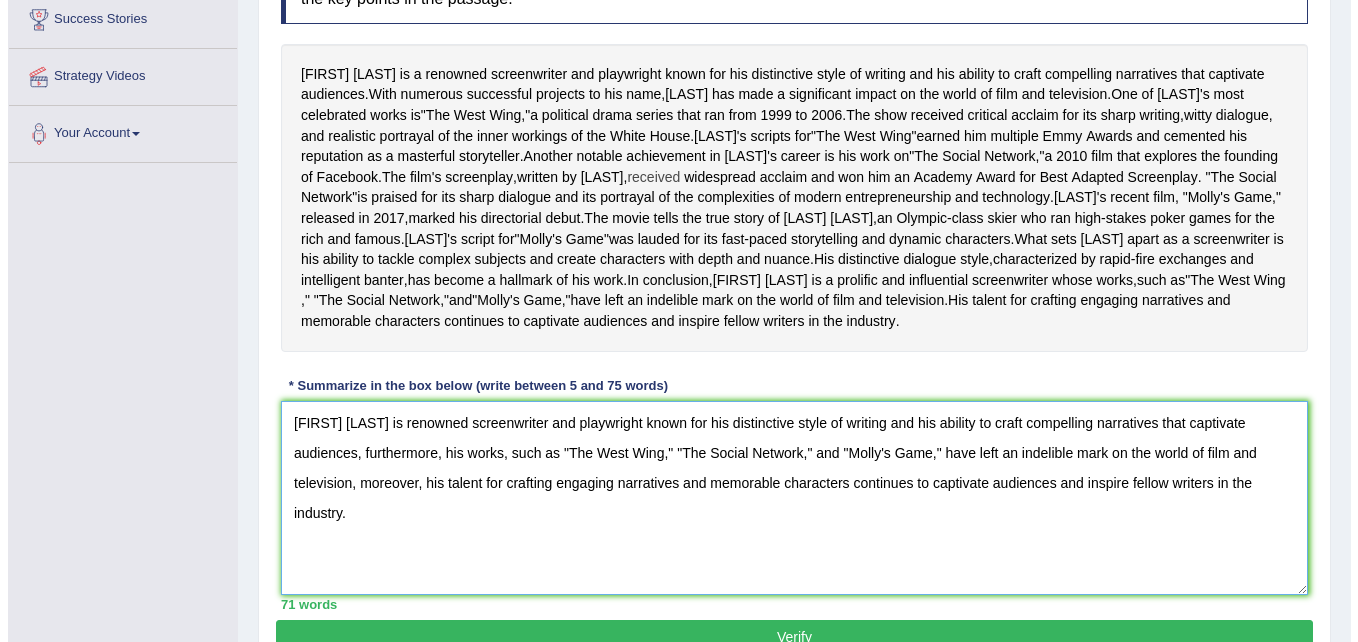 scroll, scrollTop: 399, scrollLeft: 0, axis: vertical 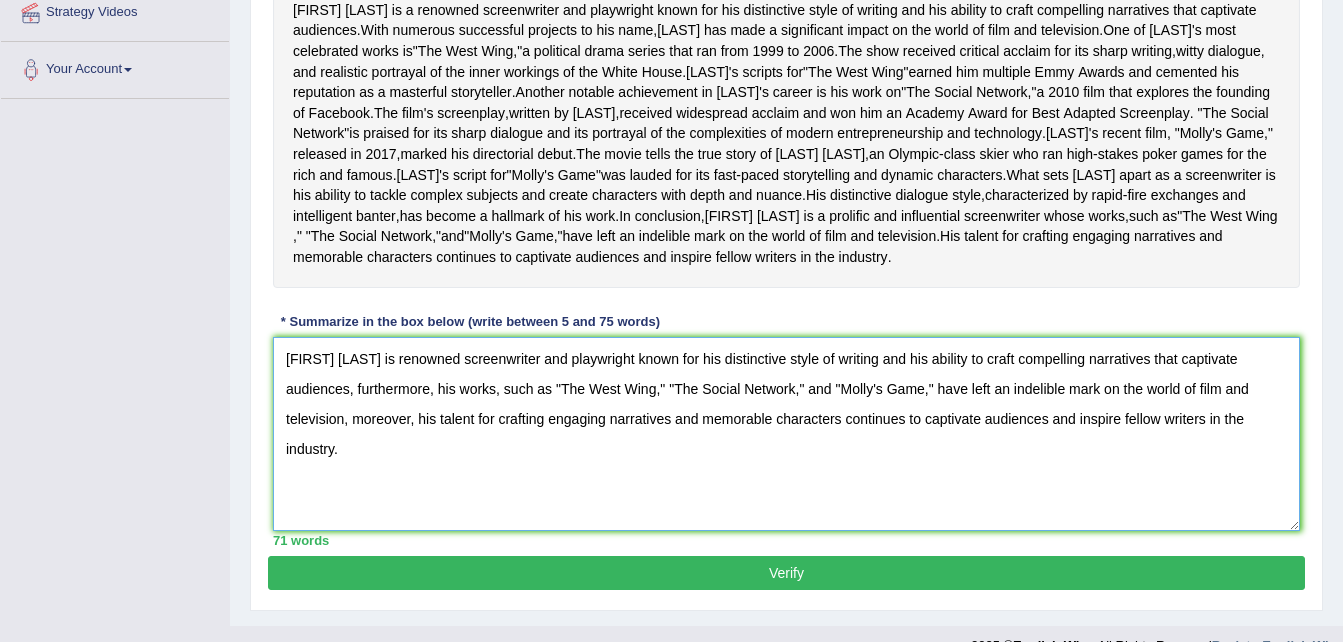 click on "Aaron Sorkin is renowned screenwriter and playwright known for his distinctive style of writing and his ability to craft compelling narratives that captivate audiences, furthermore, his works, such as "The West Wing," "The Social Network," and "Molly's Game," have left an indelible mark on the world of film and television, moreover, his talent for crafting engaging narratives and memorable characters continues to captivate audiences and inspire fellow writers in the industry." at bounding box center (786, 434) 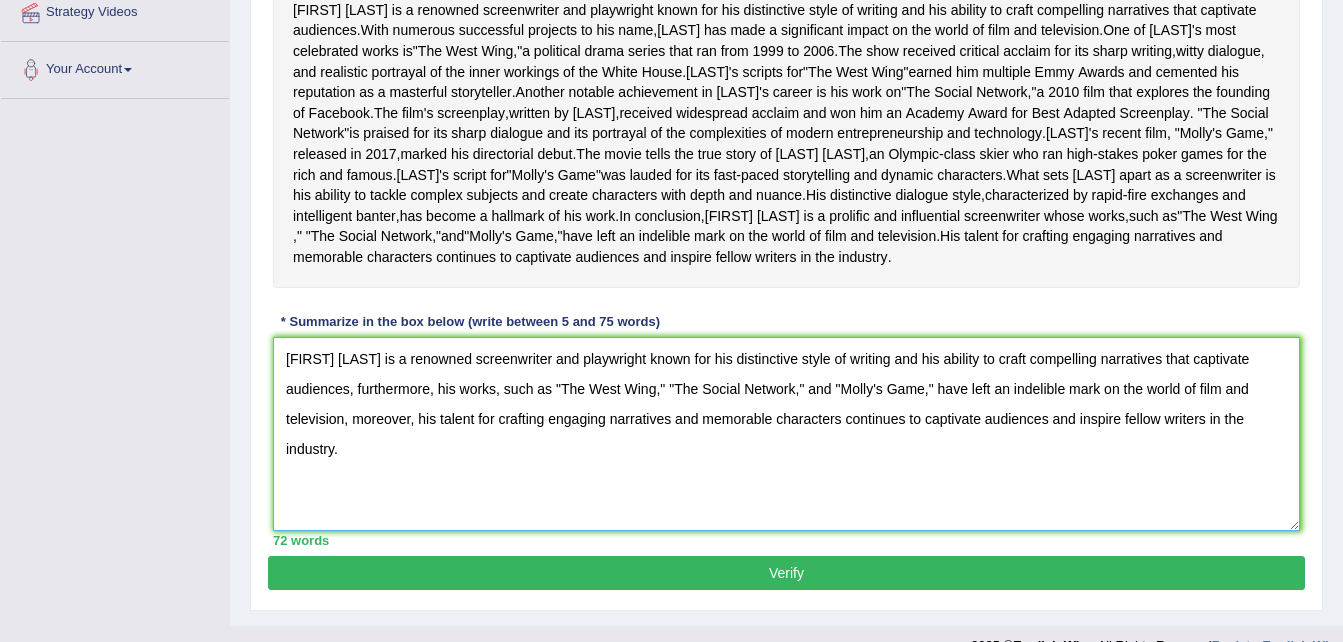 drag, startPoint x: 361, startPoint y: 458, endPoint x: 283, endPoint y: 439, distance: 80.280754 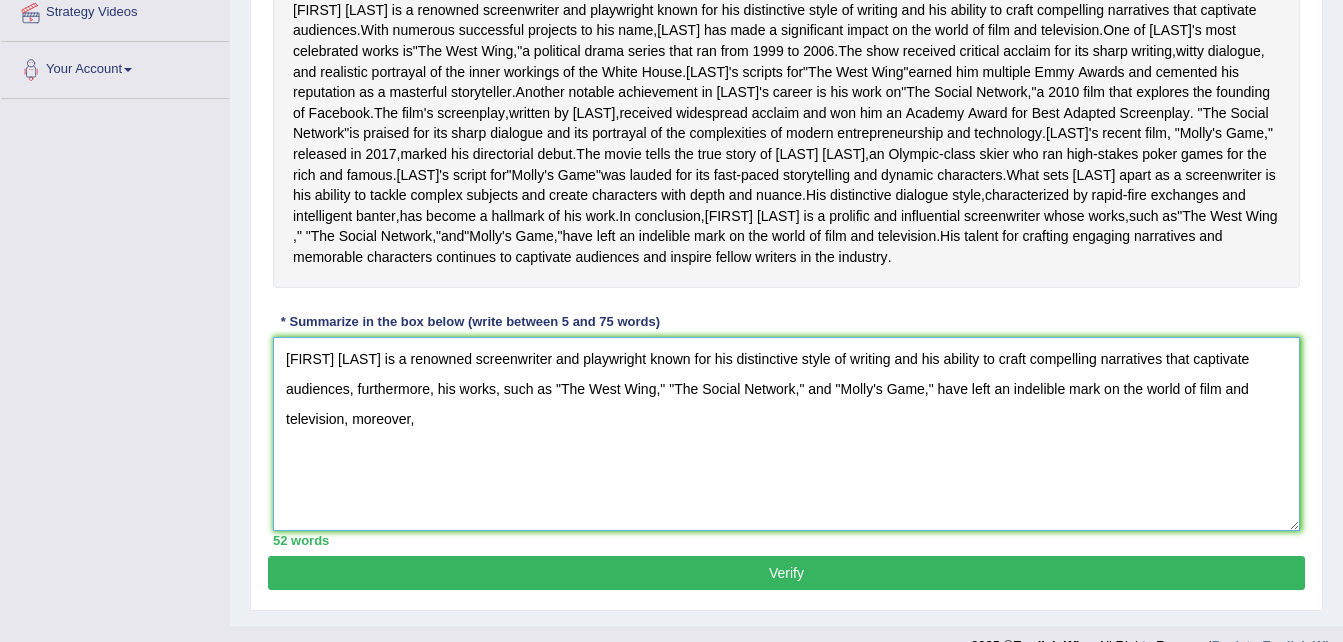 click on "Aaron Sorkin is a renowned screenwriter and playwright known for his distinctive style of writing and his ability to craft compelling narratives that captivate audiences, furthermore, his works, such as "The West Wing," "The Social Network," and "Molly's Game," have left an indelible mark on the world of film and television, moreover," at bounding box center [786, 434] 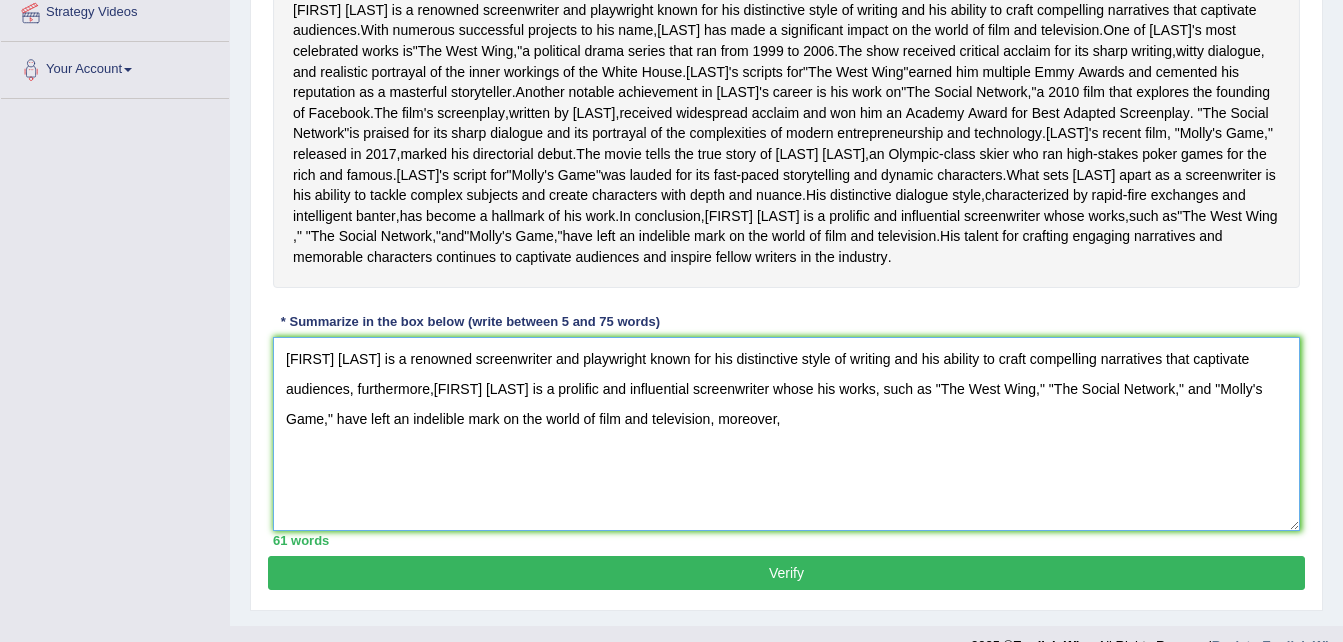 click on "Aaron Sorkin is a renowned screenwriter and playwright known for his distinctive style of writing and his ability to craft compelling narratives that captivate audiences, furthermore,AAron Sorking is a prolific and influential screenwriter whose his works, such as "The West Wing," "The Social Network," and "Molly's Game," have left an indelible mark on the world of film and television, moreover," at bounding box center [786, 434] 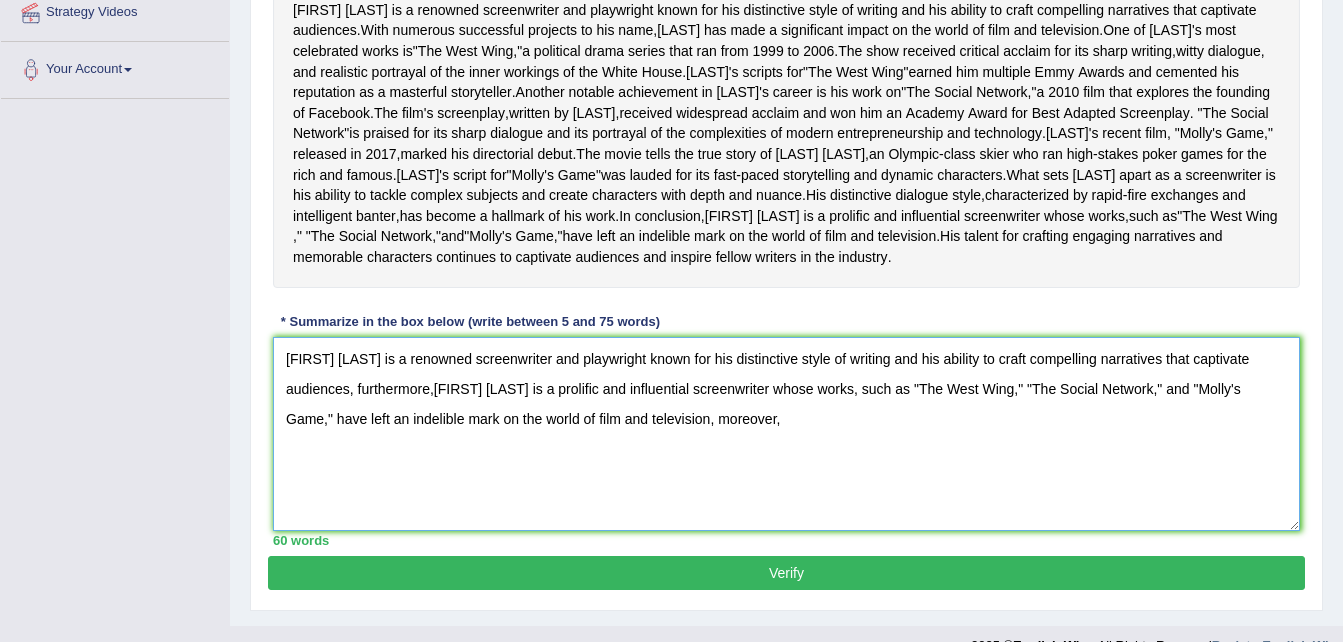 click on "Aaron Sorkin is a renowned screenwriter and playwright known for his distinctive style of writing and his ability to craft compelling narratives that captivate audiences, furthermore,AAron Sorking is a prolific and influential screenwriter whose works, such as "The West Wing," "The Social Network," and "Molly's Game," have left an indelible mark on the world of film and television, moreover," at bounding box center (786, 434) 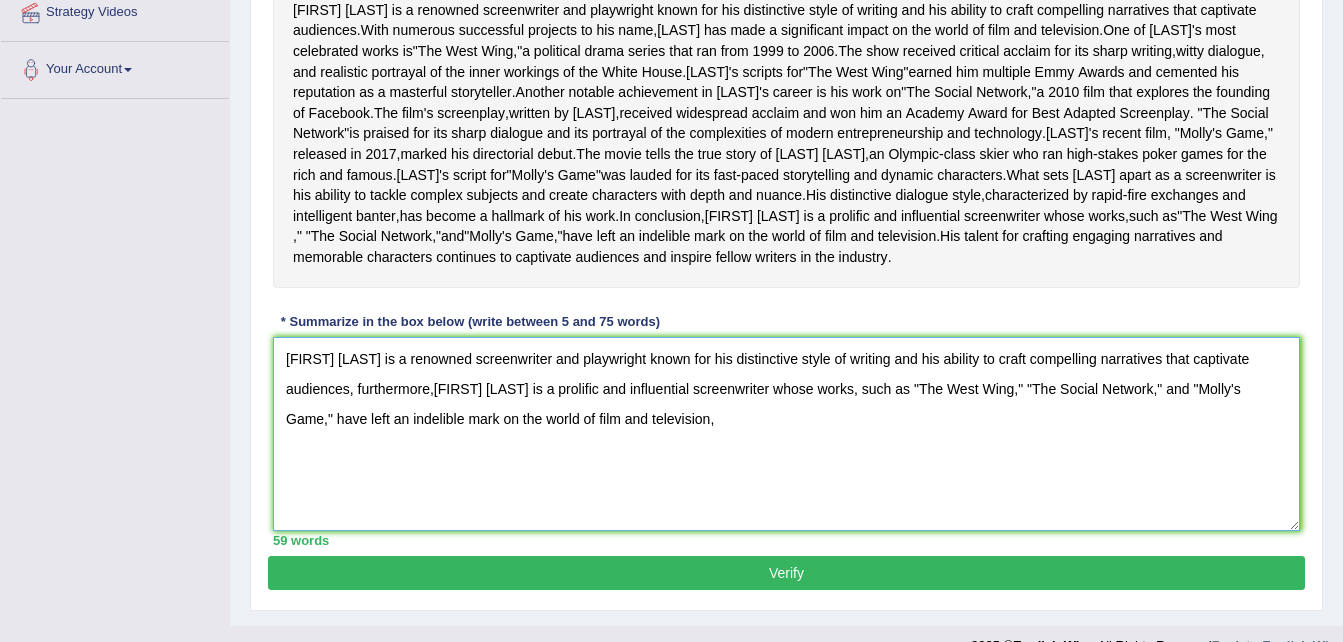 click on "Aaron Sorkin is a renowned screenwriter and playwright known for his distinctive style of writing and his ability to craft compelling narratives that captivate audiences, furthermore,AAron Sorking is a prolific and influential screenwriter whose works, such as "The West Wing," "The Social Network," and "Molly's Game," have left an indelible mark on the world of film and television," at bounding box center [786, 434] 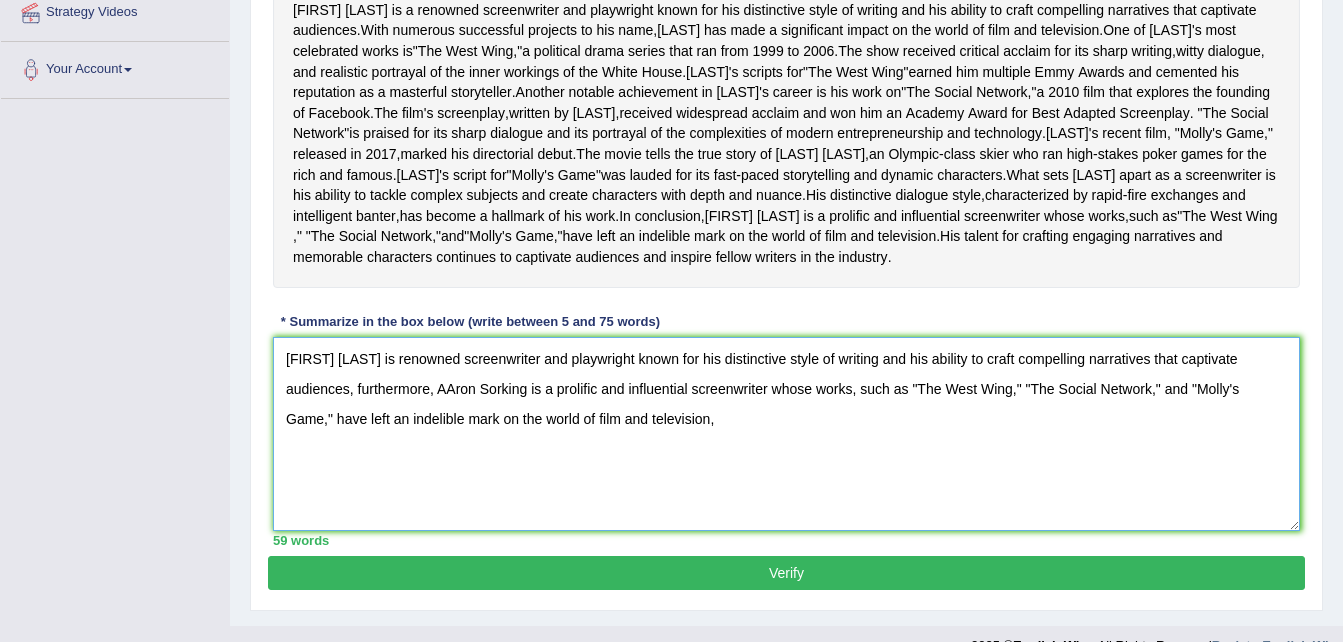 click on "Aaron Sorkin is a renowned screenwriter and playwright known for his distinctive style of writing and his ability to craft compelling narratives that captivate audiences, furthermore, AAron Sorking is a prolific and influential screenwriter whose works, such as "The West Wing," "The Social Network," and "Molly's Game," have left an indelible mark on the world of film and television," at bounding box center (786, 434) 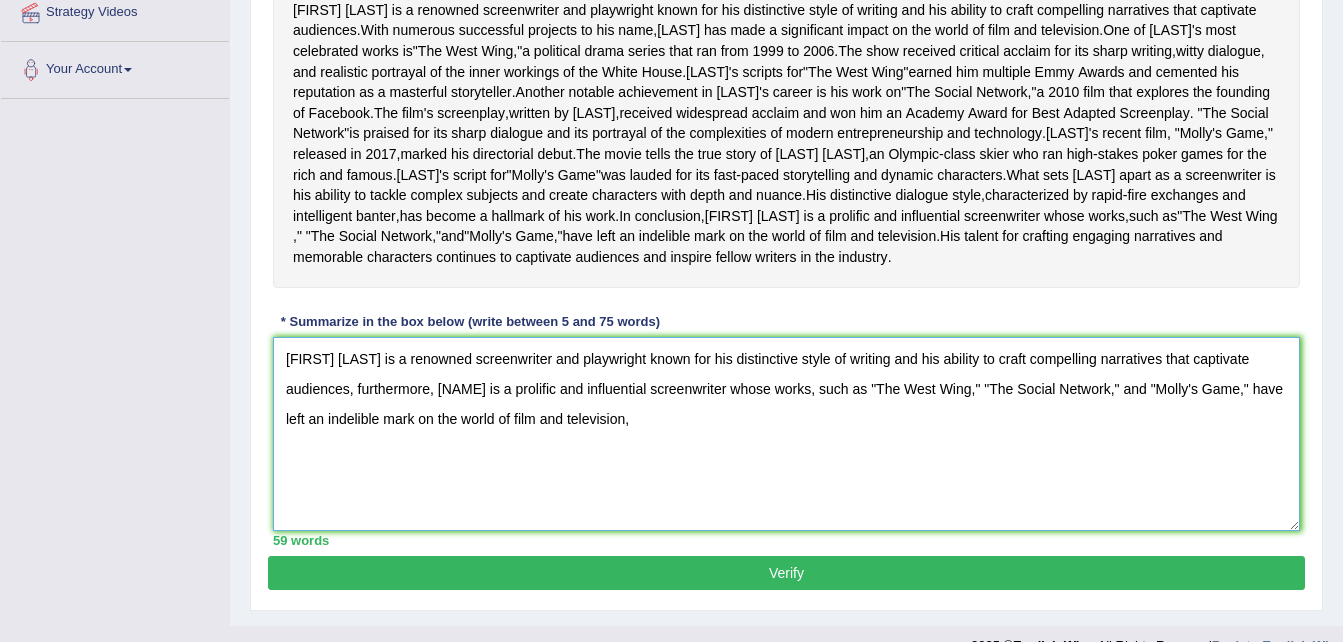 click on "Aaron Sorkin is a renowned screenwriter and playwright known for his distinctive style of writing and his ability to craft compelling narratives that captivate audiences, furthermore, AAron Sorkin is a prolific and influential screenwriter whose works, such as "The West Wing," "The Social Network," and "Molly's Game," have left an indelible mark on the world of film and television," at bounding box center (786, 434) 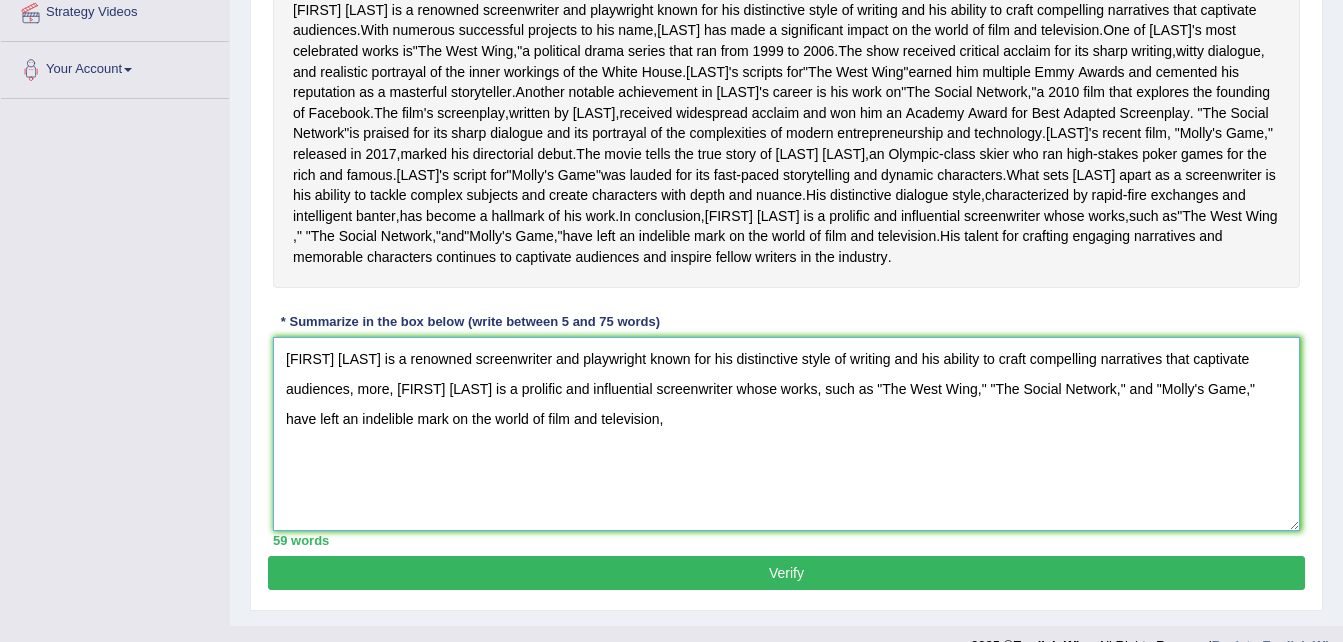 click on "Aaron Sorkin is a renowned screenwriter and playwright known for his distinctive style of writing and his ability to craft compelling narratives that captivate audiences, more, AAron Sorkin is a prolific and influential screenwriter whose works, such as "The West Wing," "The Social Network," and "Molly's Game," have left an indelible mark on the world of film and television," at bounding box center [786, 434] 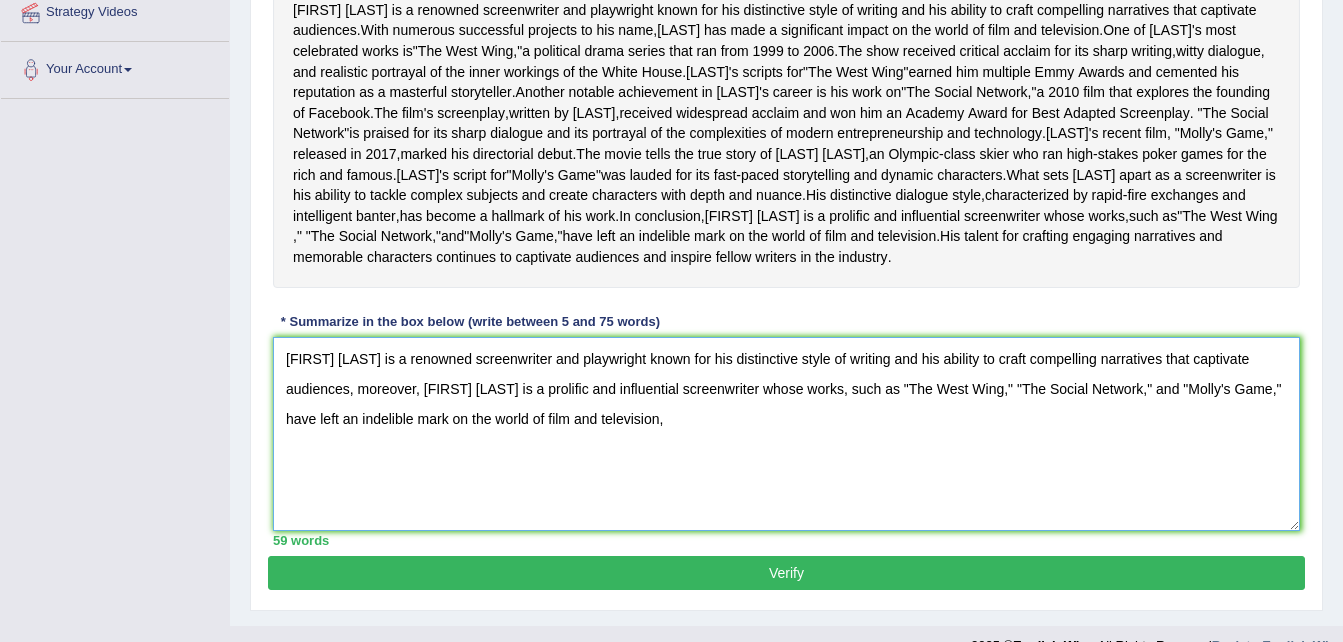click on "Aaron Sorkin is a renowned screenwriter and playwright known for his distinctive style of writing and his ability to craft compelling narratives that captivate audiences, moreover, AAron Sorkin is a prolific and influential screenwriter whose works, such as "The West Wing," "The Social Network," and "Molly's Game," have left an indelible mark on the world of film and television," at bounding box center (786, 434) 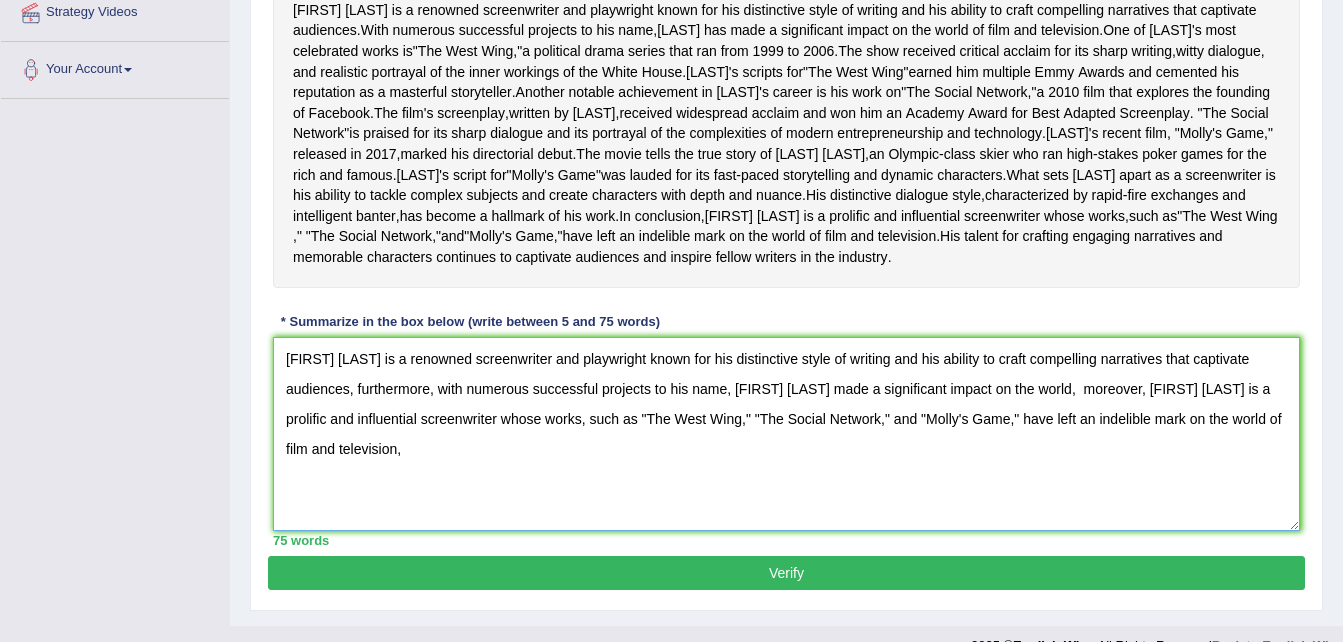 click on "Aaron Sorkin is a renowned screenwriter and playwright known for his distinctive style of writing and his ability to craft compelling narratives that captivate audiences, furthermore, with numerous successful projects to his name, Sorkin made a significant impact on the world,  moreover, AAron Sorkin is a prolific and influential screenwriter whose works, such as "The West Wing," "The Social Network," and "Molly's Game," have left an indelible mark on the world of film and television," at bounding box center [786, 434] 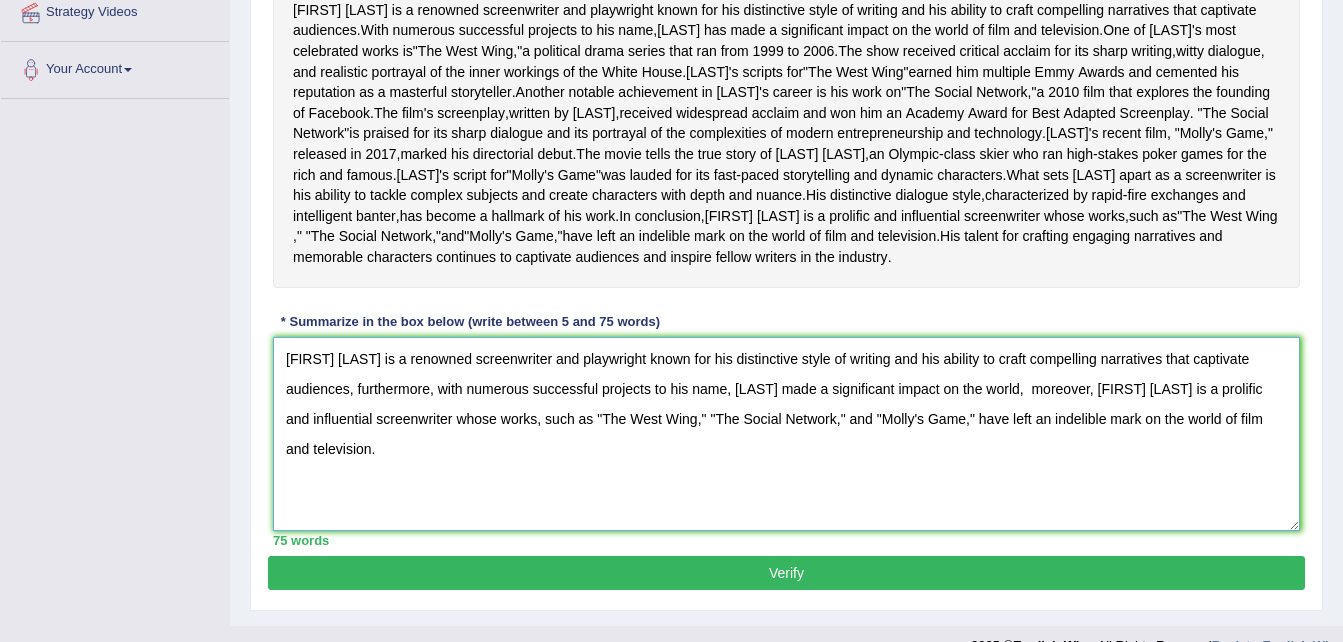 click on "Aaron Sorkin is a renowned screenwriter and playwright known for his distinctive style of writing and his ability to craft compelling narratives that captivate audiences, furthermore, with numerous successful projects to his name, Sorkin made a significant impact on the world,  moreover, AAron Sorkin is a prolific and influential screenwriter whose works, such as "The West Wing," "The Social Network," and "Molly's Game," have left an indelible mark on the world of film and television." at bounding box center [786, 434] 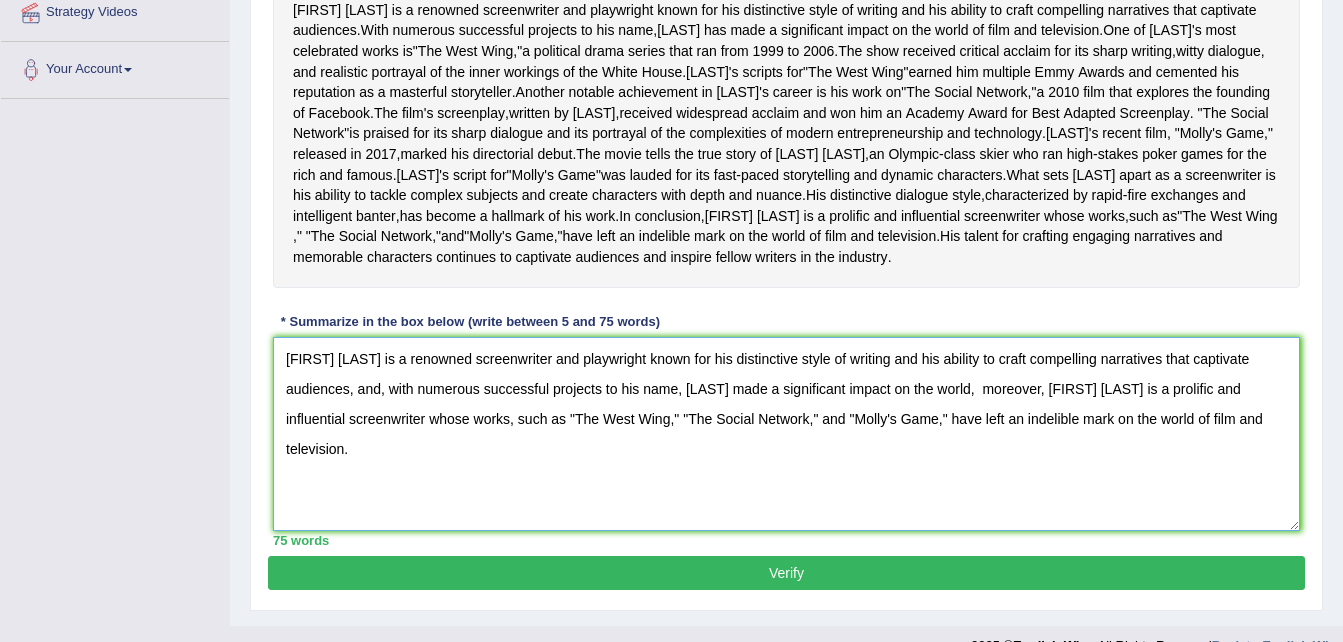 type on "Aaron Sorkin is a renowned screenwriter and playwright known for his distinctive style of writing and his ability to craft compelling narratives that captivate audiences, and, with numerous successful projects to his name, Sorkin made a significant impact on the world,  moreover, AAron Sorkin is a prolific and influential screenwriter whose works, such as "The West Wing," "The Social Network," and "Molly's Game," have left an indelible mark on the world of film and television." 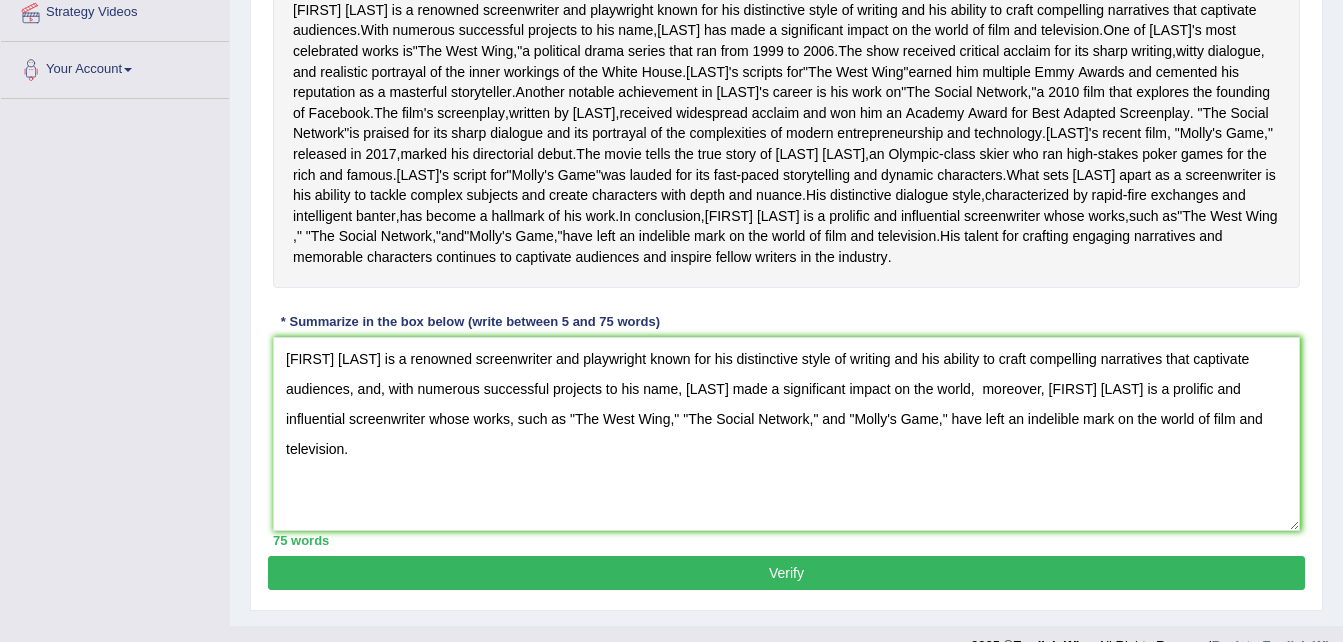 click on "Verify" at bounding box center (786, 573) 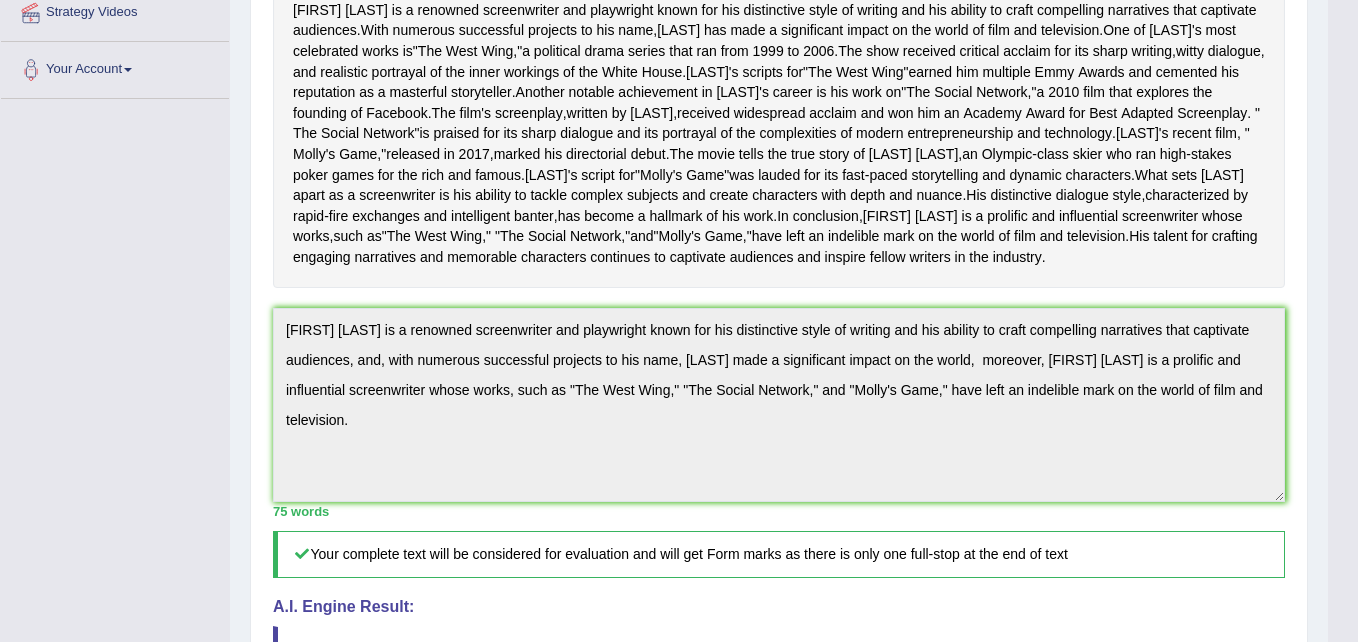 click on "Toggle navigation
Home
Practice Questions   Speaking Practice Read Aloud
Repeat Sentence
Describe Image
Re-tell Lecture
Answer Short Question
Summarize Group Discussion
Respond To A Situation
Writing Practice  Summarize Written Text
Write Essay
Reading Practice  Reading & Writing: Fill In The Blanks
Choose Multiple Answers
Re-order Paragraphs
Fill In The Blanks
Choose Single Answer
Listening Practice  Summarize Spoken Text
Highlight Incorrect Words
Highlight Correct Summary
Select Missing Word
Choose Single Answer
Choose Multiple Answers
Fill In The Blanks
Write From Dictation
Pronunciation
Tests  Take Practice Sectional Test" at bounding box center (679, -78) 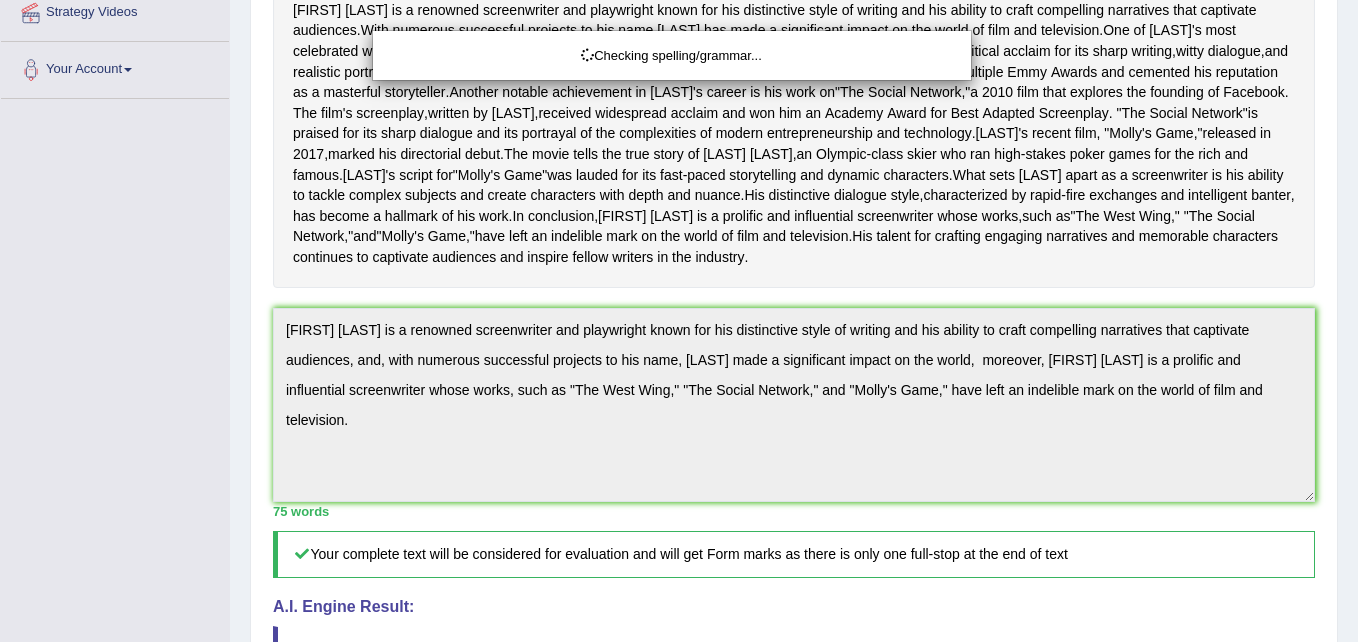 click on "Toggle navigation
Home
Practice Questions   Speaking Practice Read Aloud
Repeat Sentence
Describe Image
Re-tell Lecture
Answer Short Question
Summarize Group Discussion
Respond To A Situation
Writing Practice  Summarize Written Text
Write Essay
Reading Practice  Reading & Writing: Fill In The Blanks
Choose Multiple Answers
Re-order Paragraphs
Fill In The Blanks
Choose Single Answer
Listening Practice  Summarize Spoken Text
Highlight Incorrect Words
Highlight Correct Summary
Select Missing Word
Choose Single Answer
Choose Multiple Answers
Fill In The Blanks
Write From Dictation
Pronunciation
Tests
Take Mock Test" at bounding box center [679, -78] 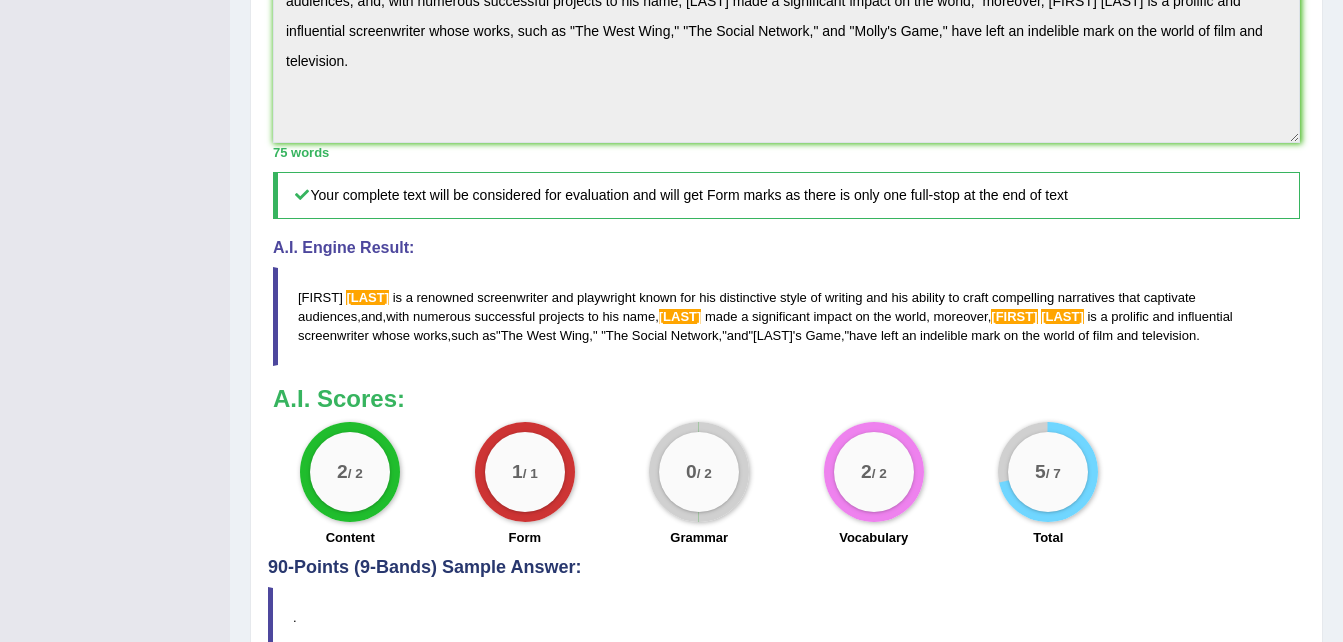 scroll, scrollTop: 759, scrollLeft: 0, axis: vertical 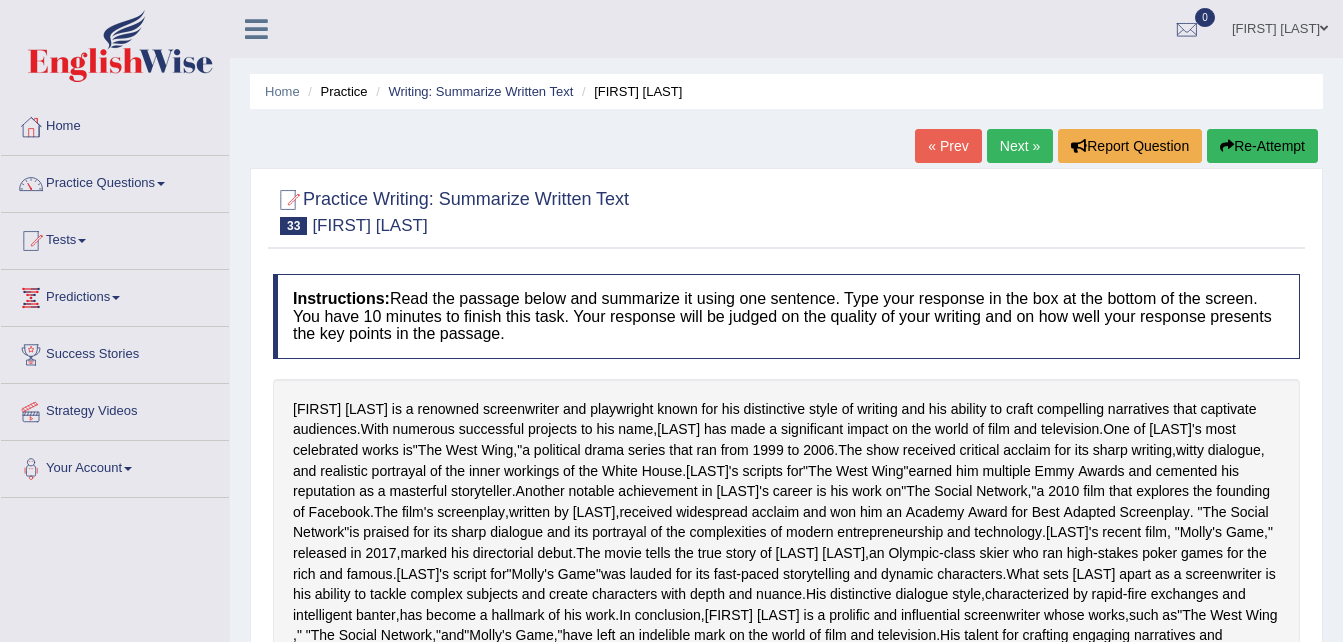 click on "Re-Attempt" at bounding box center (1262, 146) 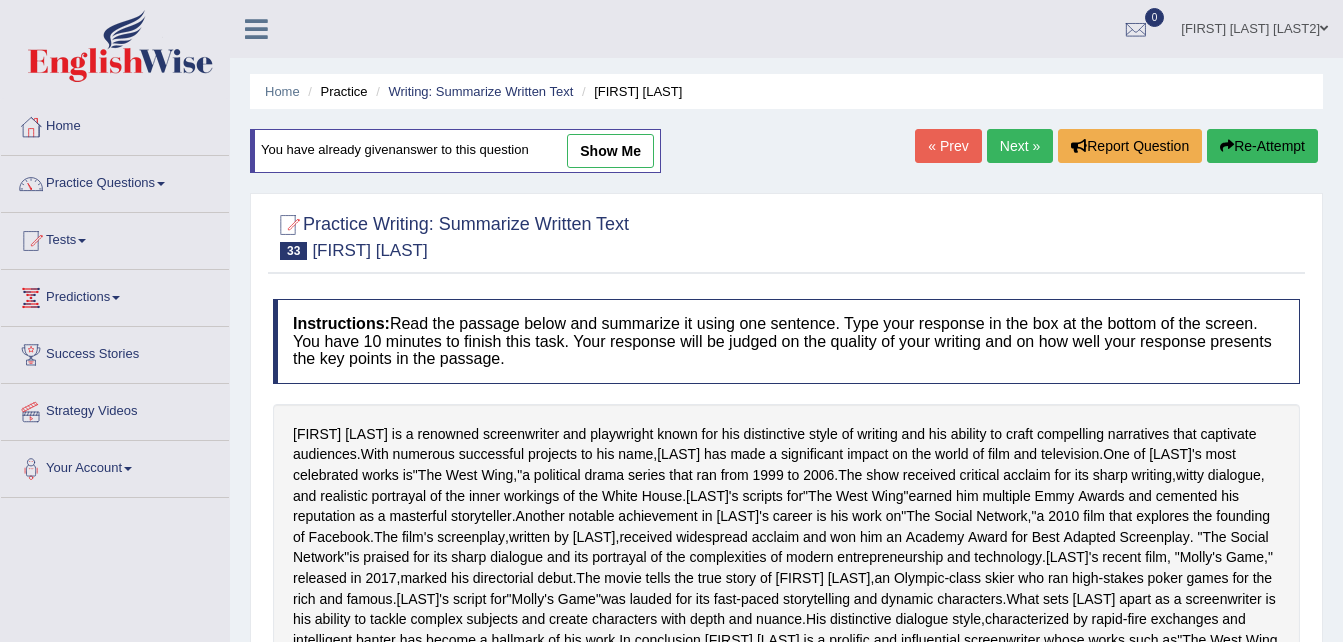 scroll, scrollTop: 0, scrollLeft: 0, axis: both 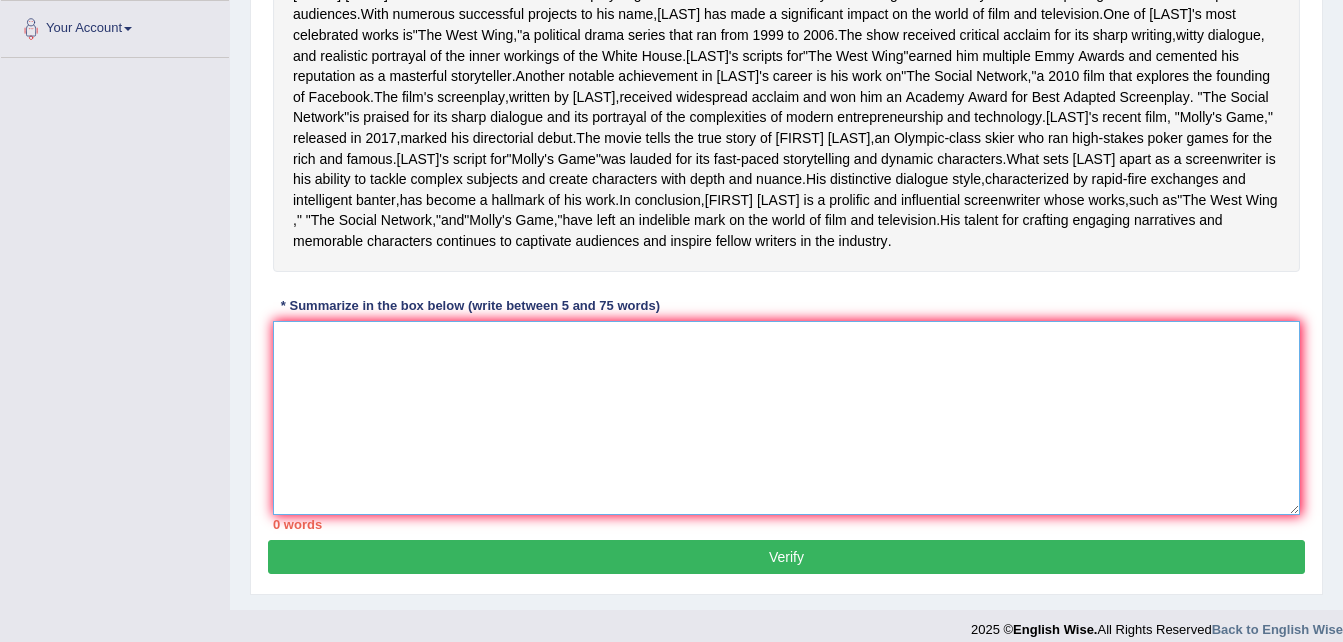 click at bounding box center [786, 418] 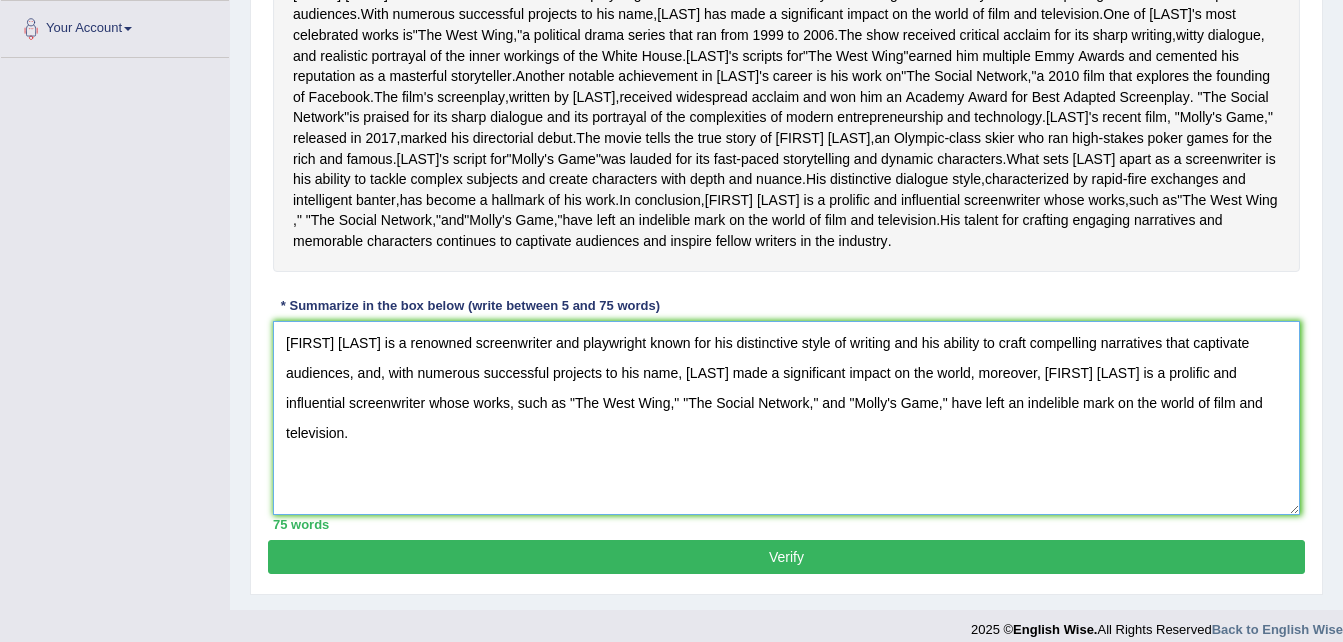 scroll, scrollTop: 457, scrollLeft: 0, axis: vertical 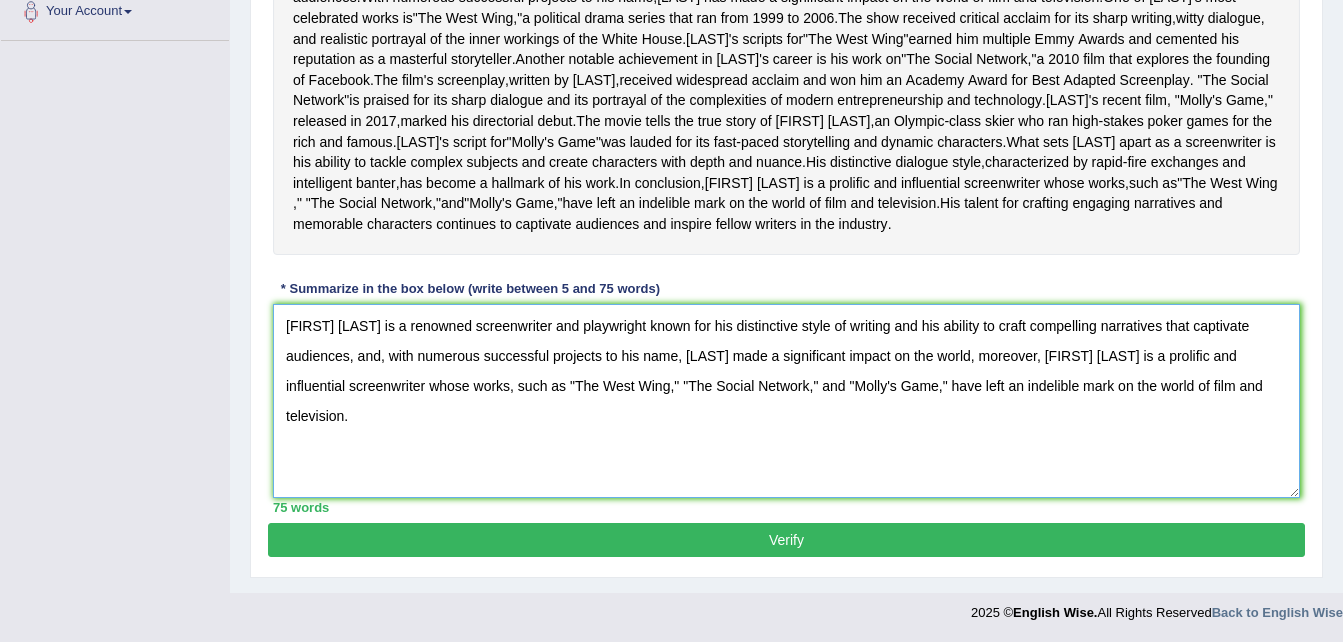 click on "[FIRST] [LAST] is a renowned screenwriter and playwright known for his distinctive style of writing and his ability to craft compelling narratives that captivate audiences, and, with numerous successful projects to his name, [LAST] made a significant impact on the world, moreover, [FIRST] [LAST] is a prolific and influential screenwriter whose works, such as "The West Wing," "The Social Network," and "Molly's Game," have left an indelible mark on the world of film and television." at bounding box center [786, 401] 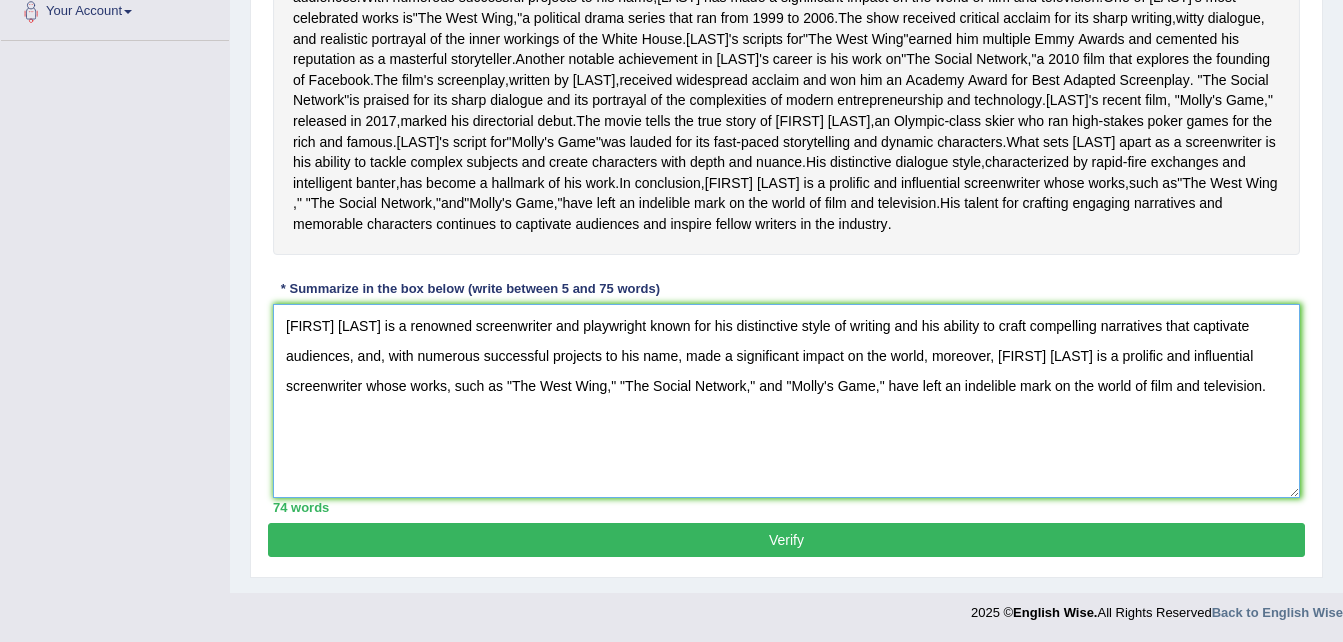 click on "[FIRST] [LAST] is a renowned screenwriter and playwright known for his distinctive style of writing and his ability to craft compelling narratives that captivate audiences, and, with numerous successful projects to his name, made a significant impact on the world, moreover, [FIRST] [LAST] is a prolific and influential screenwriter whose works, such as "The West Wing," "The Social Network," and "Molly's Game," have left an indelible mark on the world of film and television." at bounding box center [786, 401] 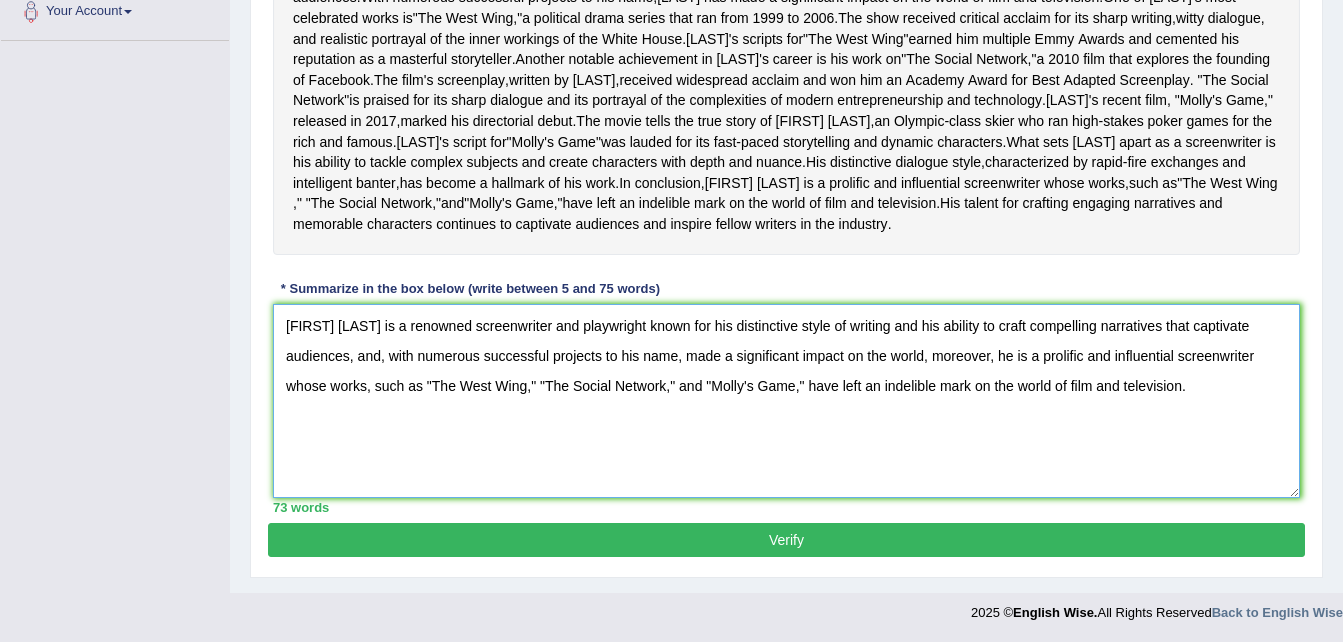 type on "[FIRST] [LAST] is a renowned screenwriter and playwright known for his distinctive style of writing and his ability to craft compelling narratives that captivate audiences, and, with numerous successful projects to his name, made a significant impact on the world, moreover, he is a prolific and influential screenwriter whose works, such as "The West Wing," "The Social Network," and "Molly's Game," have left an indelible mark on the world of film and television." 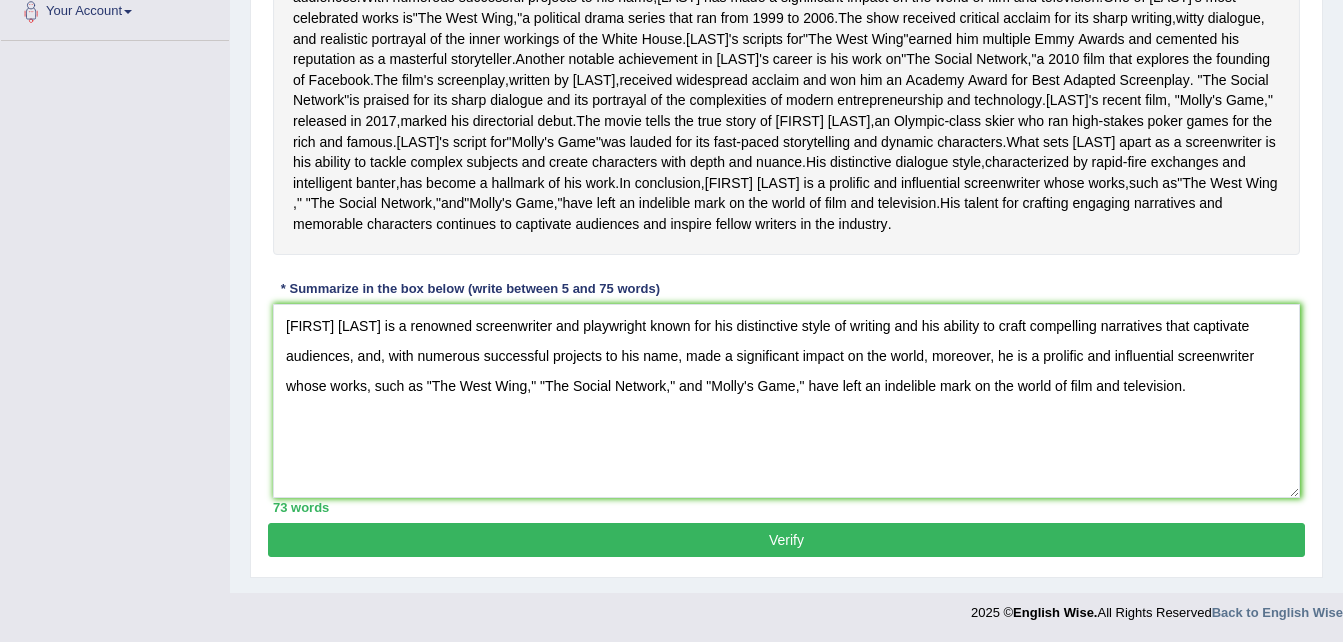 click on "Verify" at bounding box center [786, 540] 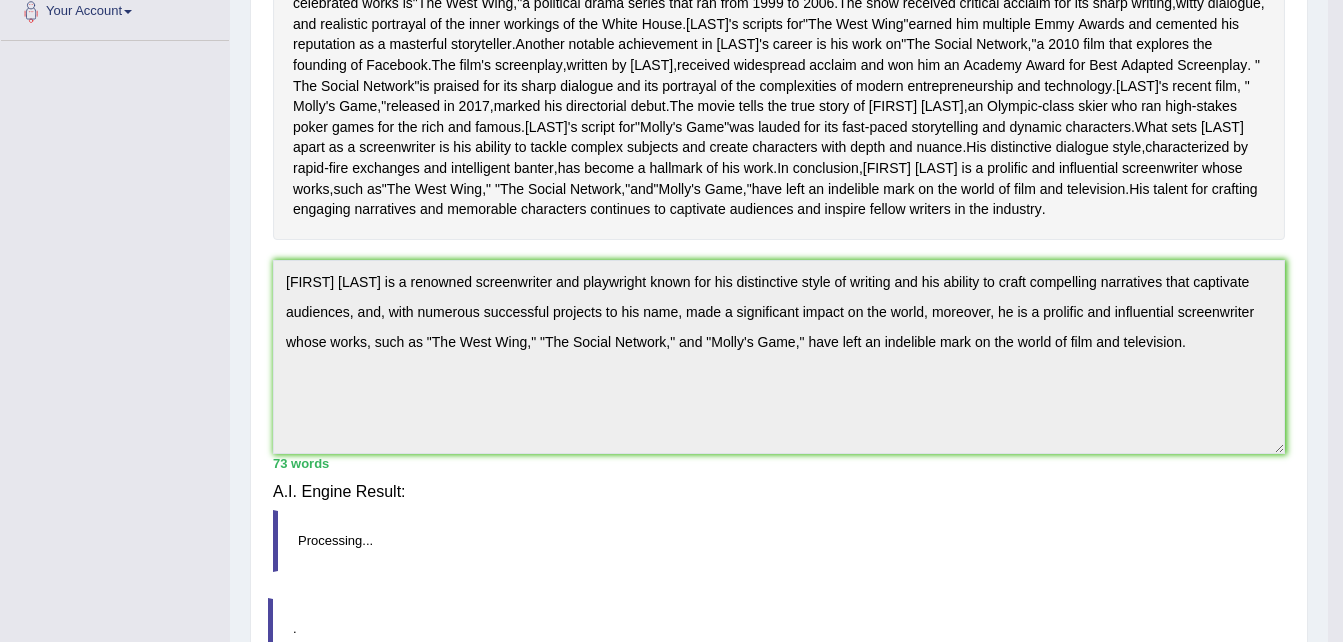 scroll, scrollTop: 432, scrollLeft: 0, axis: vertical 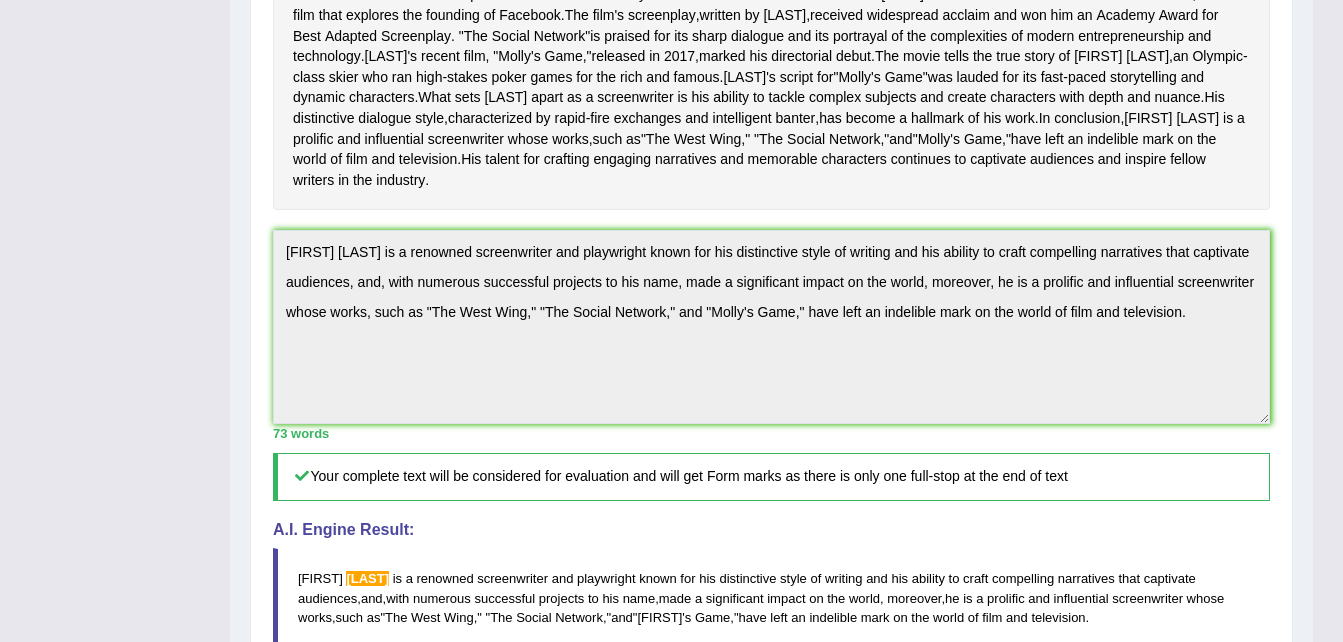 click on "Home
Practice
Writing: Summarize Written Text
Aaron Sorkin
You have already given   answer to this question
« Prev Next »  Report Question  Re-Attempt
Practice Writing: Summarize Written Text
33
Aaron Sorkin
Instructions:  Read the passage below and summarize it using one sentence. Type your response in the box at the bottom of the screen. You have 10 minutes to finish this task. Your response will be judged on the quality of your writing and on how well your response presents the key points in the passage.
Aaron   Sorkin   is   a   renowned   screenwriter   and   playwright   known   for   his   distinctive   style   of   writing   and   his   ability   to   craft   compelling   narratives   that   captivate   audiences .  With   numerous   successful   projects   to   his   name ," at bounding box center [771, 234] 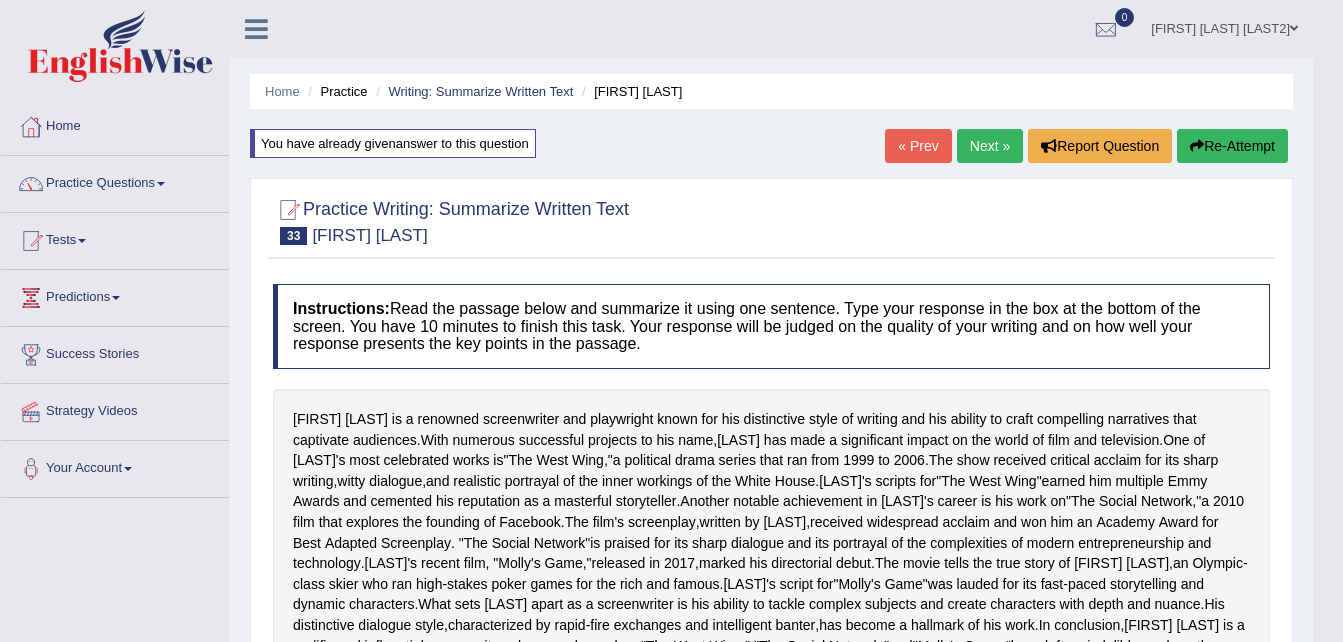 click on "Re-Attempt" at bounding box center (1232, 146) 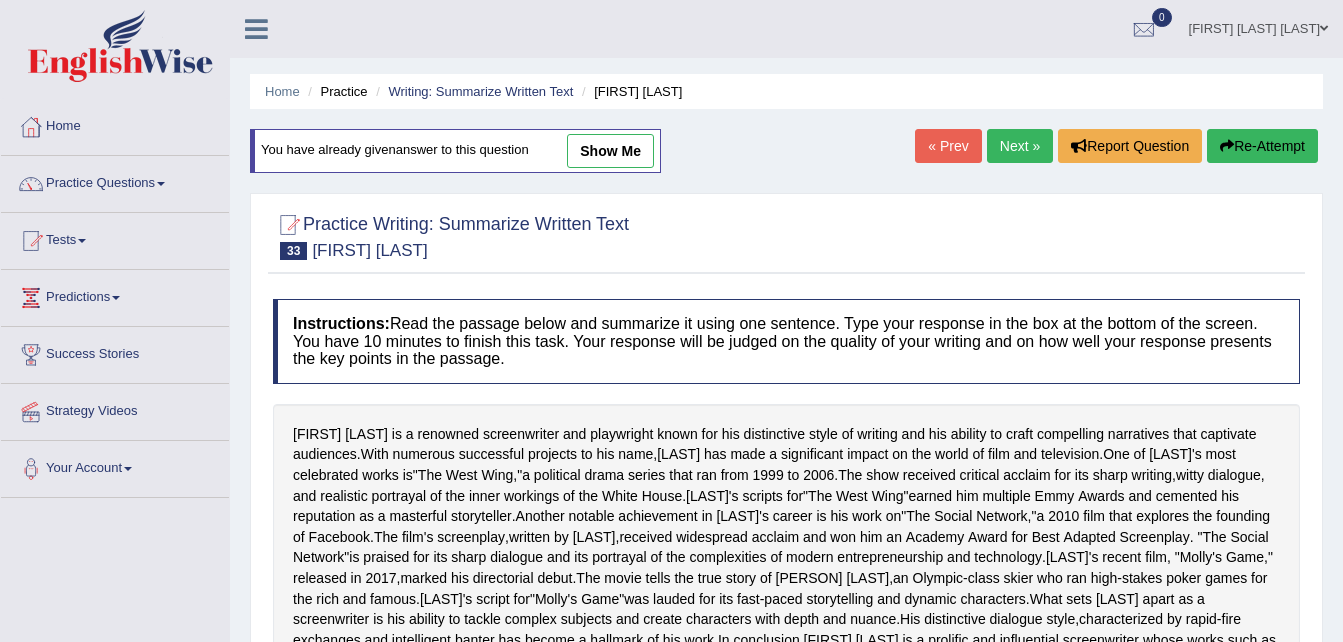 scroll, scrollTop: 0, scrollLeft: 0, axis: both 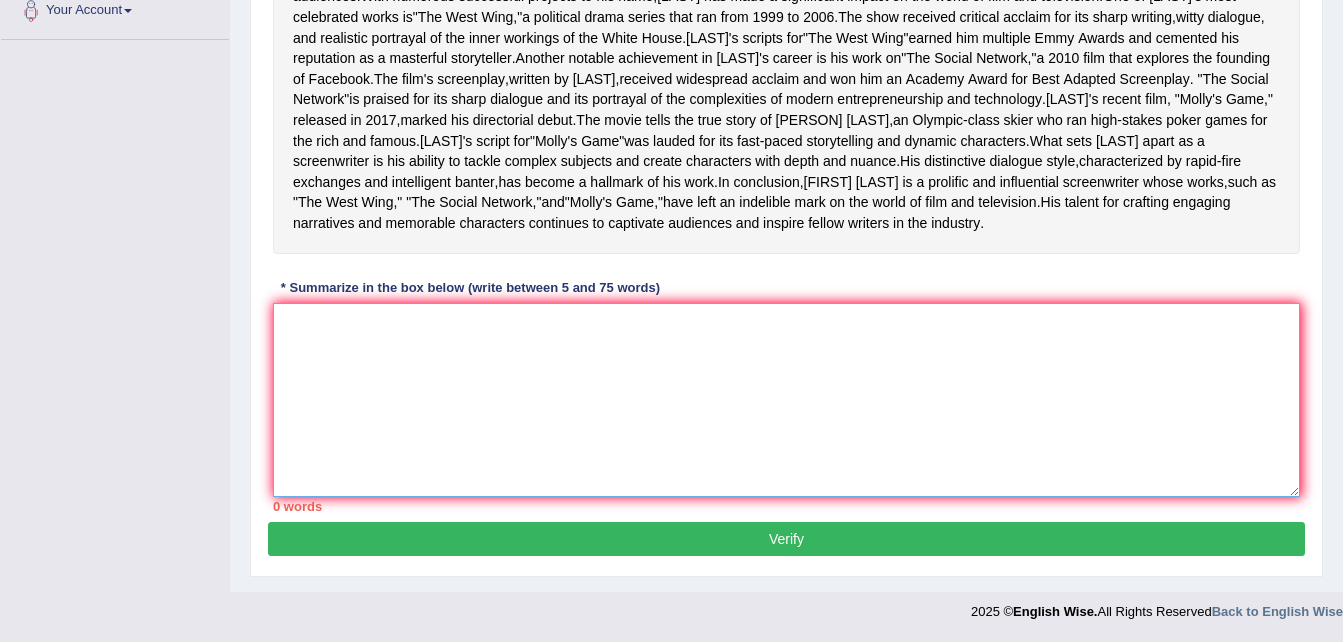 click at bounding box center [786, 400] 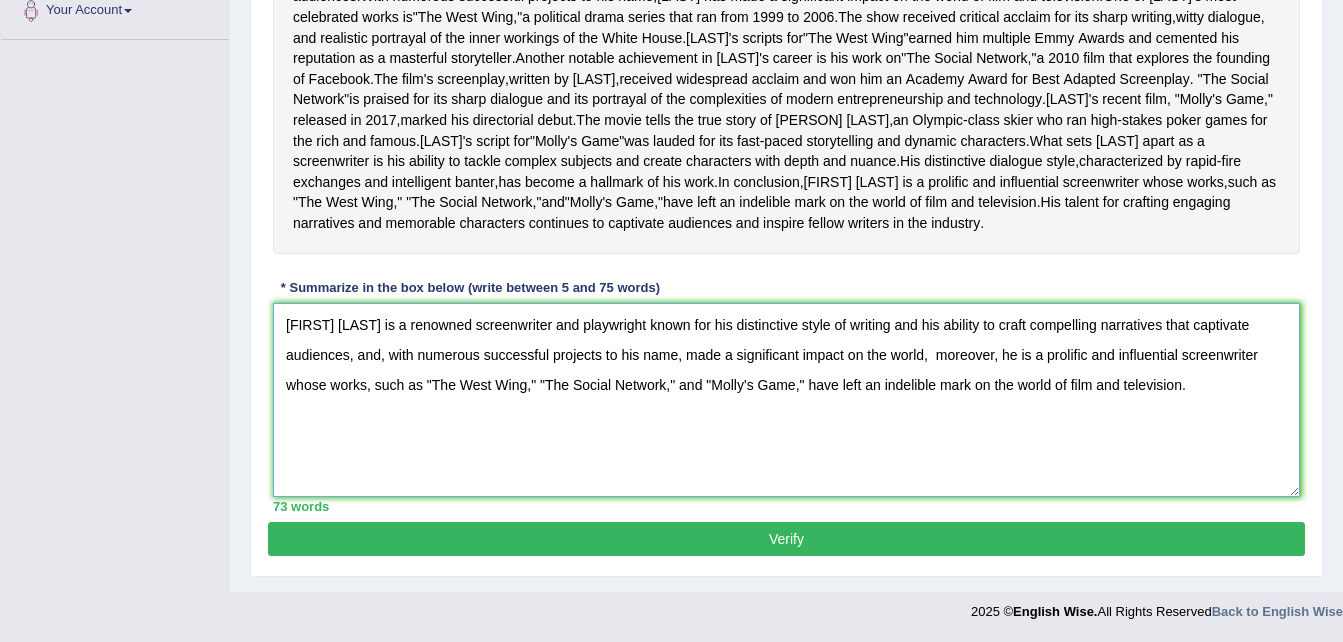 click on "[FIRST] [LAST] is a renowned screenwriter and playwright known for his distinctive style of writing and his ability to craft compelling narratives that captivate audiences, and, with numerous successful projects to his name, made a significant impact on the world,  moreover, he is a prolific and influential screenwriter whose works, such as "The West Wing," "The Social Network," and "Molly's Game," have left an indelible mark on the world of film and television." at bounding box center [786, 400] 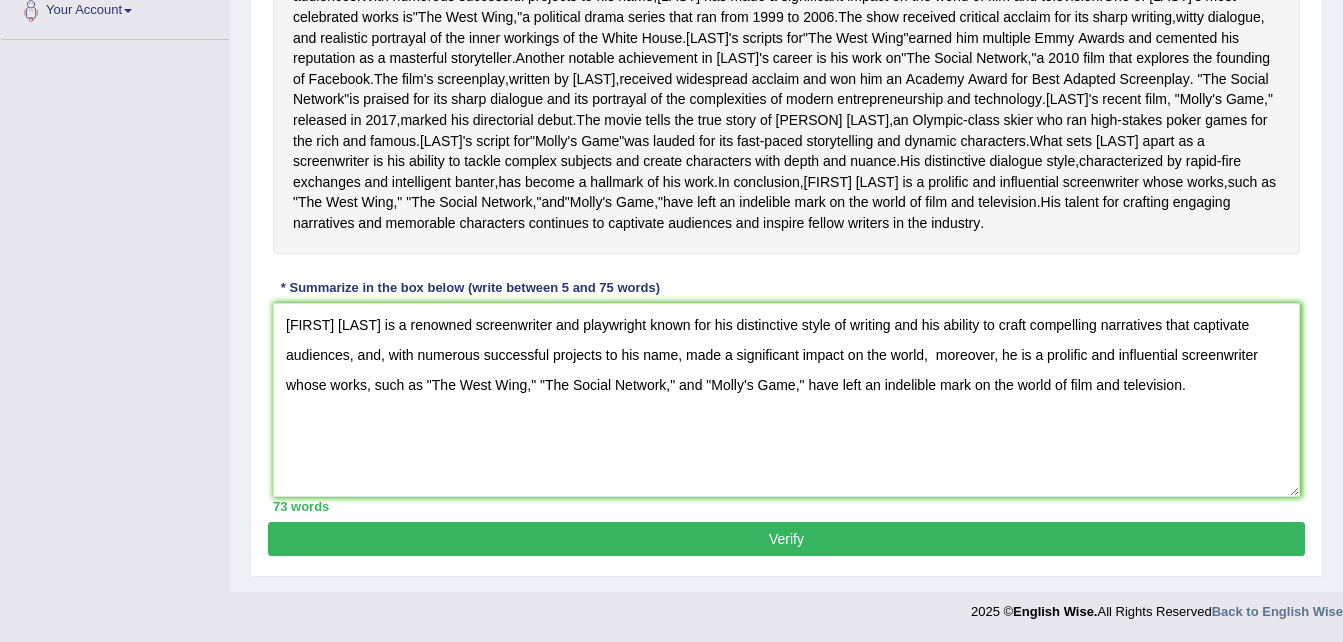 click on "Verify" at bounding box center (786, 539) 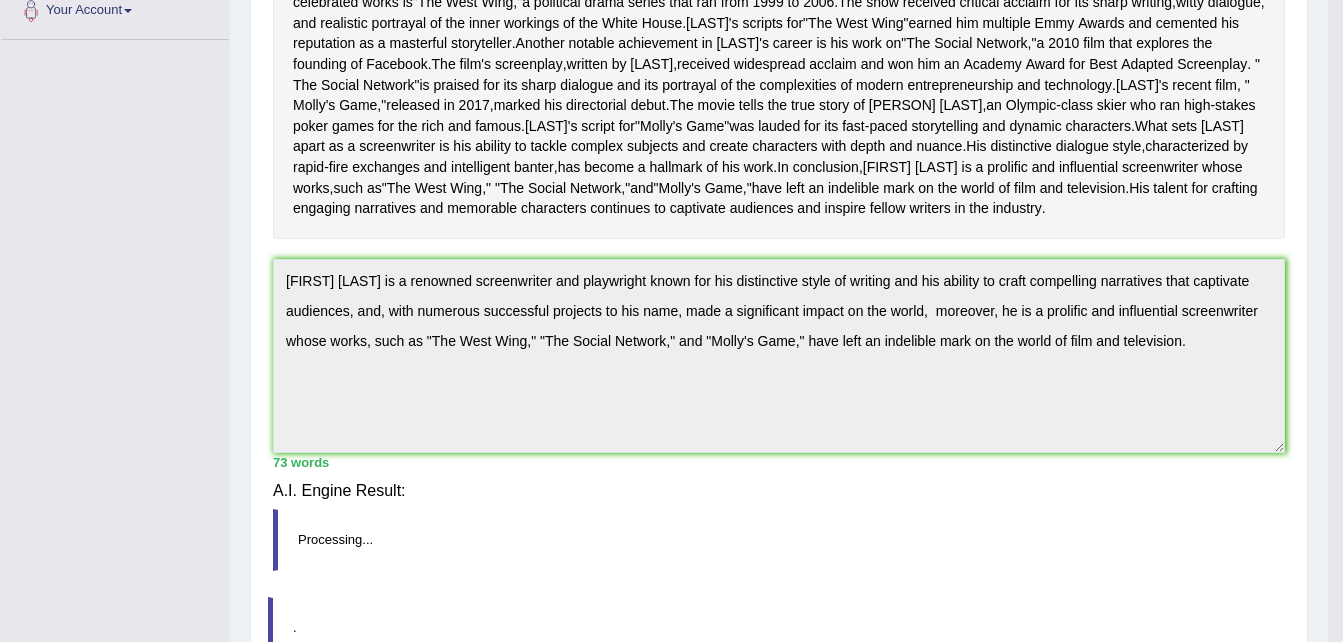 scroll, scrollTop: 432, scrollLeft: 0, axis: vertical 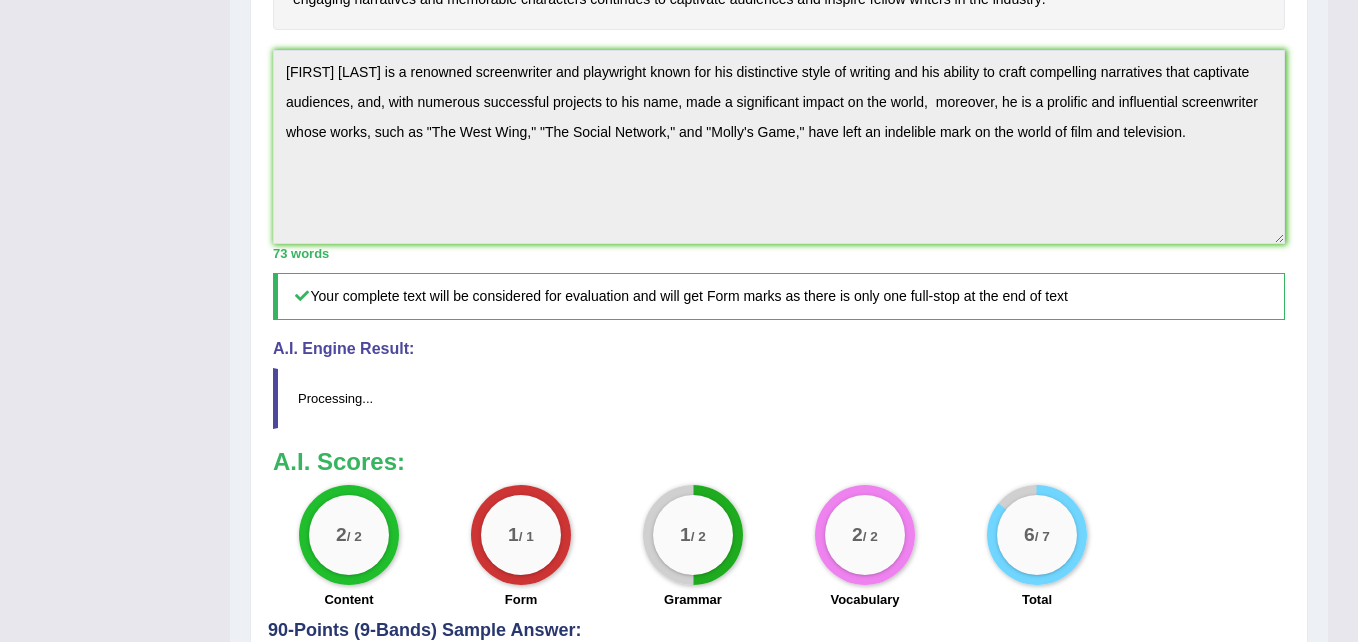 click on "Toggle navigation
Home
Practice Questions   Speaking Practice Read Aloud
Repeat Sentence
Describe Image
Re-tell Lecture
Answer Short Question
Summarize Group Discussion
Respond To A Situation
Writing Practice  Summarize Written Text
Write Essay
Reading Practice  Reading & Writing: Fill In The Blanks
Choose Multiple Answers
Re-order Paragraphs
Fill In The Blanks
Choose Single Answer
Listening Practice  Summarize Spoken Text
Highlight Incorrect Words
Highlight Correct Summary
Select Missing Word
Choose Single Answer
Choose Multiple Answers
Fill In The Blanks
Write From Dictation
Pronunciation
Tests
Take Mock Test" at bounding box center [679, -346] 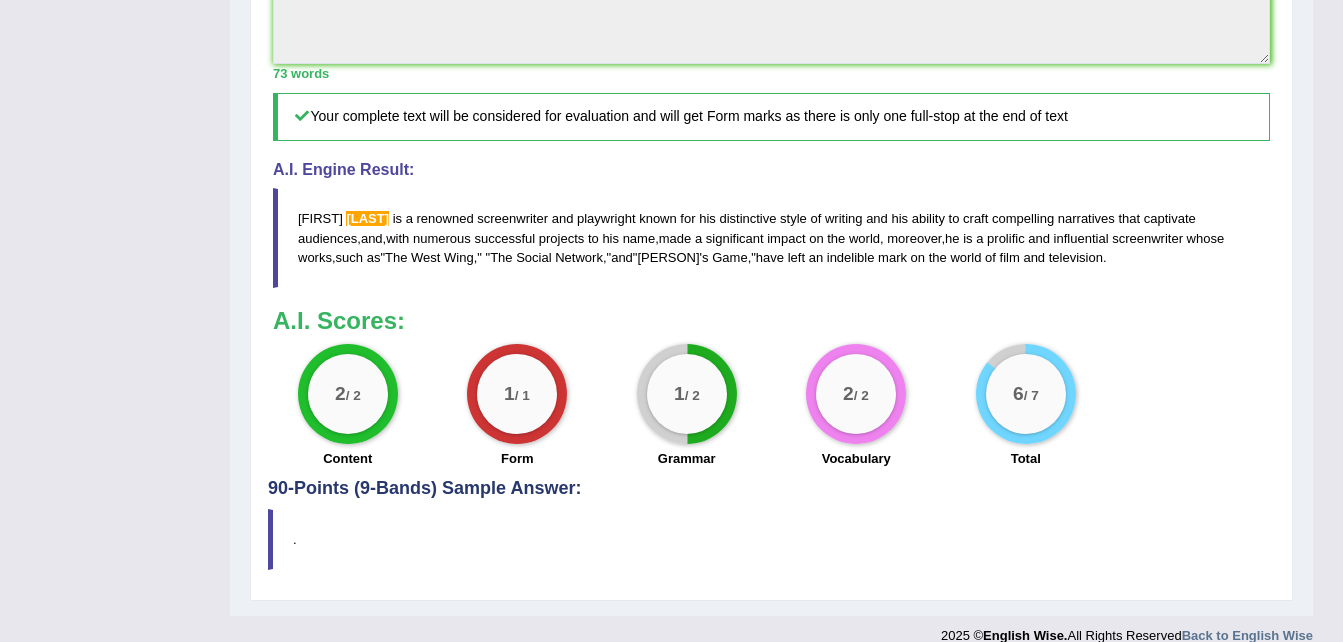 scroll, scrollTop: 891, scrollLeft: 0, axis: vertical 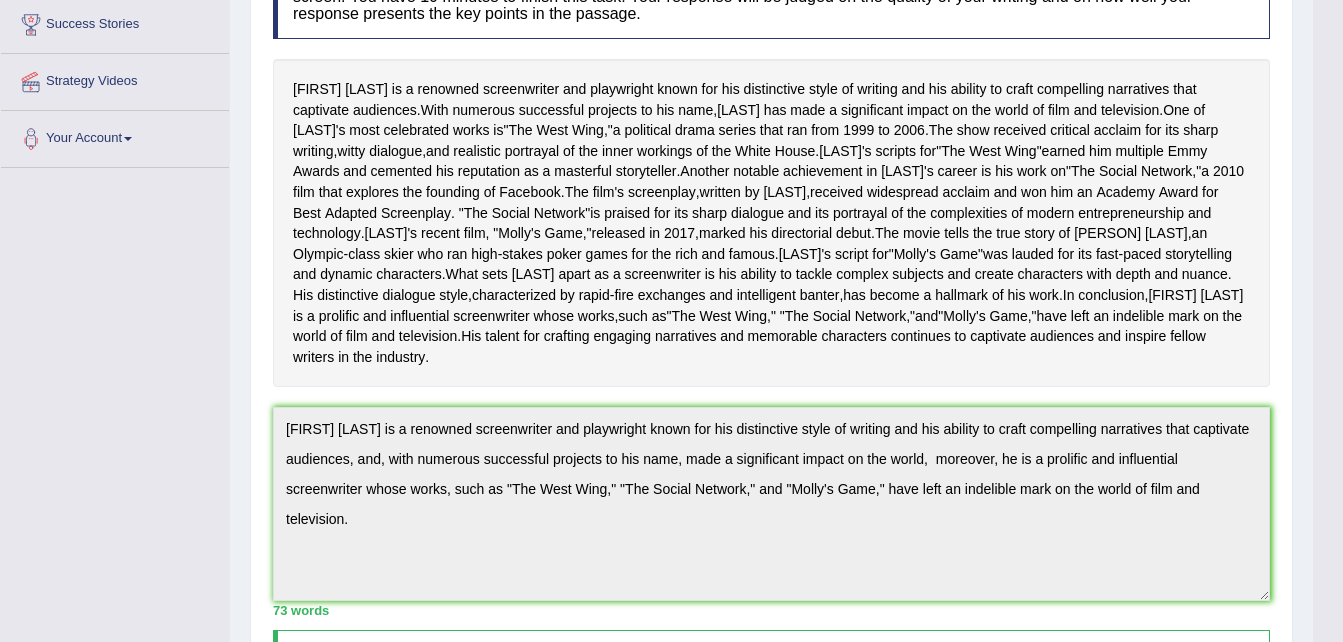 click on "Practice Writing: Summarize Written Text
33
Aaron Sorkin
Instructions:  Read the passage below and summarize it using one sentence. Type your response in the box at the bottom of the screen. You have 10 minutes to finish this task. Your response will be judged on the quality of your writing and on how well your response presents the key points in the passage.
Aaron   Sorkin   is   a   renowned   screenwriter   and   playwright   known   for   his   distinctive   style   of   writing   and   his   ability   to   craft   compelling   narratives   that   captivate   audiences .  With   numerous   successful   projects   to   his   name ,  Sorkin   has   made   a   significant   impact   on   the   world   of   film   and   television .  One   of   Sorkin's   most   celebrated   works   is  " The   West   Wing ,"  a   political   drama   series   that   ran   from   1999   to   2006 .  The   show   received   critical   acclaim" at bounding box center [771, 493] 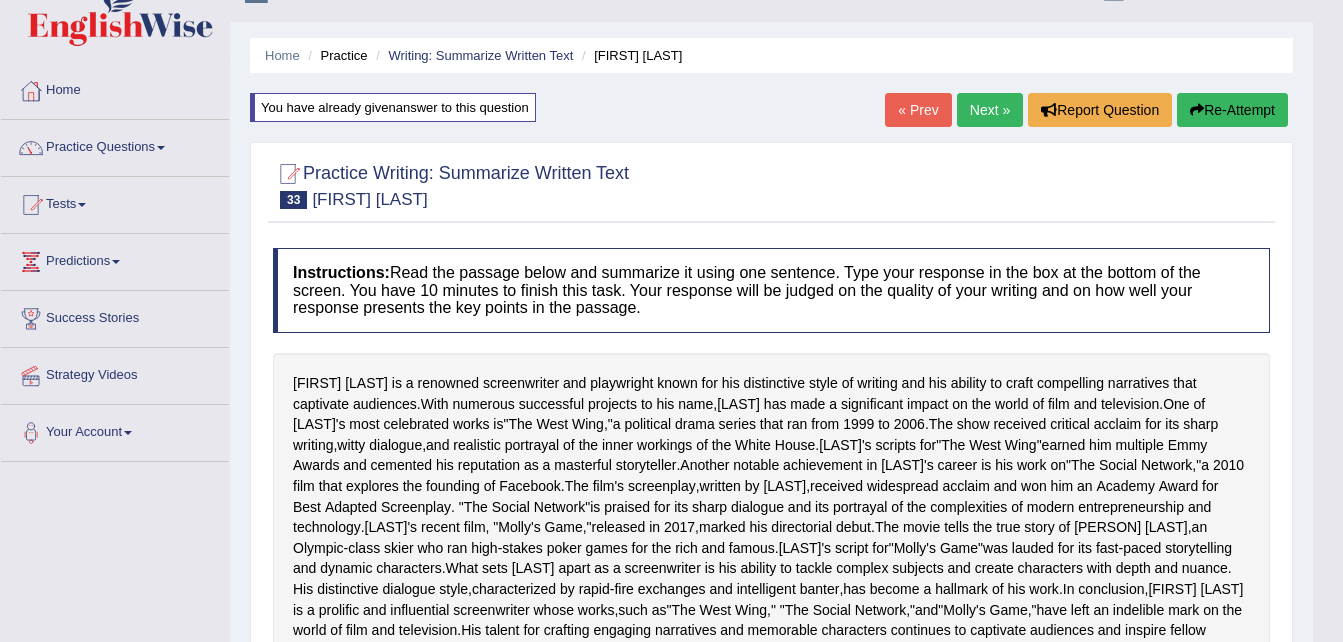 scroll, scrollTop: 0, scrollLeft: 0, axis: both 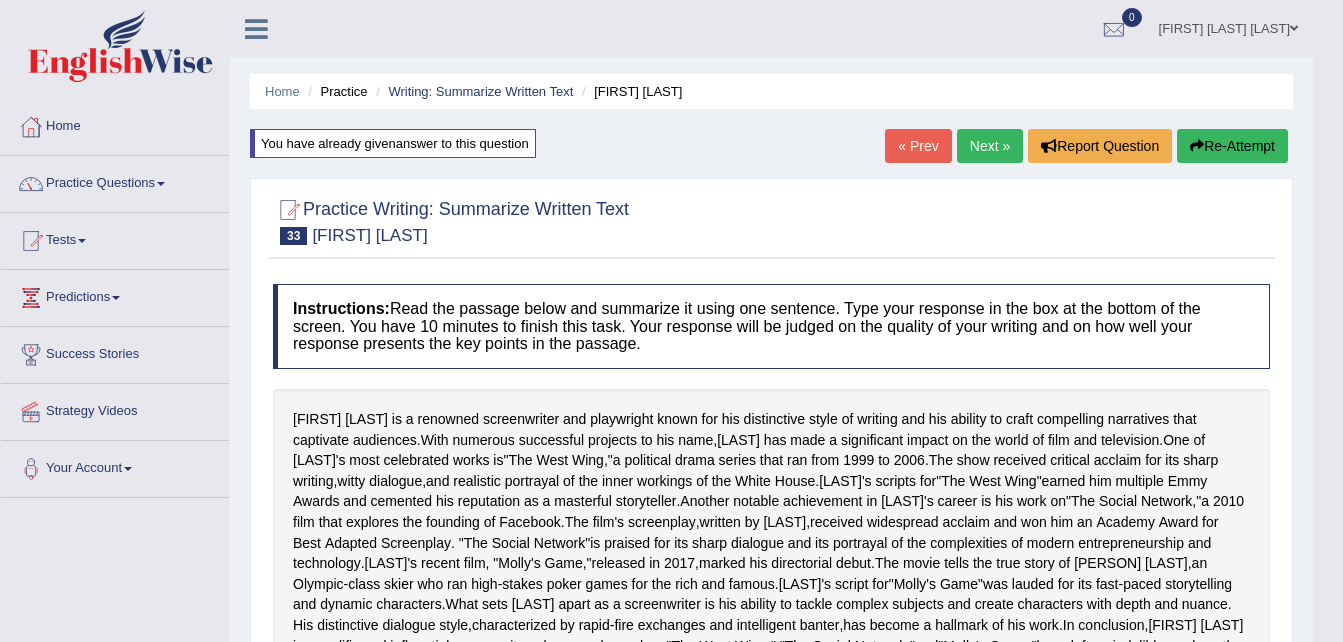 click on "Re-Attempt" at bounding box center [1232, 146] 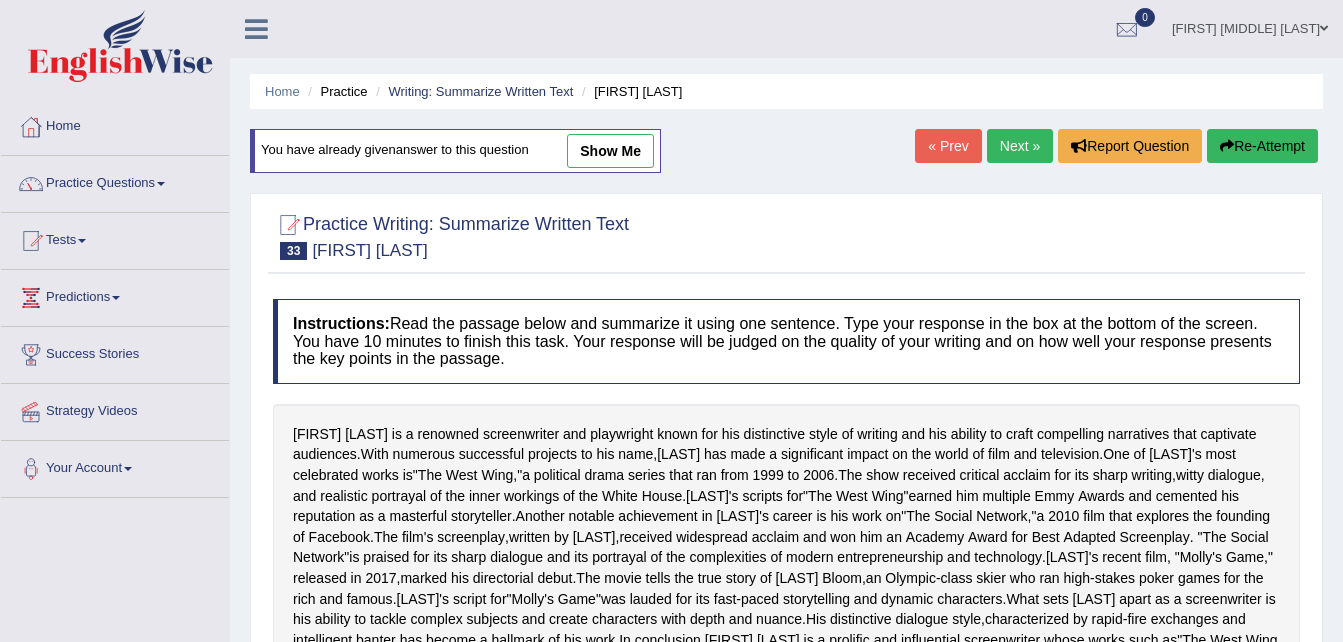 scroll, scrollTop: 0, scrollLeft: 0, axis: both 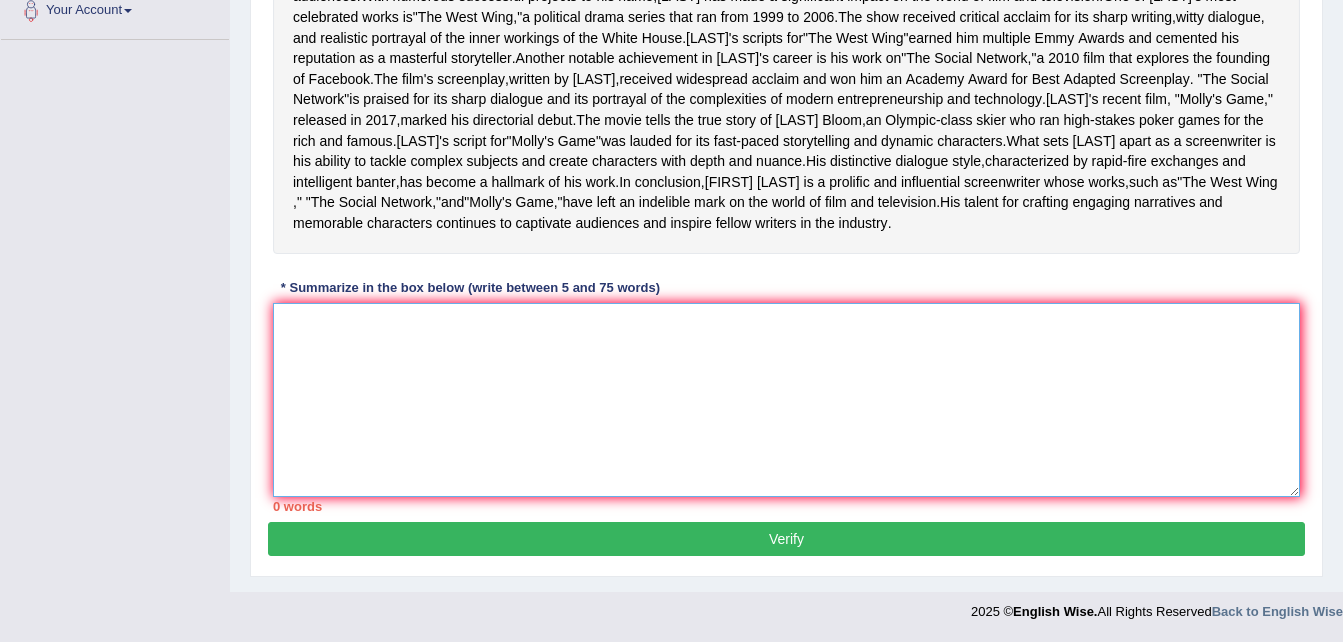 click at bounding box center (786, 400) 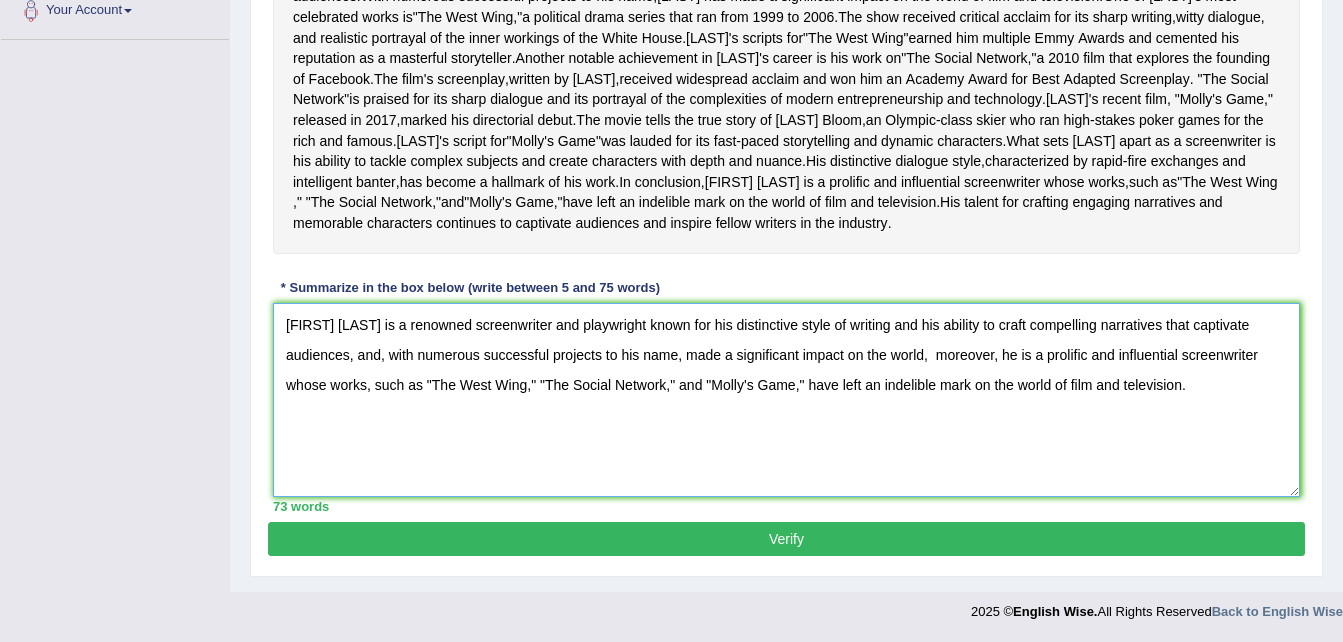 click on "[FIRST] [LAST] is a renowned screenwriter and playwright known for his distinctive style of writing and his ability to craft compelling narratives that captivate audiences, and, with numerous successful projects to his name, made a significant impact on the world,  moreover, he is a prolific and influential screenwriter whose works, such as "The West Wing," "The Social Network," and "Molly's Game," have left an indelible mark on the world of film and television." at bounding box center [786, 400] 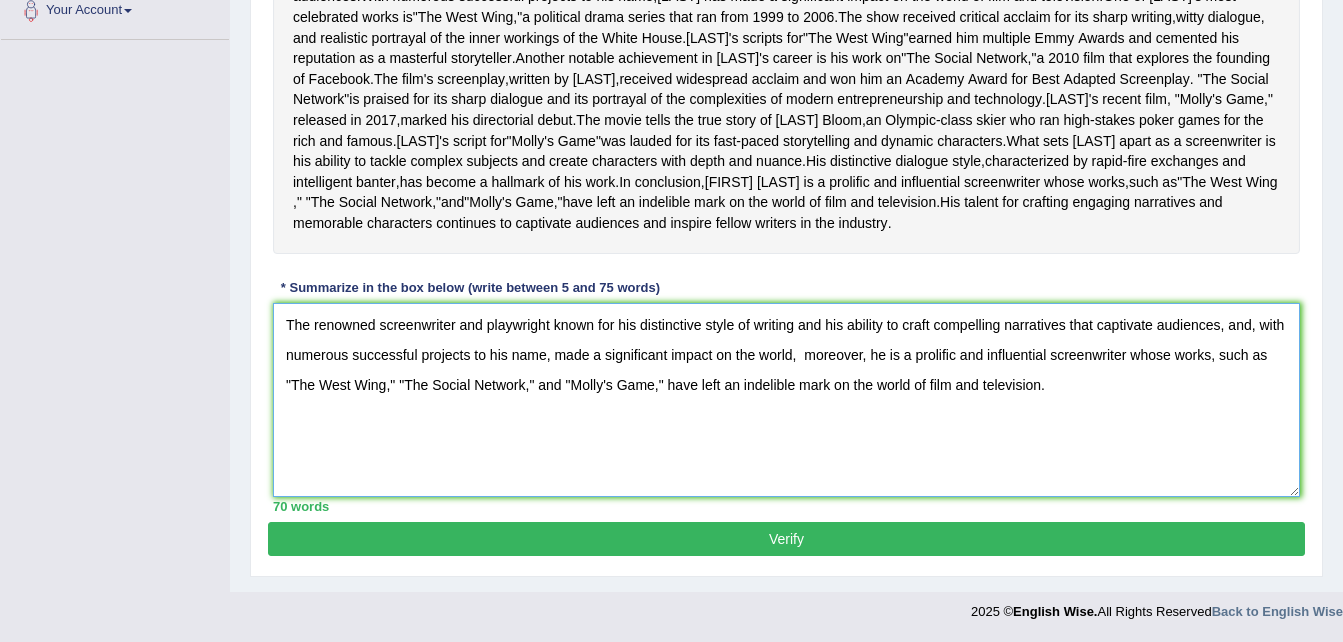 click on "The renowned screenwriter and playwright known for his distinctive style of writing and his ability to craft compelling narratives that captivate audiences, and, with numerous successful projects to his name, made a significant impact on the world,  moreover, he is a prolific and influential screenwriter whose works, such as "The West Wing," "The Social Network," and "Molly's Game," have left an indelible mark on the world of film and television." at bounding box center (786, 400) 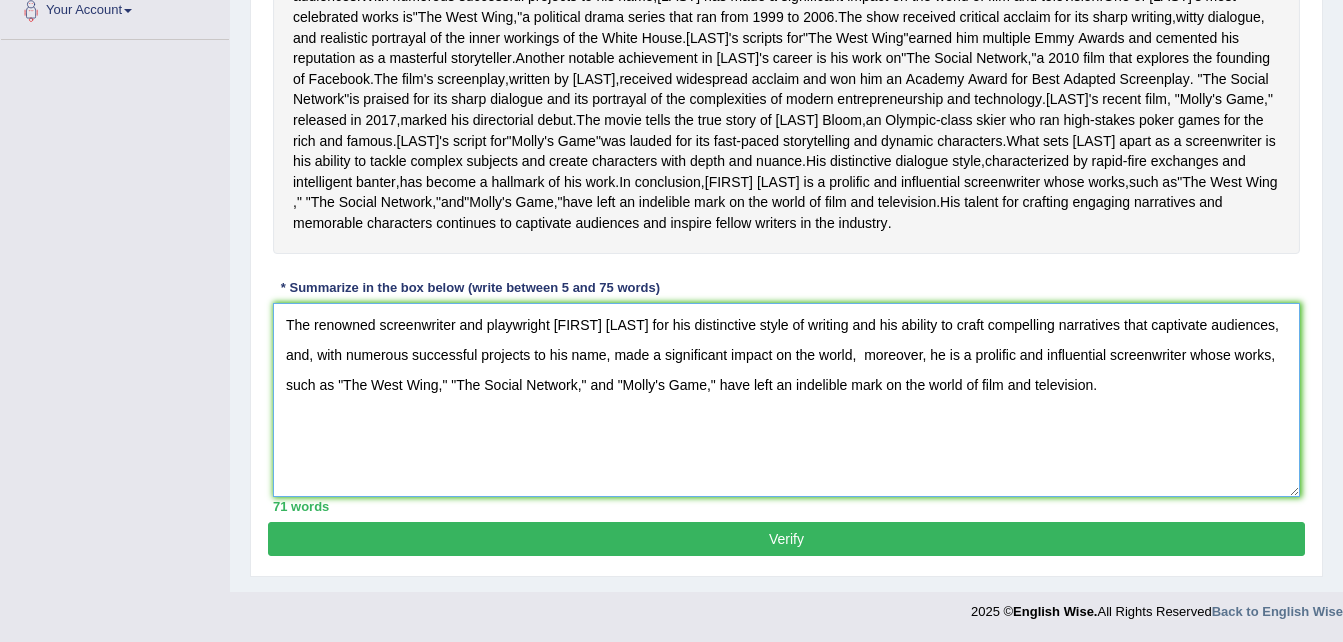 click on "The renowned screenwriter and playwright Aaron Sorkin for his distinctive style of writing and his ability to craft compelling narratives that captivate audiences, and, with numerous successful projects to his name, made a significant impact on the world,  moreover, he is a prolific and influential screenwriter whose works, such as "The West Wing," "The Social Network," and "Molly's Game," have left an indelible mark on the world of film and television." at bounding box center (786, 400) 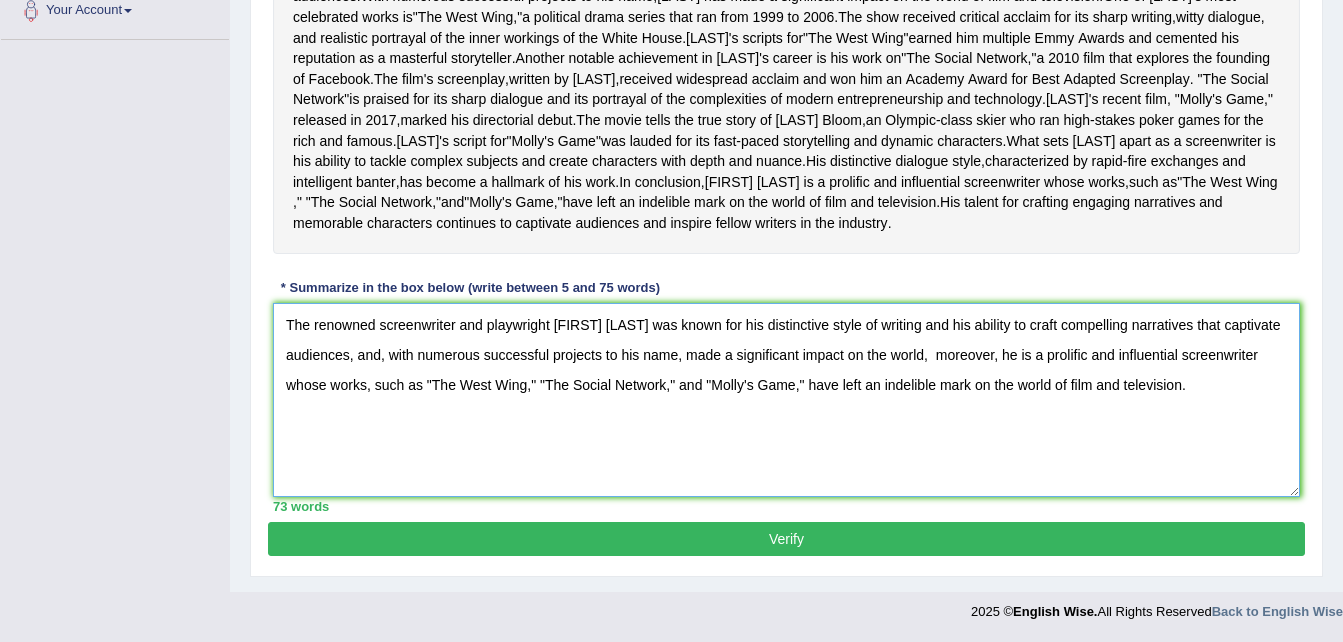 type on "The renowned screenwriter and playwright Aaron Sorkin was known for his distinctive style of writing and his ability to craft compelling narratives that captivate audiences, and, with numerous successful projects to his name, made a significant impact on the world,  moreover, he is a prolific and influential screenwriter whose works, such as "The West Wing," "The Social Network," and "Molly's Game," have left an indelible mark on the world of film and television." 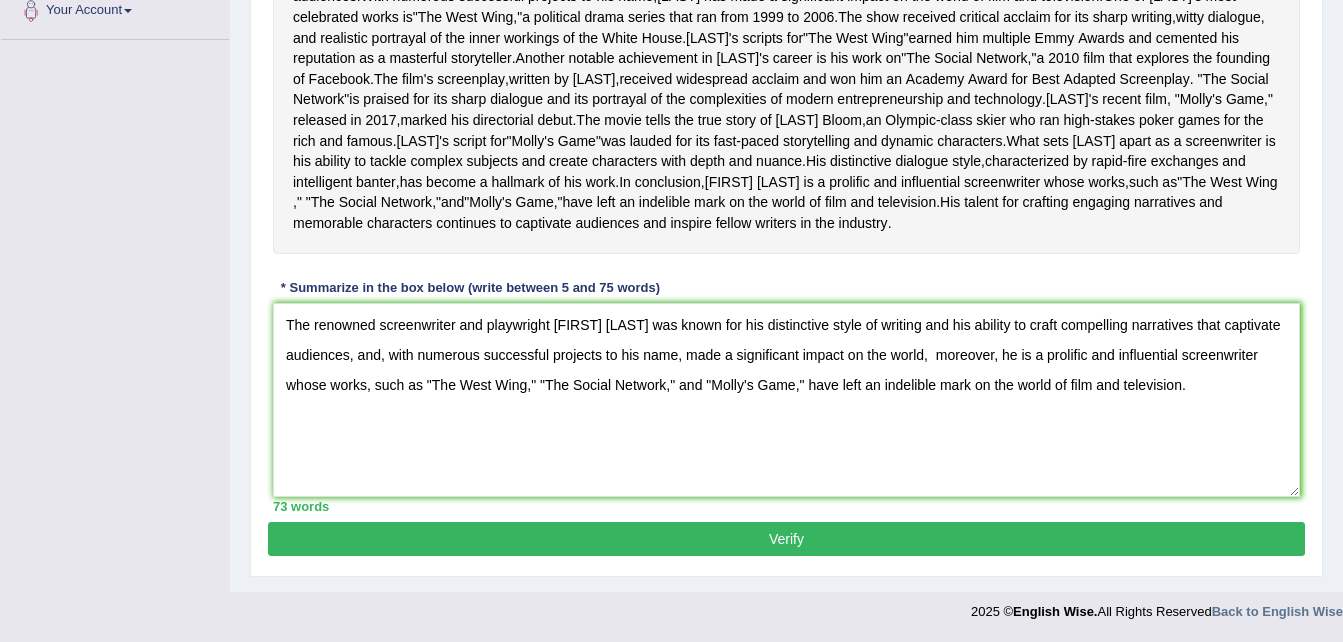 click on "Verify" at bounding box center [786, 539] 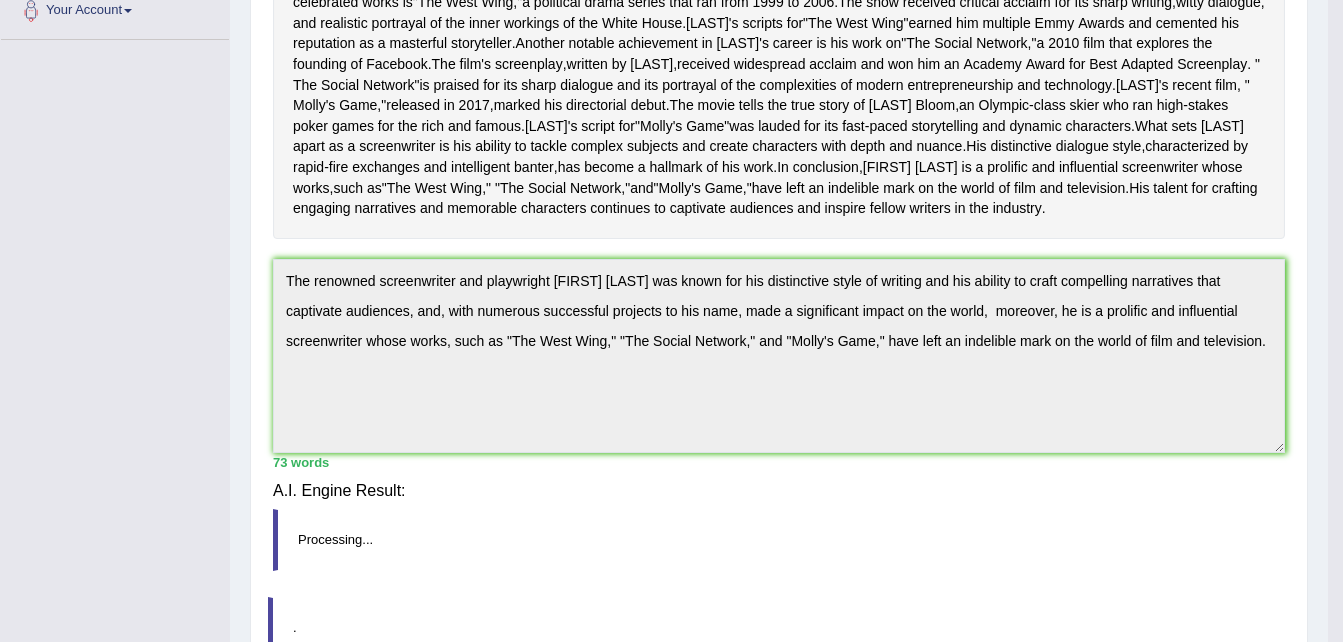 scroll, scrollTop: 432, scrollLeft: 0, axis: vertical 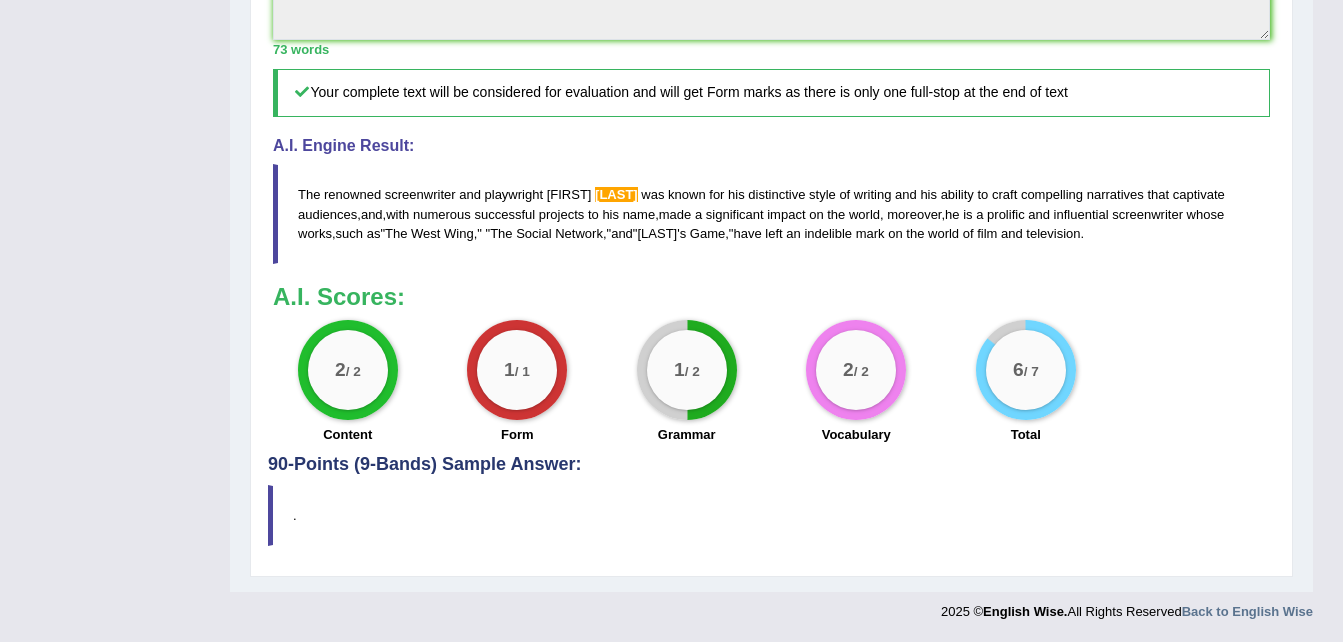 click on "Sorkin" at bounding box center (616, 194) 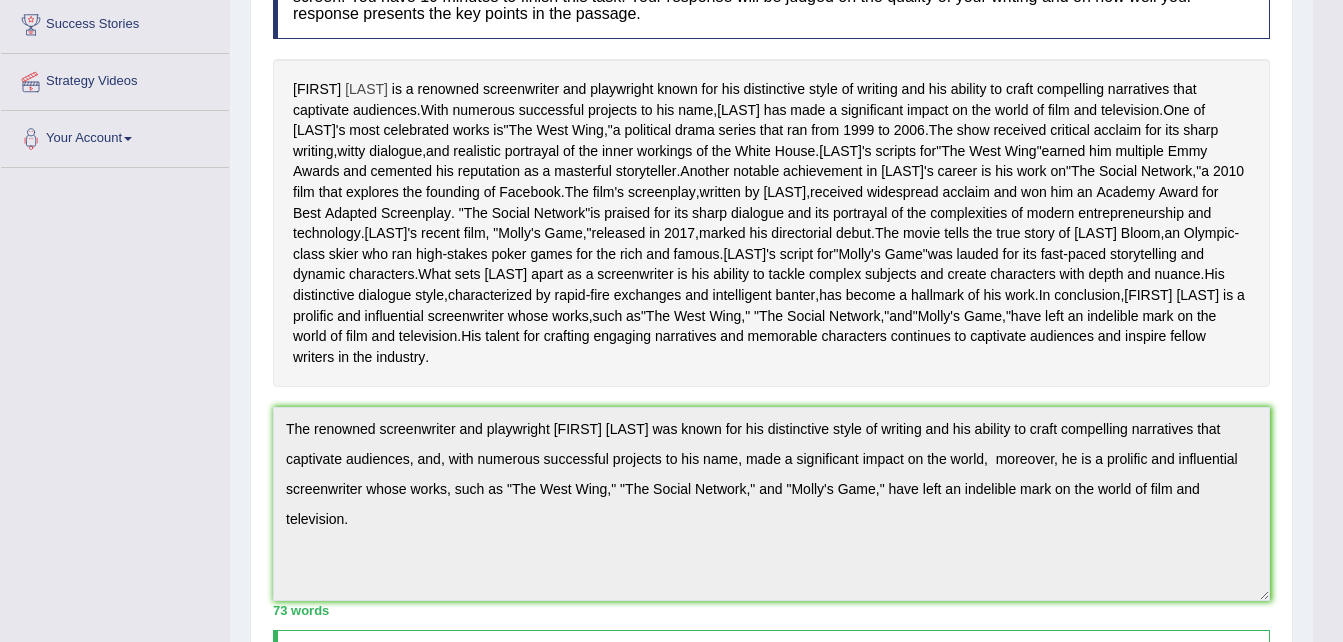 click on "Sorkin" at bounding box center (366, 89) 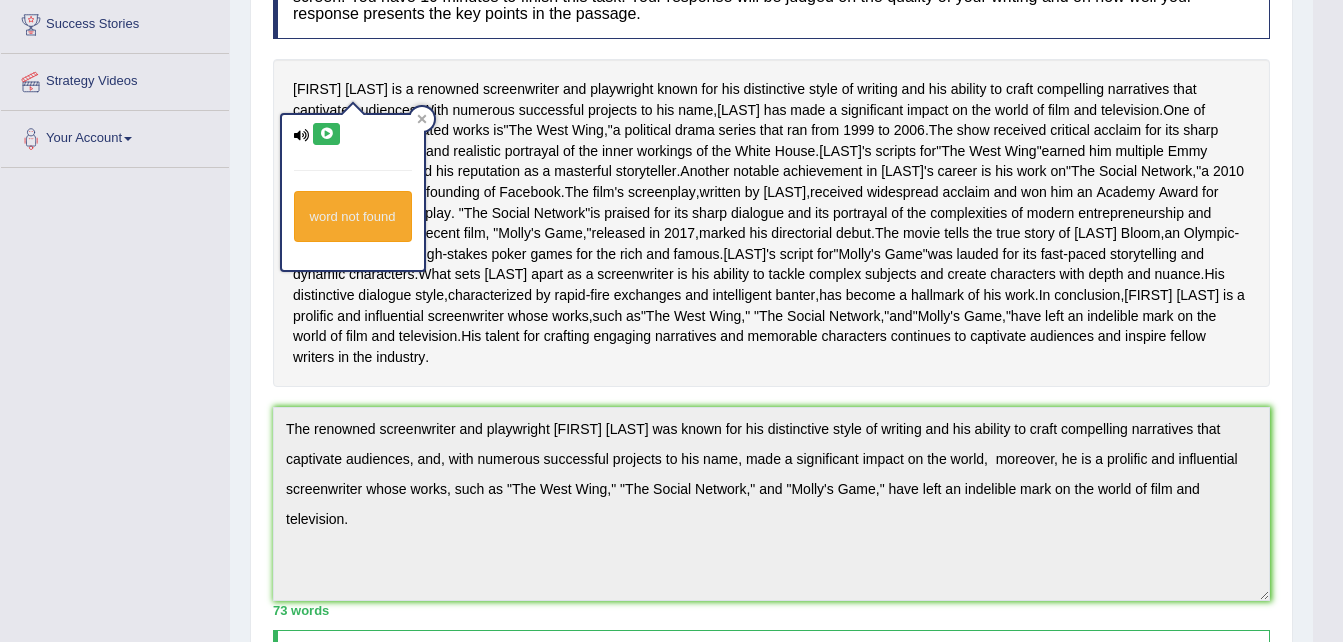 click at bounding box center (326, 134) 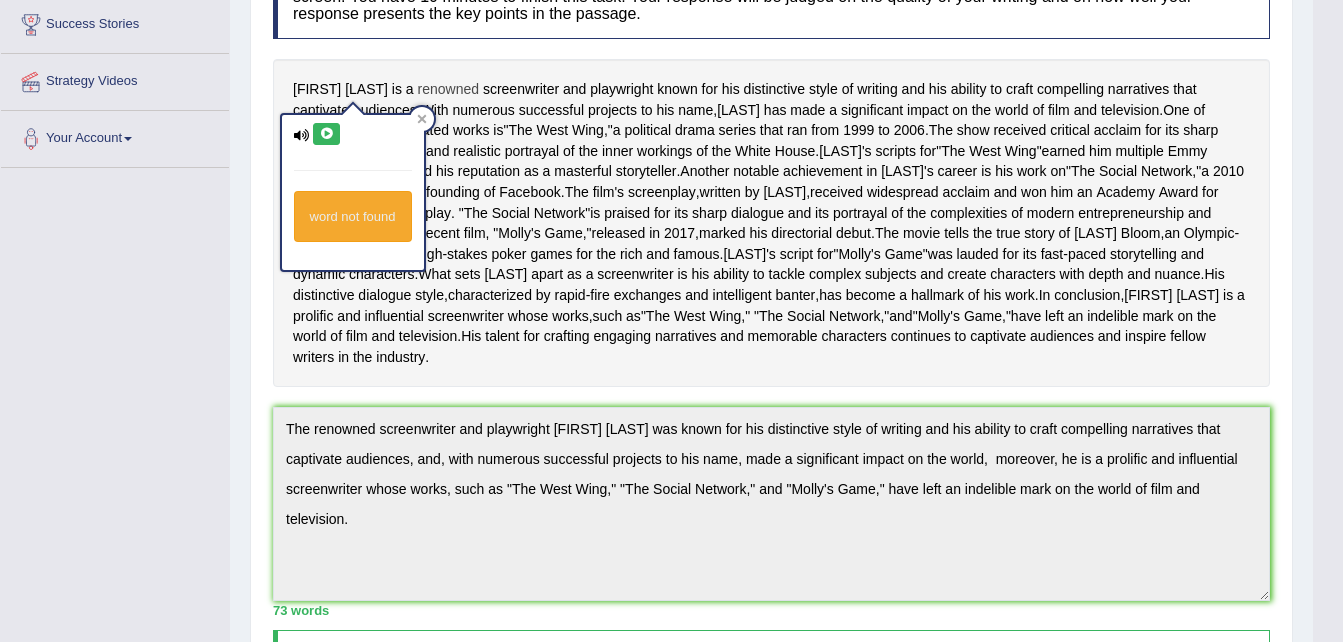click on "renowned" at bounding box center [449, 89] 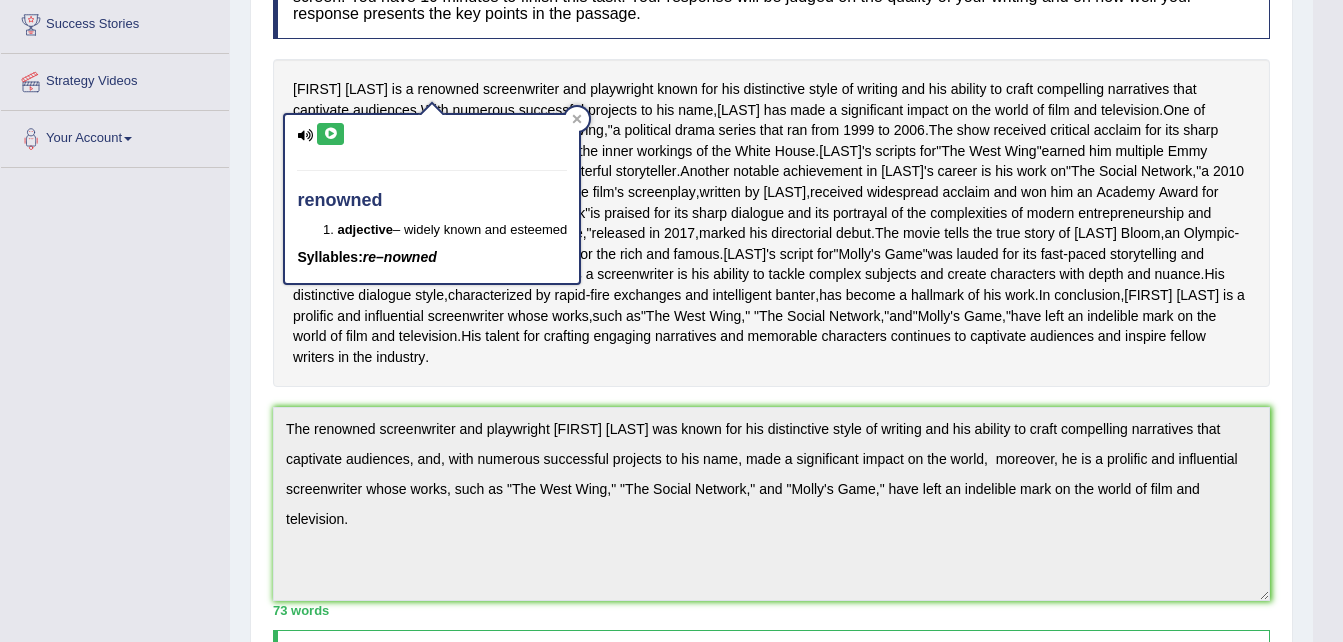 click at bounding box center [330, 134] 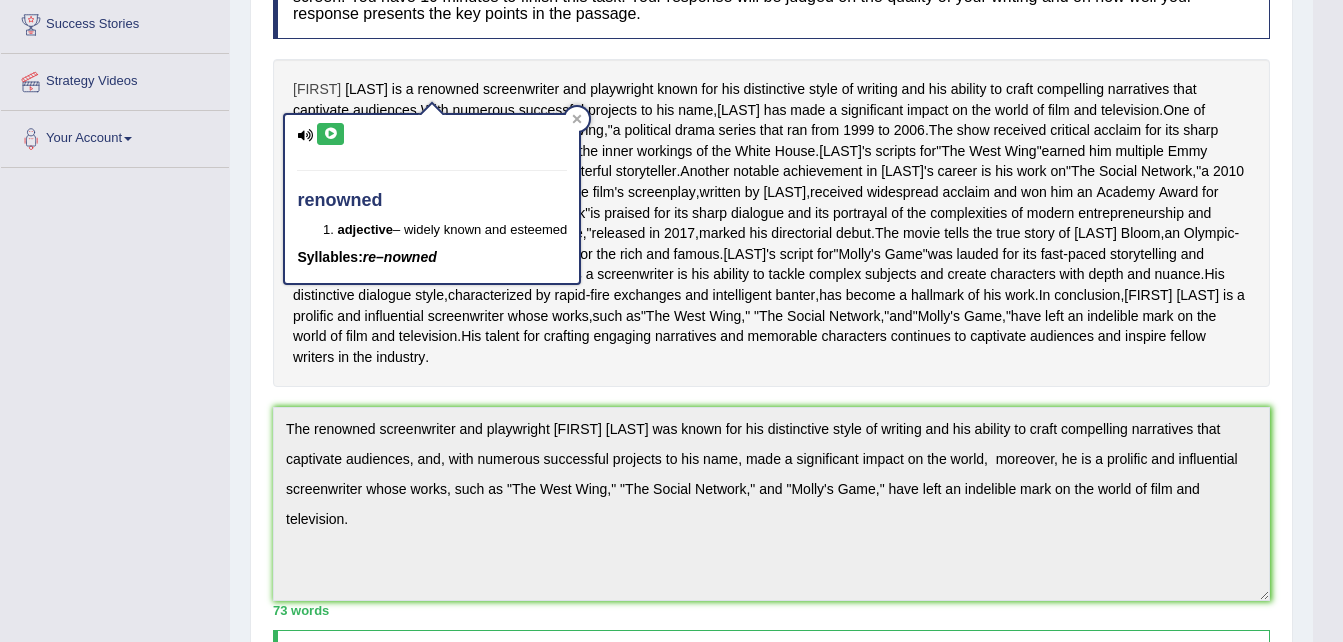 click on "Aaron" at bounding box center [317, 89] 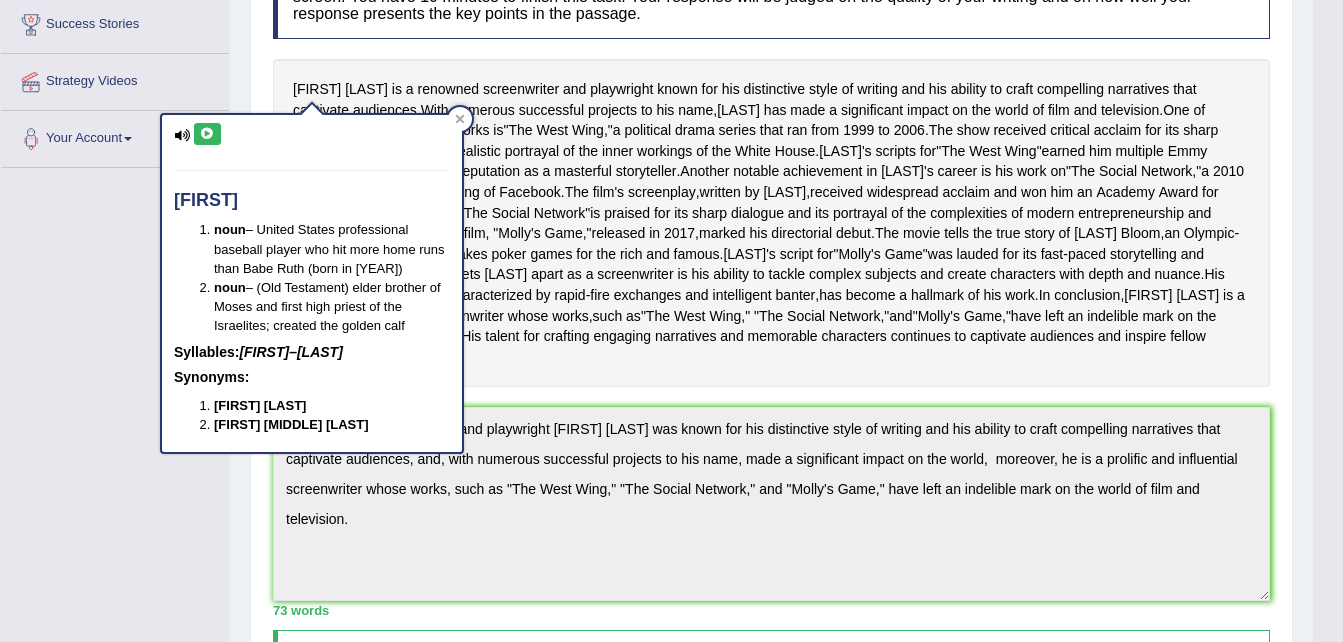 click at bounding box center (207, 134) 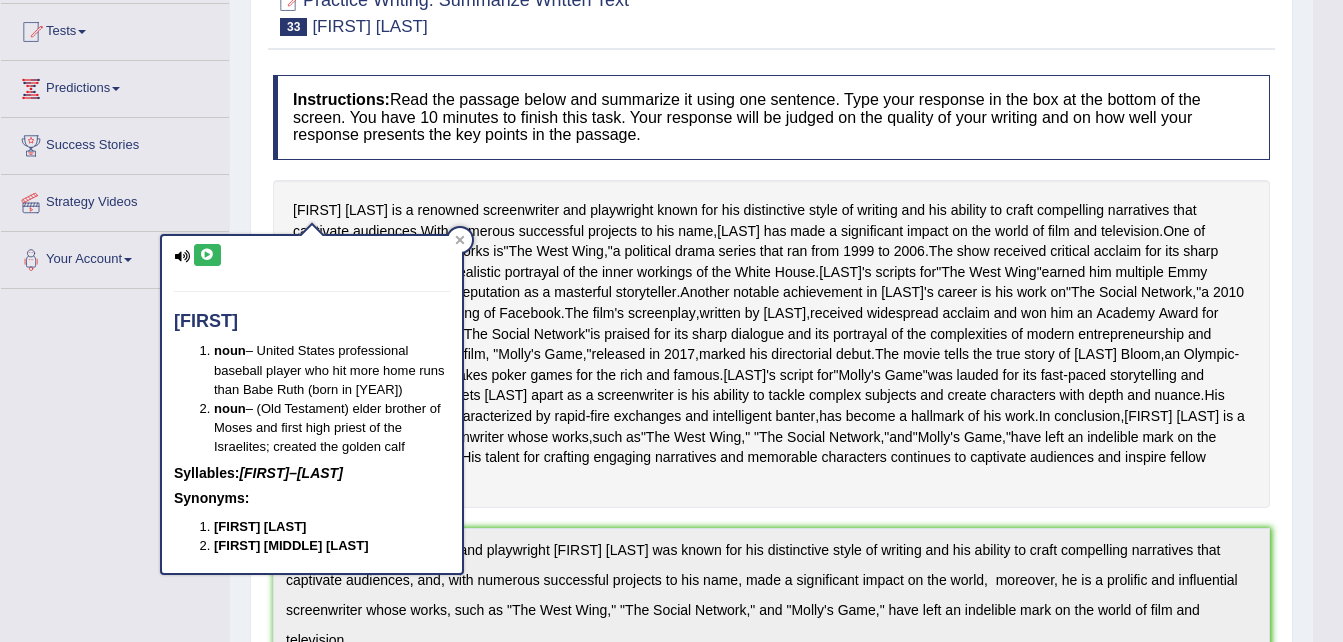 scroll, scrollTop: 0, scrollLeft: 0, axis: both 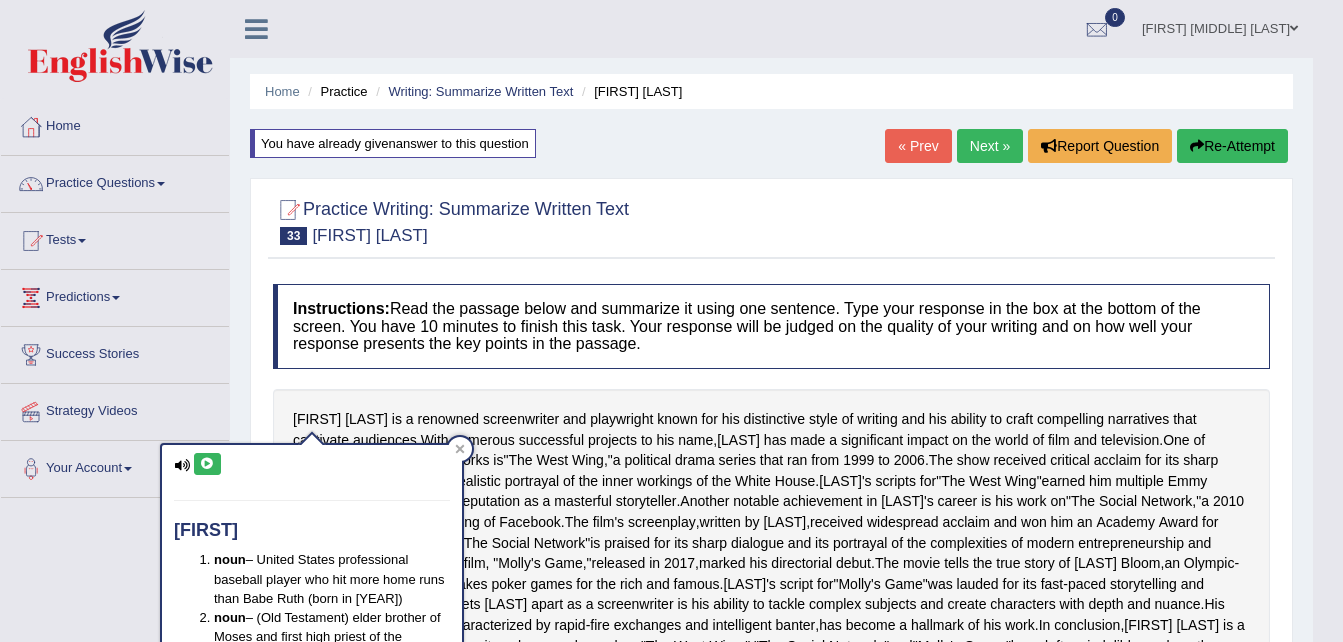 click on "Next »" at bounding box center [990, 146] 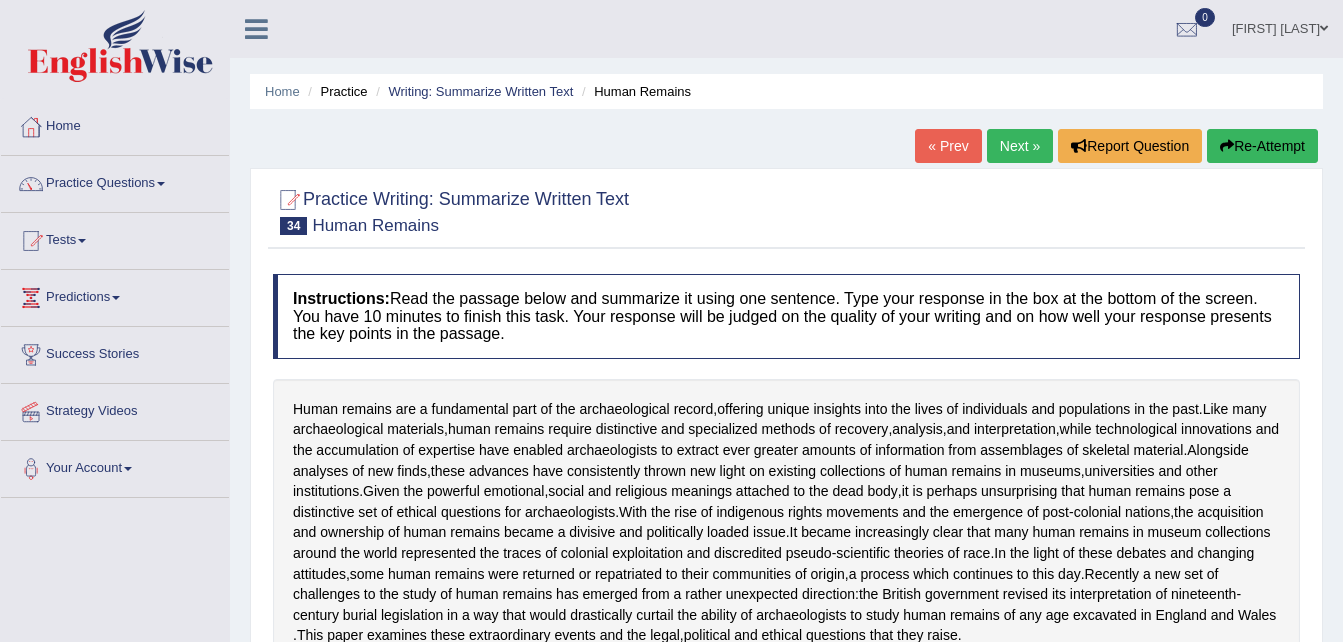 scroll, scrollTop: 0, scrollLeft: 0, axis: both 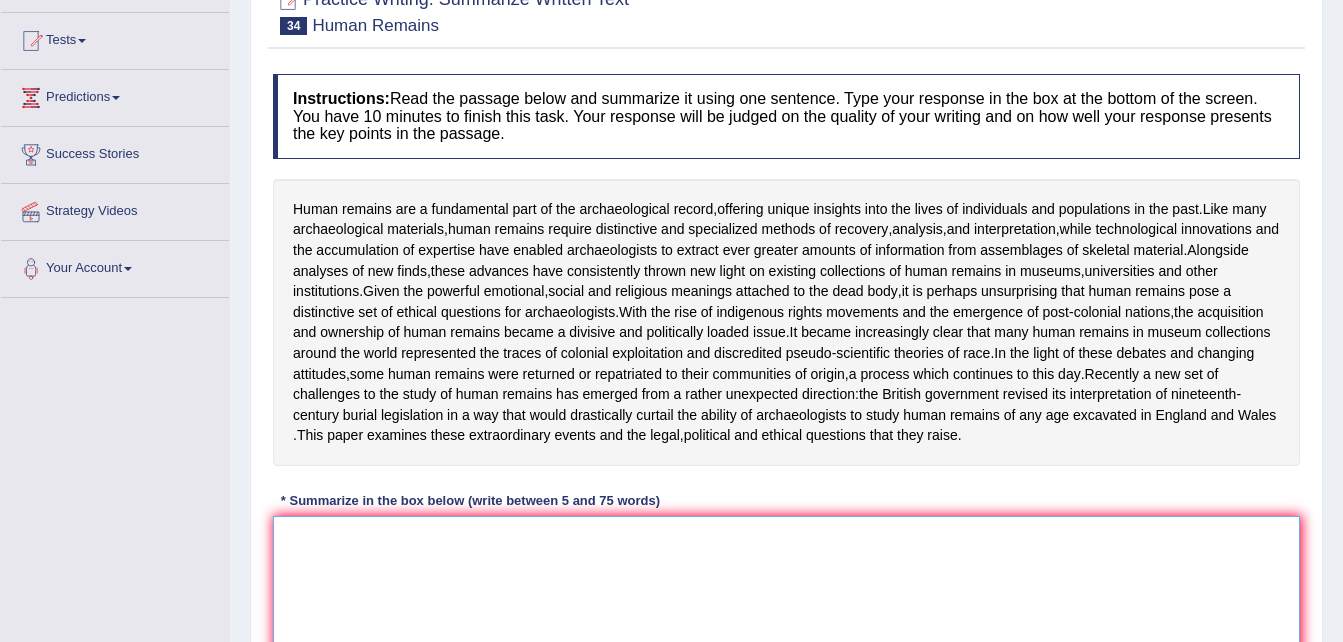 click at bounding box center (786, 613) 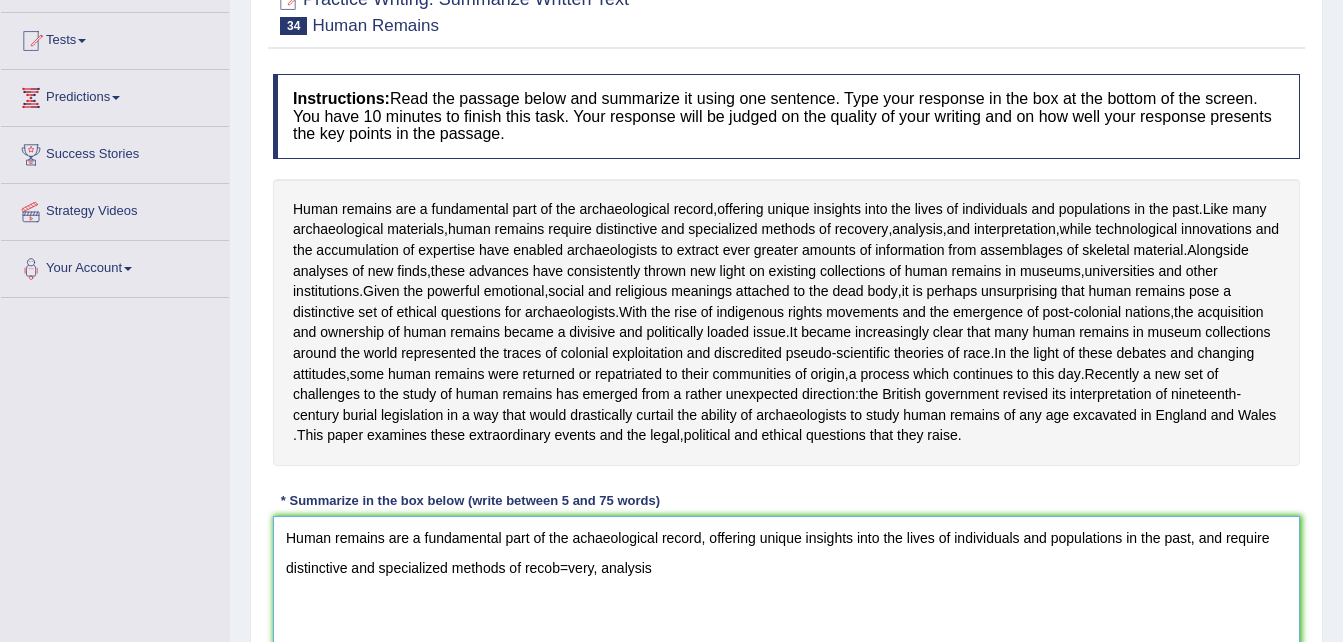 click on "Human remains are a fundamental part of the achaeological record, offering unique insights into the lives of individuals and populations in the past, and require distinctive and specialized methods of recob=very, analysis" at bounding box center [786, 613] 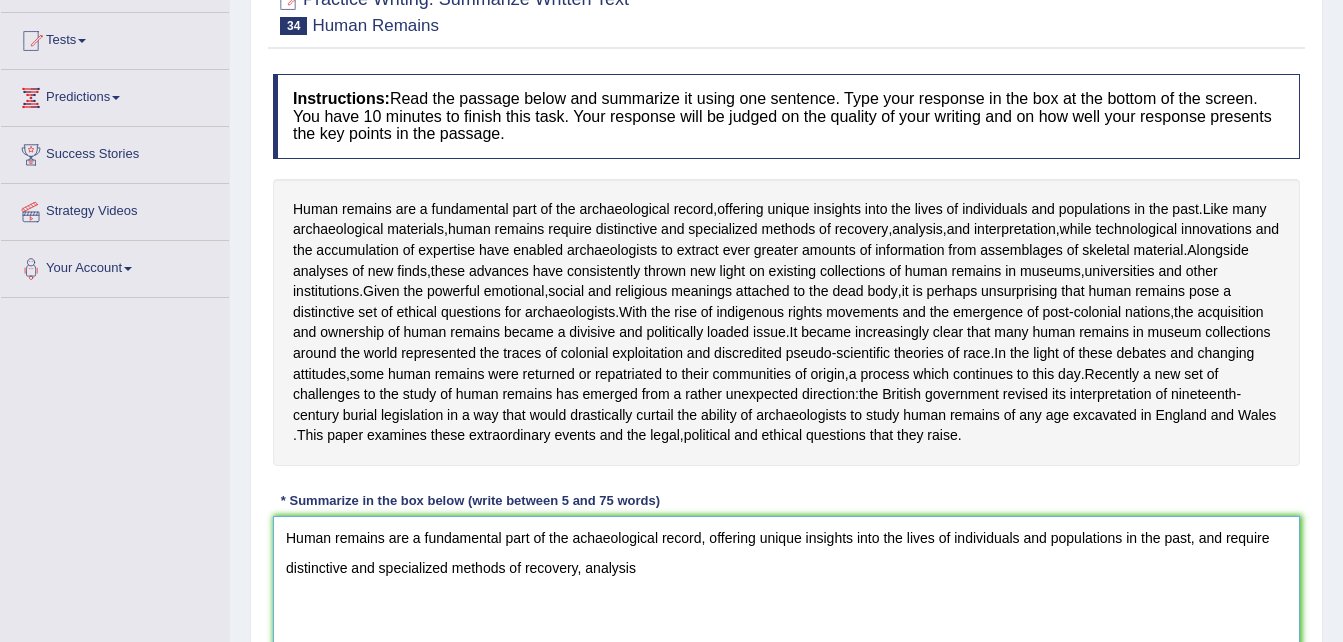 click on "Human remains are a fundamental part of the achaeological record, offering unique insights into the lives of individuals and populations in the past, and require distinctive and specialized methods of recovery, analysis" at bounding box center (786, 613) 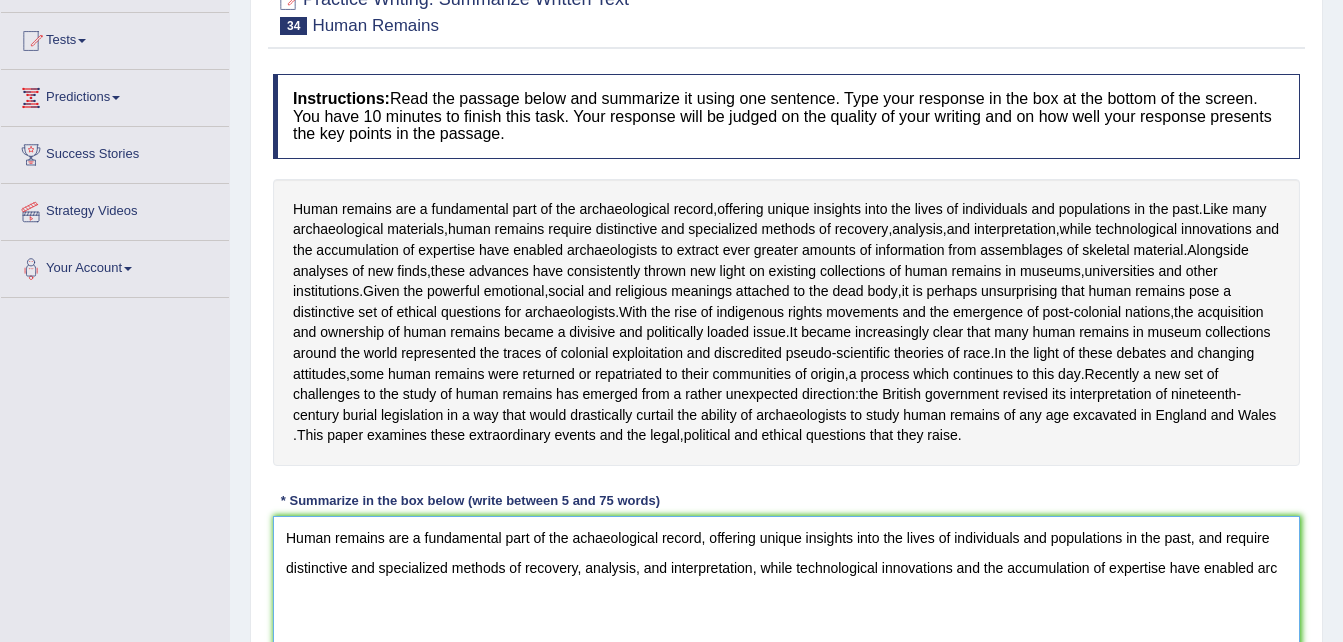 click on "Human remains are a fundamental part of the achaeological record, offering unique insights into the lives of individuals and populations in the past, and require distinctive and specialized methods of recovery, analysis, and interpretation, while technological innovations and the accumulation of expertise have enabled arc" at bounding box center (786, 613) 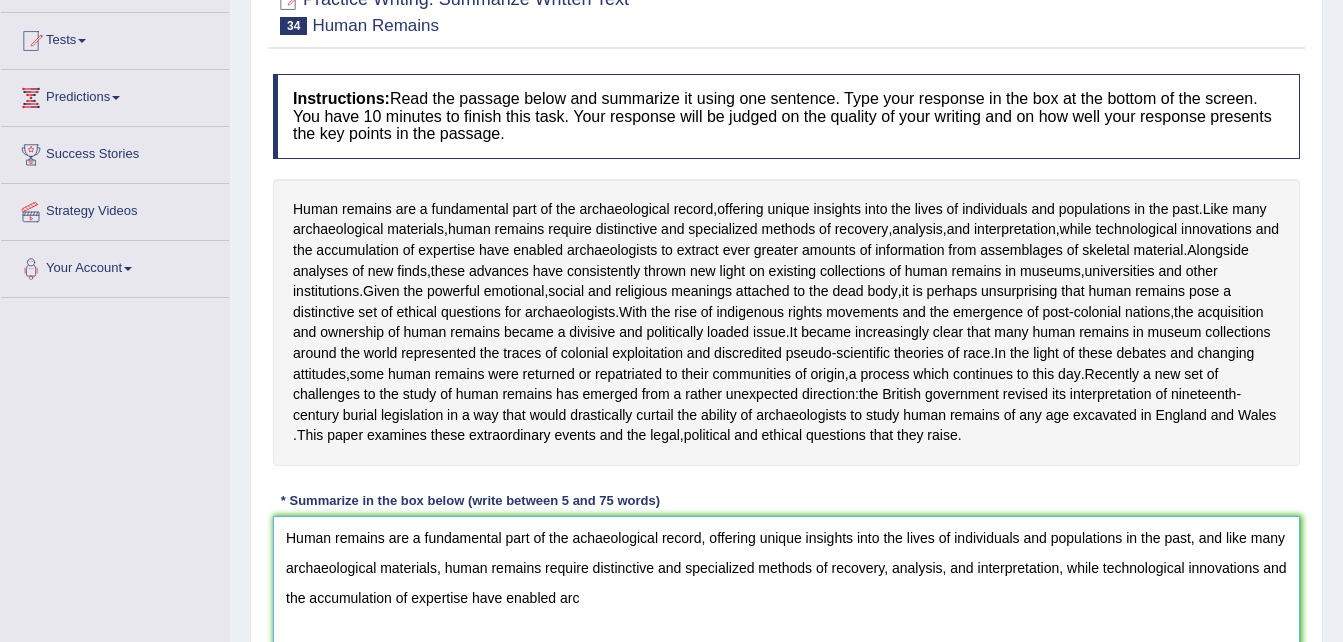 click on "Human remains are a fundamental part of the achaeological record, offering unique insights into the lives of individuals and populations in the past, and like many archaeological materials, human remains require distinctive and specialized methods of recovery, analysis, and interpretation, while technological innovations and the accumulation of expertise have enabled arc" at bounding box center [786, 613] 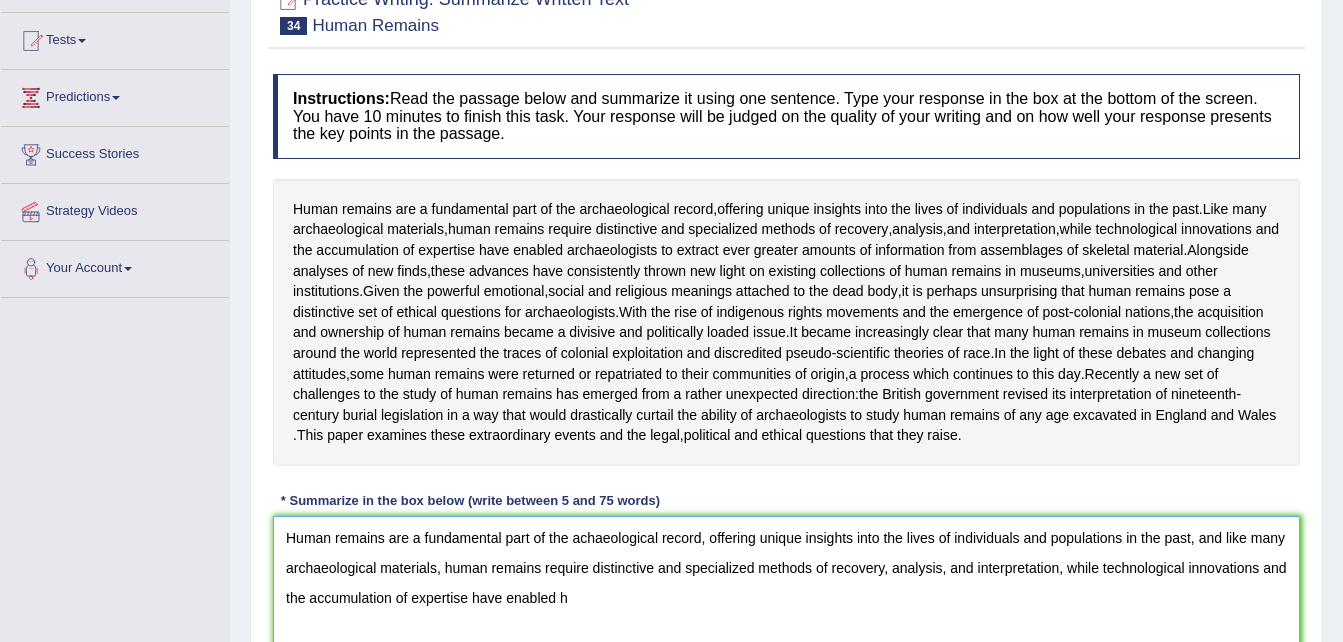 scroll, scrollTop: 205, scrollLeft: 0, axis: vertical 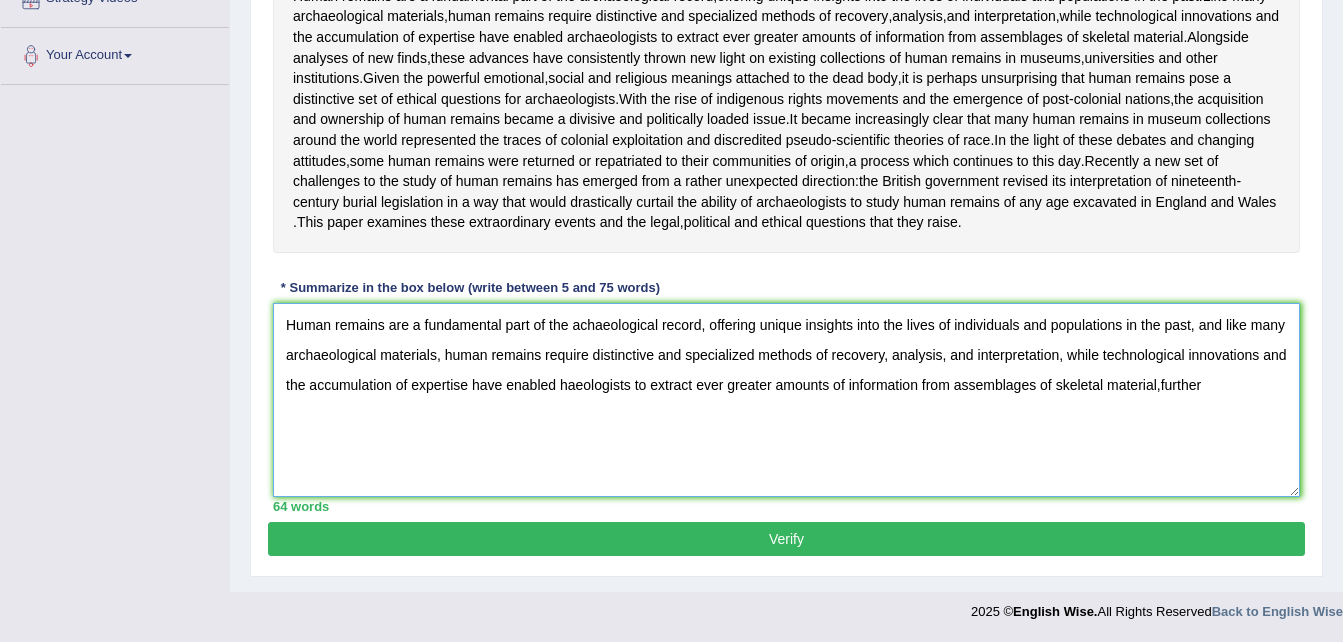click on "Human remains are a fundamental part of the achaeological record, offering unique insights into the lives of individuals and populations in the past, and like many archaeological materials, human remains require distinctive and specialized methods of recovery, analysis, and interpretation, while technological innovations and the accumulation of expertise have enabled haeologists to extract ever greater amounts of information from assemblages of skeletal material,further" at bounding box center (786, 400) 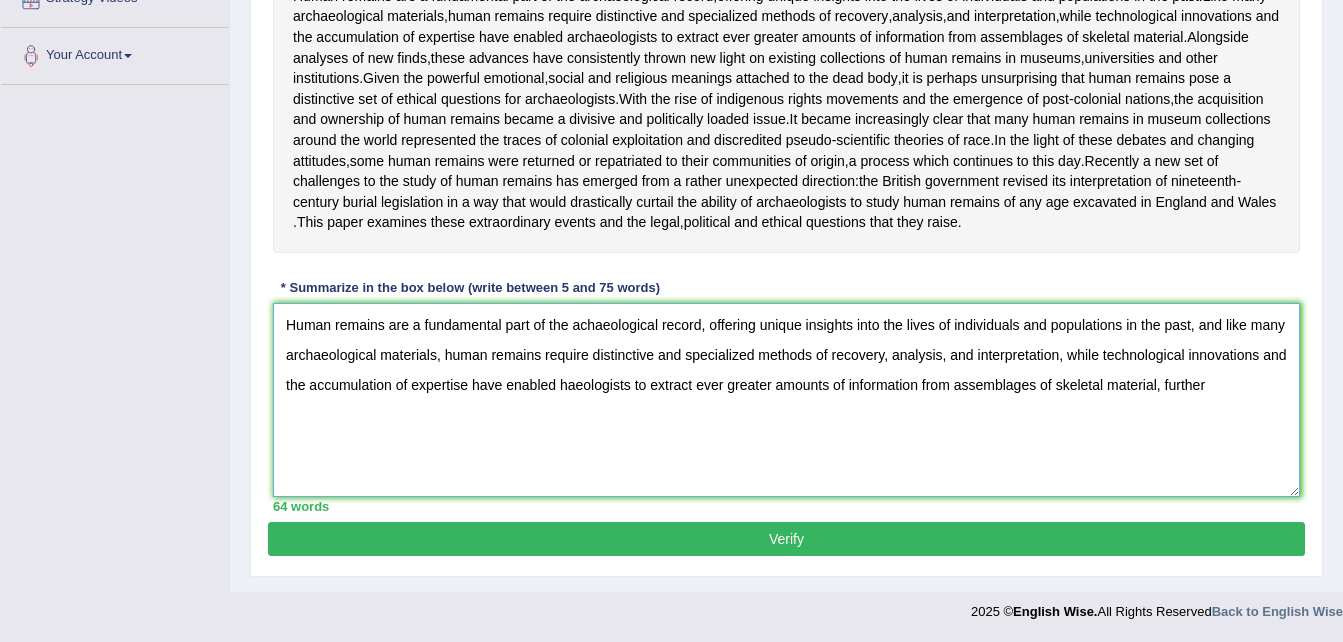 click on "Human remains are a fundamental part of the achaeological record, offering unique insights into the lives of individuals and populations in the past, and like many archaeological materials, human remains require distinctive and specialized methods of recovery, analysis, and interpretation, while technological innovations and the accumulation of expertise have enabled haeologists to extract ever greater amounts of information from assemblages of skeletal material, further" at bounding box center [786, 400] 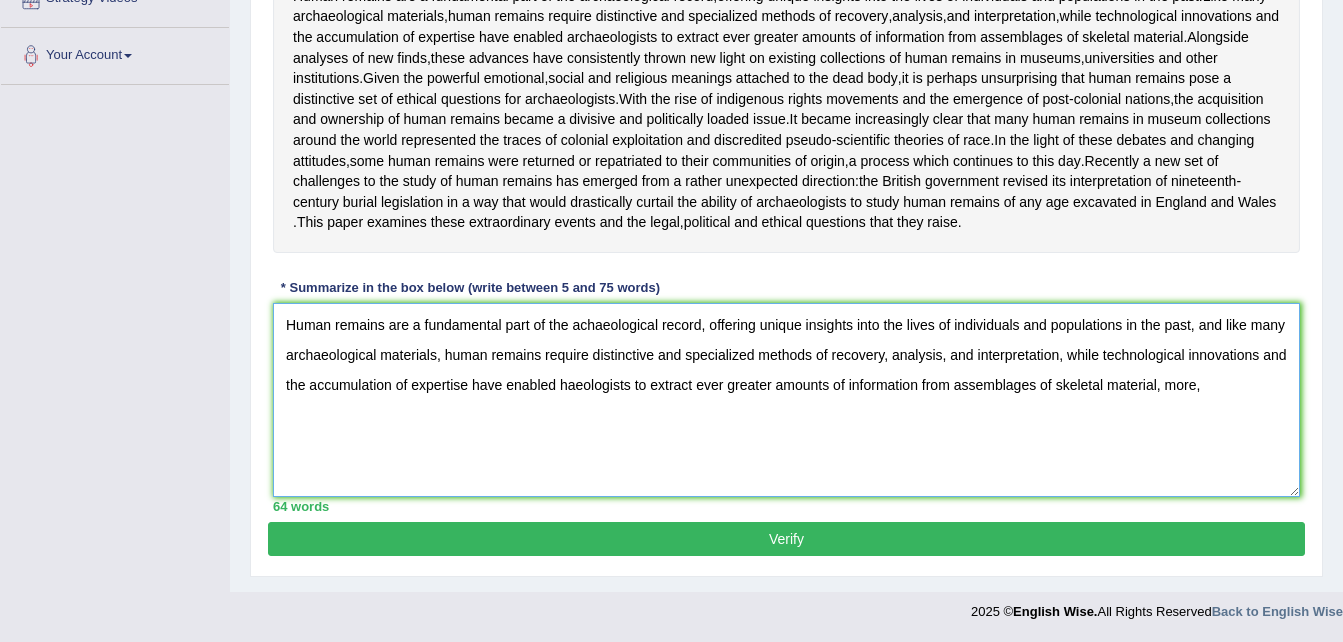 scroll, scrollTop: 433, scrollLeft: 0, axis: vertical 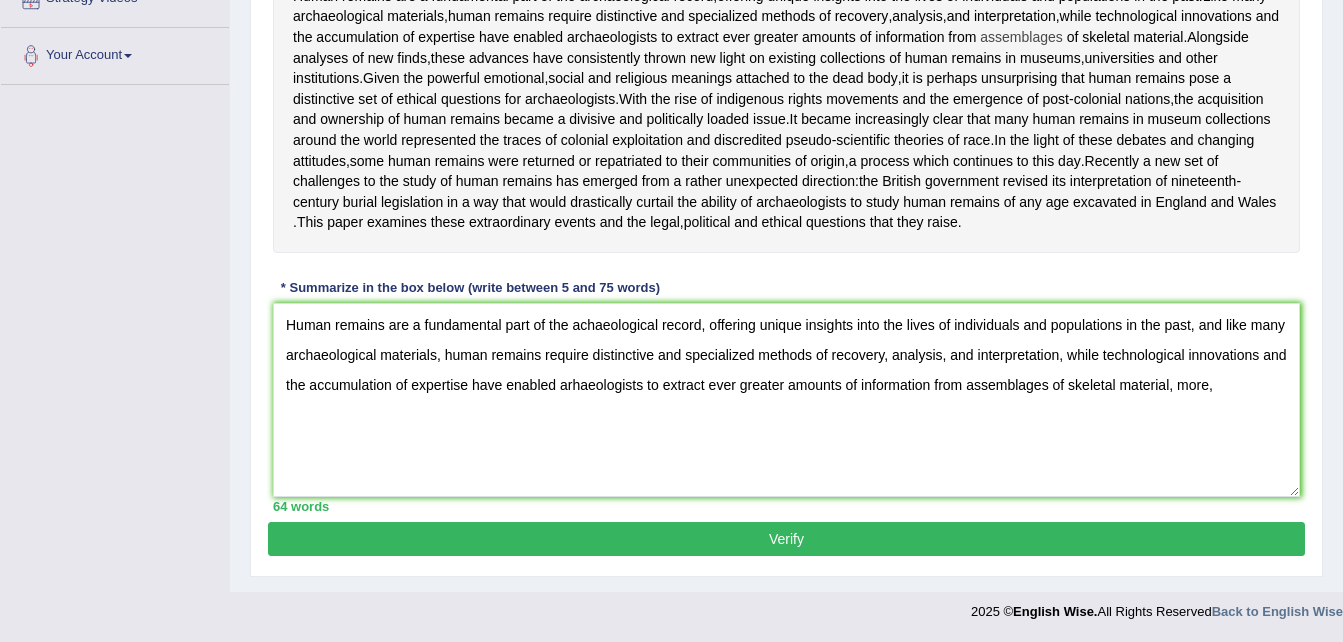 click on "assemblages" at bounding box center [1021, 37] 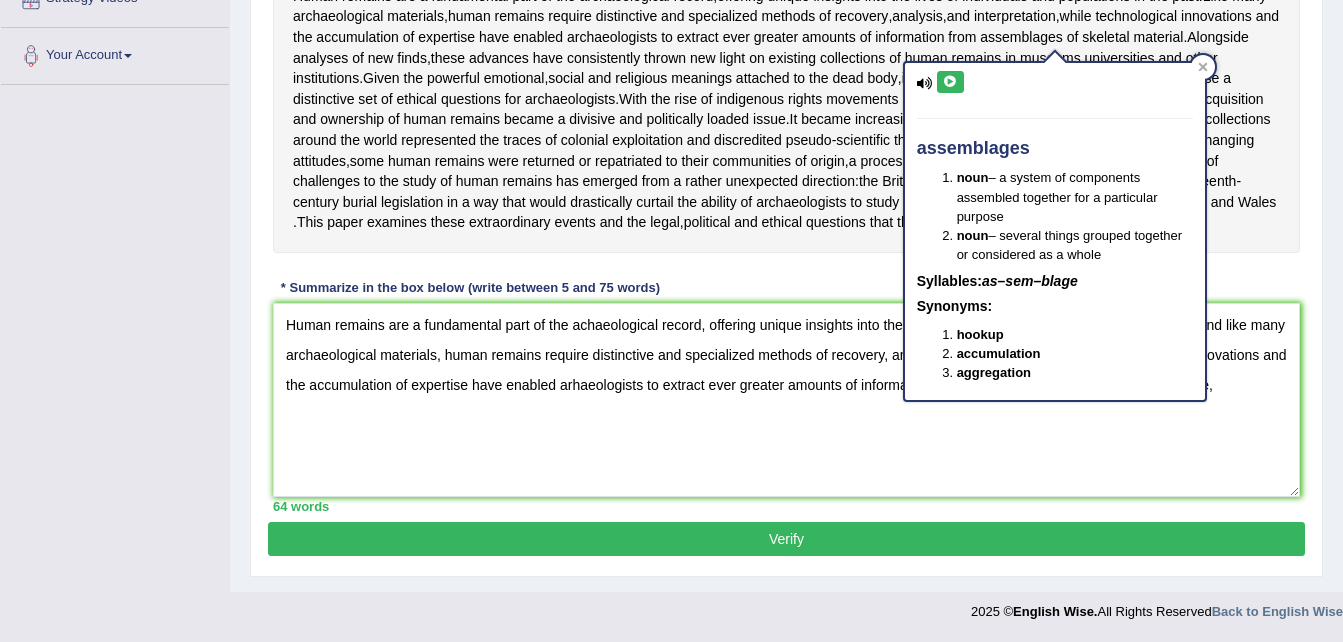 click at bounding box center (950, 82) 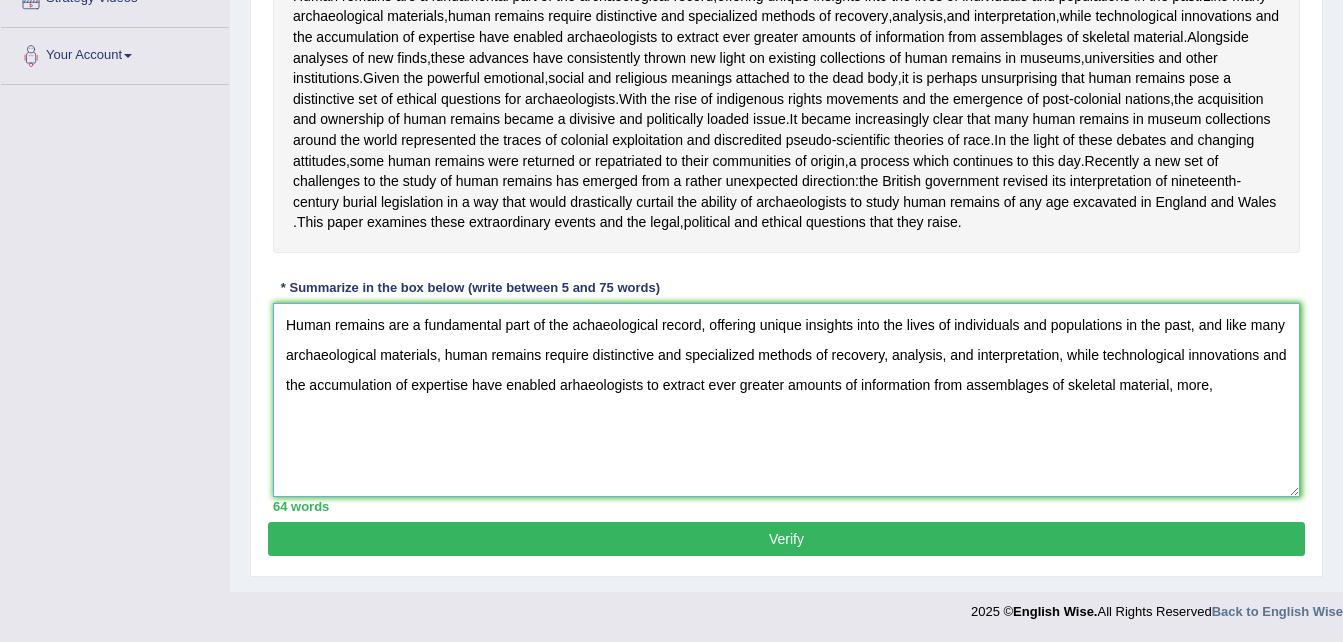 click on "Human remains are a fundamental part of the achaeological record, offering unique insights into the lives of individuals and populations in the past, and like many archaeological materials, human remains require distinctive and specialized methods of recovery, analysis, and interpretation, while technological innovations and the accumulation of expertise have enabled arhaeologists to extract ever greater amounts of information from assemblages of skeletal material, more," at bounding box center [786, 400] 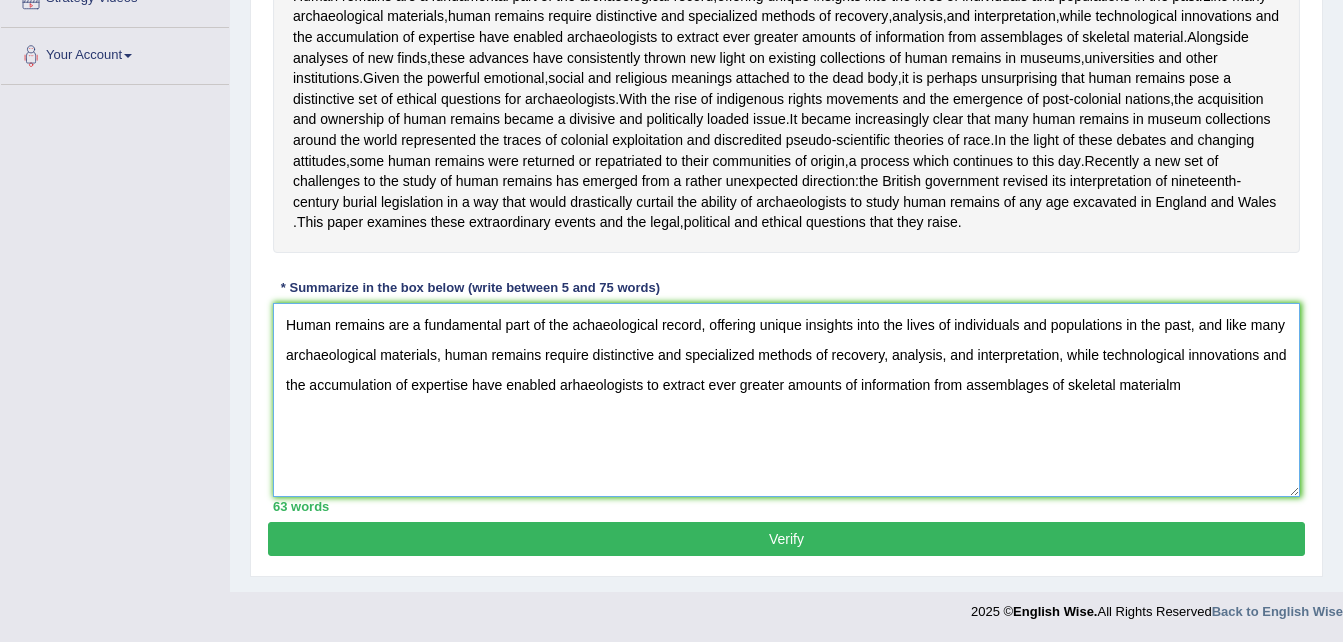 click on "Human remains are a fundamental part of the achaeological record, offering unique insights into the lives of individuals and populations in the past, and like many archaeological materials, human remains require distinctive and specialized methods of recovery, analysis, and interpretation, while technological innovations and the accumulation of expertise have enabled arhaeologists to extract ever greater amounts of information from assemblages of skeletal materialm" at bounding box center (786, 400) 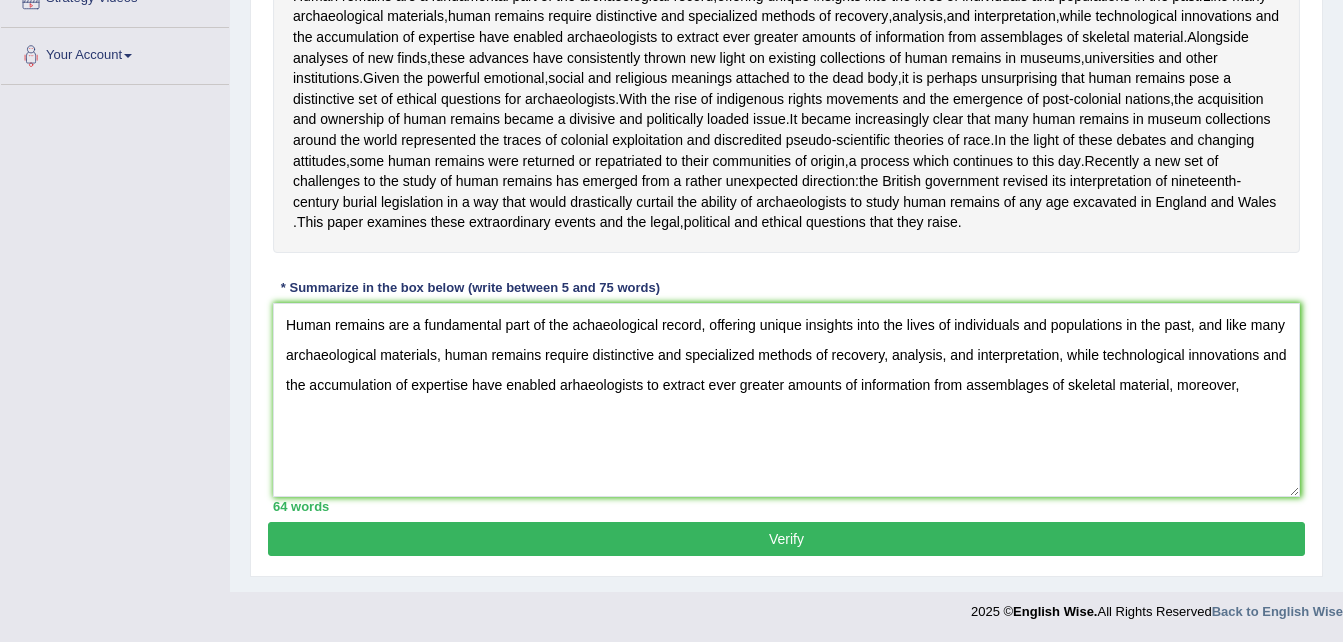 drag, startPoint x: 1331, startPoint y: 379, endPoint x: 1353, endPoint y: 358, distance: 30.413813 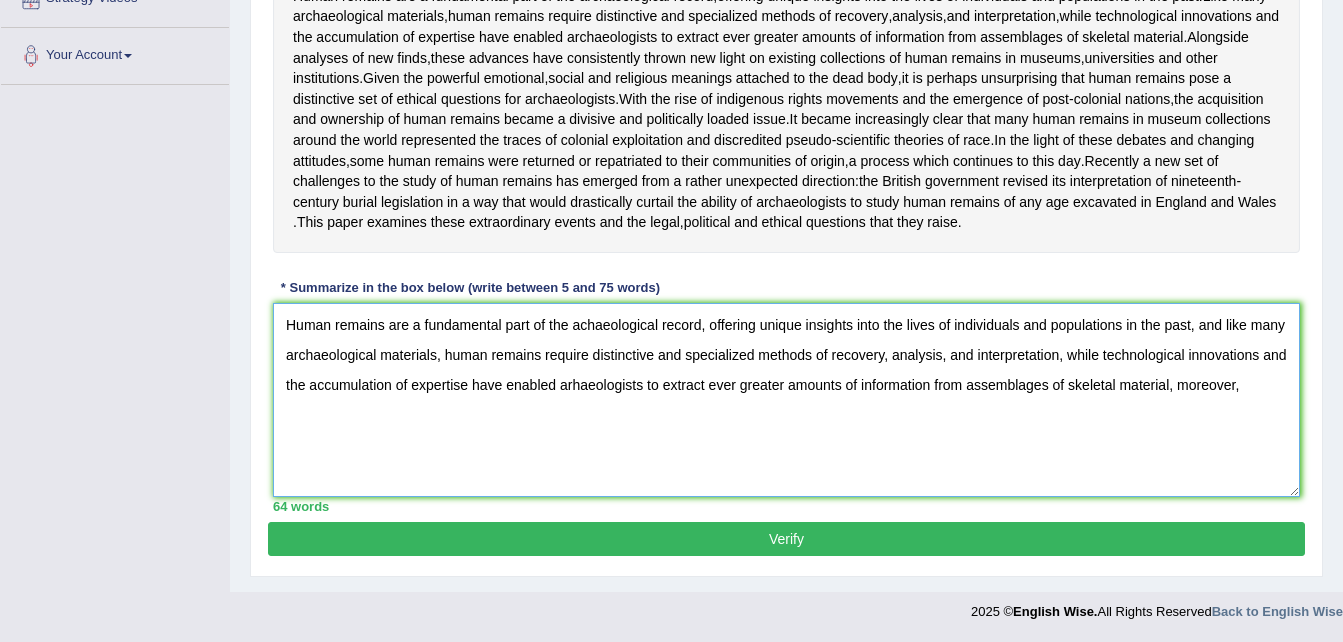click on "Human remains are a fundamental part of the achaeological record, offering unique insights into the lives of individuals and populations in the past, and like many archaeological materials, human remains require distinctive and specialized methods of recovery, analysis, and interpretation, while technological innovations and the accumulation of expertise have enabled arhaeologists to extract ever greater amounts of information from assemblages of skeletal material, moreover," at bounding box center (786, 400) 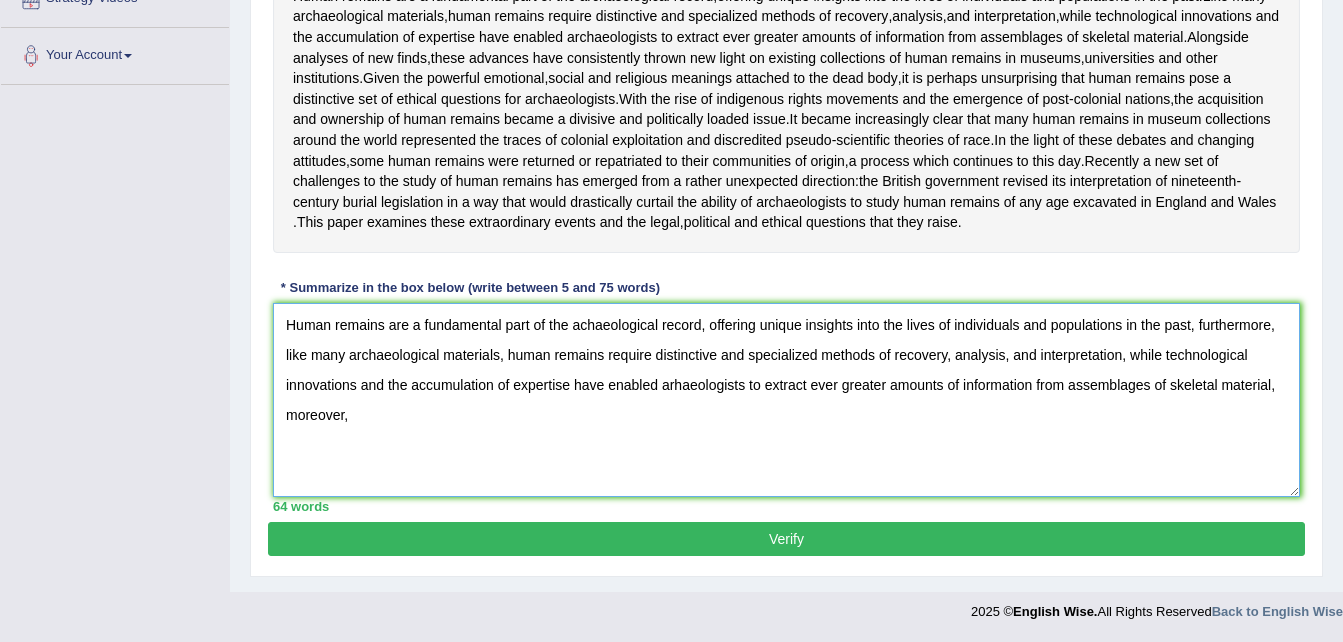 click on "Human remains are a fundamental part of the achaeological record, offering unique insights into the lives of individuals and populations in the past, furthermore, like many archaeological materials, human remains require distinctive and specialized methods of recovery, analysis, and interpretation, while technological innovations and the accumulation of expertise have enabled arhaeologists to extract ever greater amounts of information from assemblages of skeletal material, moreover," at bounding box center (786, 400) 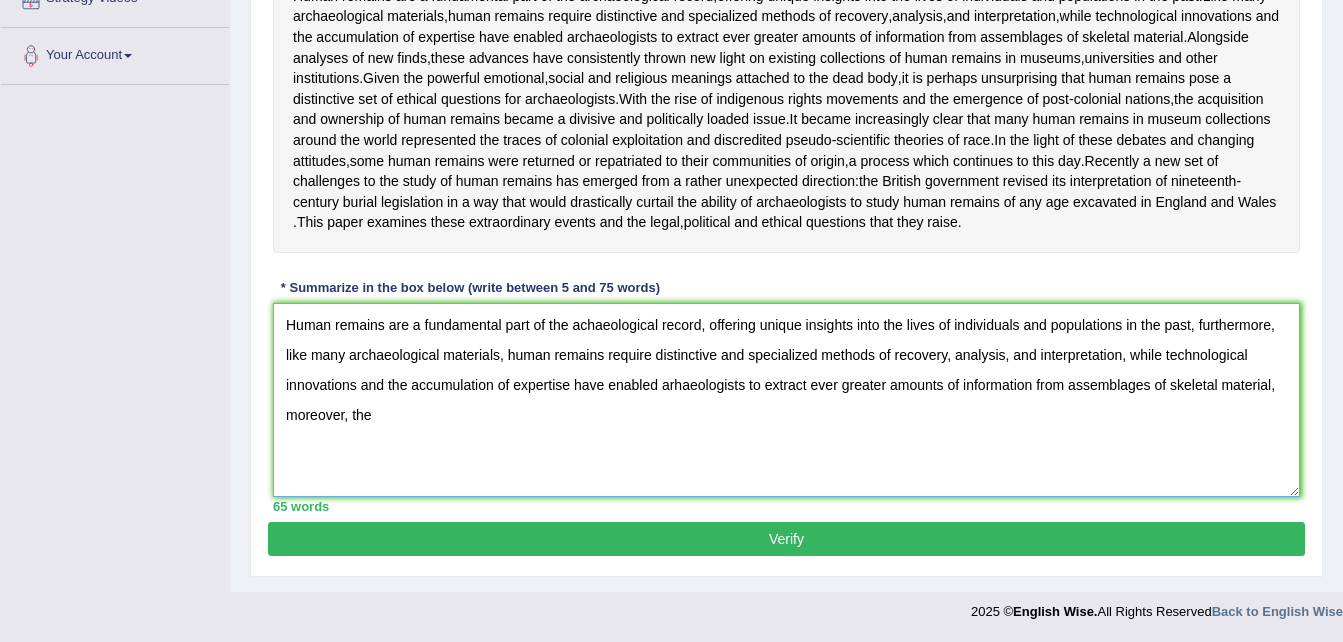 click on "Human remains are a fundamental part of the achaeological record, offering unique insights into the lives of individuals and populations in the past, furthermore, like many archaeological materials, human remains require distinctive and specialized methods of recovery, analysis, and interpretation, while technological innovations and the accumulation of expertise have enabled arhaeologists to extract ever greater amounts of information from assemblages of skeletal material, moreover, the" at bounding box center (786, 400) 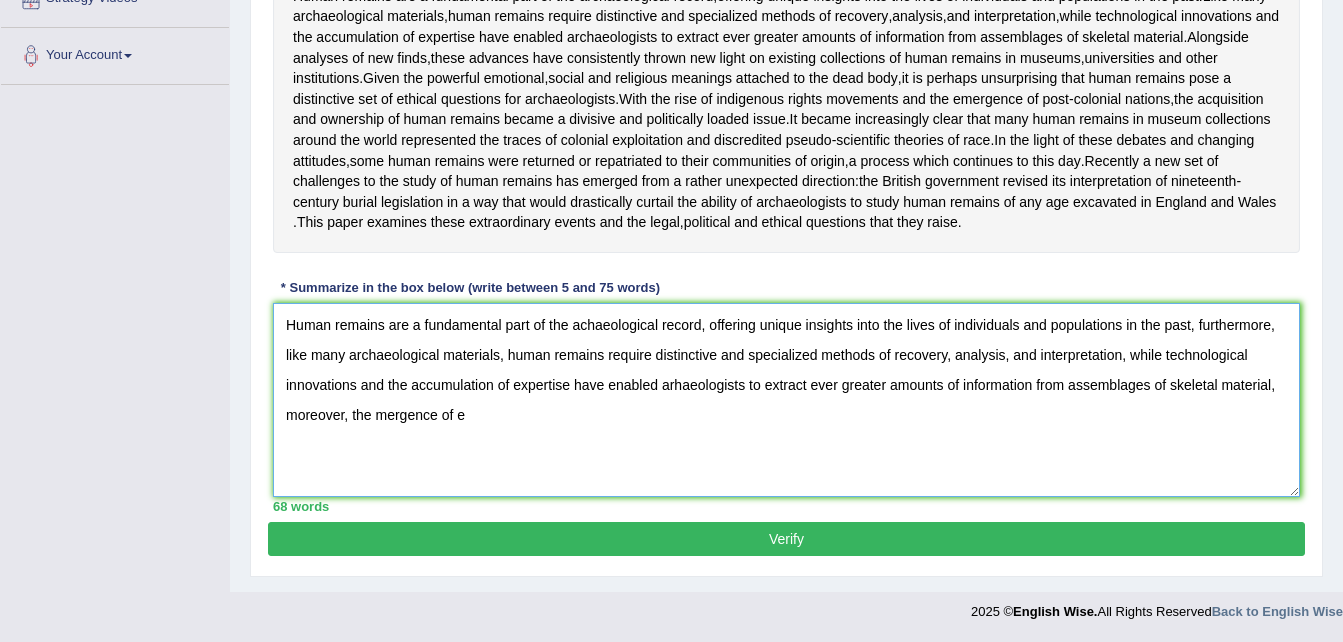 click on "Human remains are a fundamental part of the achaeological record, offering unique insights into the lives of individuals and populations in the past, furthermore, like many archaeological materials, human remains require distinctive and specialized methods of recovery, analysis, and interpretation, while technological innovations and the accumulation of expertise have enabled arhaeologists to extract ever greater amounts of information from assemblages of skeletal material, moreover, the mergence of e" at bounding box center [786, 400] 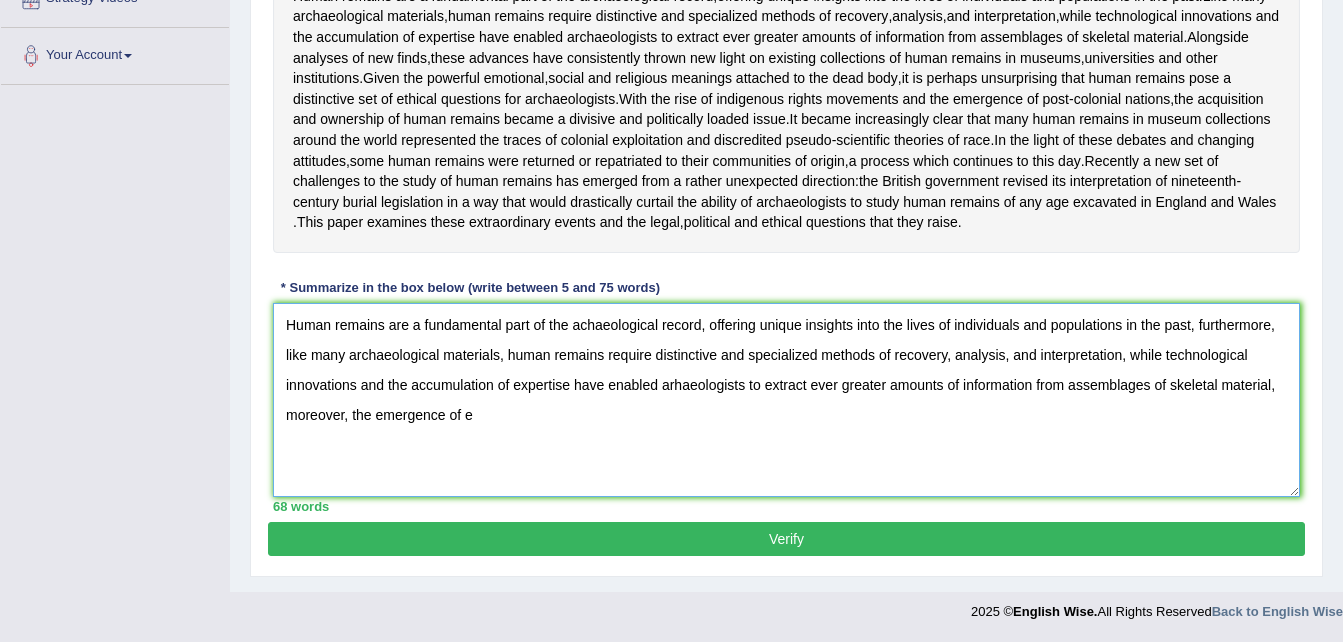 click on "Human remains are a fundamental part of the achaeological record, offering unique insights into the lives of individuals and populations in the past, furthermore, like many archaeological materials, human remains require distinctive and specialized methods of recovery, analysis, and interpretation, while technological innovations and the accumulation of expertise have enabled arhaeologists to extract ever greater amounts of information from assemblages of skeletal material, moreover, the emergence of e" at bounding box center (786, 400) 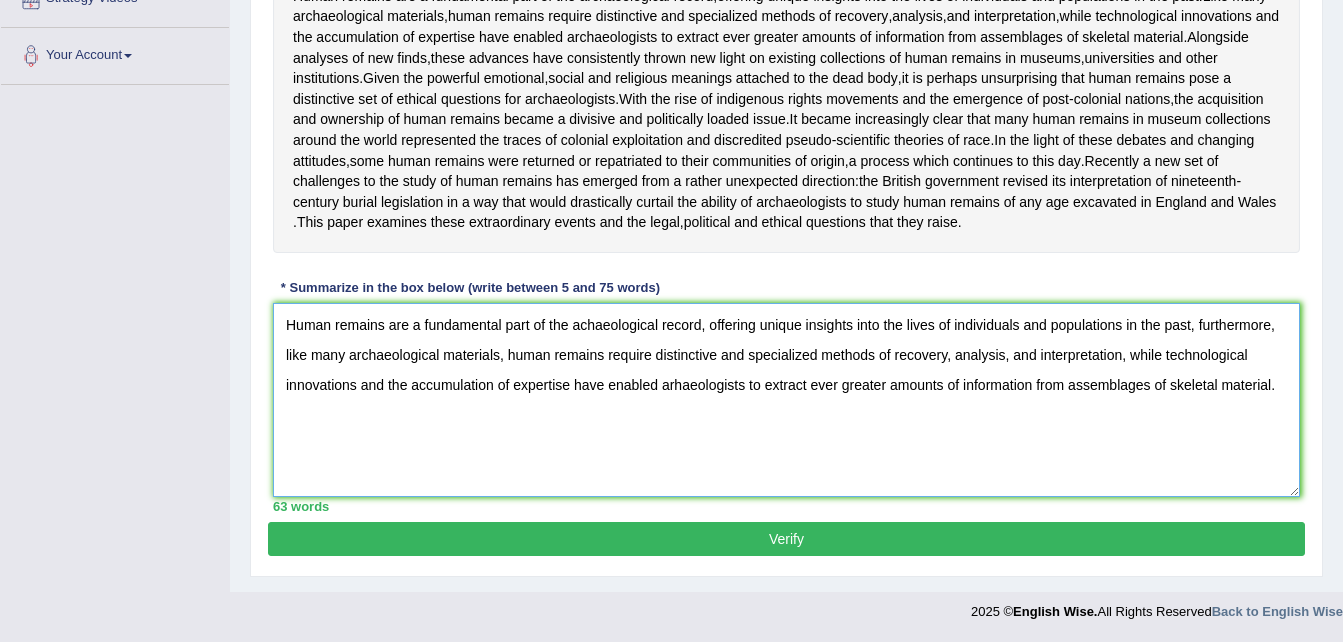 type on "Human remains are a fundamental part of the achaeological record, offering unique insights into the lives of individuals and populations in the past, furthermore, like many archaeological materials, human remains require distinctive and specialized methods of recovery, analysis, and interpretation, while technological innovations and the accumulation of expertise have enabled arhaeologists to extract ever greater amounts of information from assemblages of skeletal material." 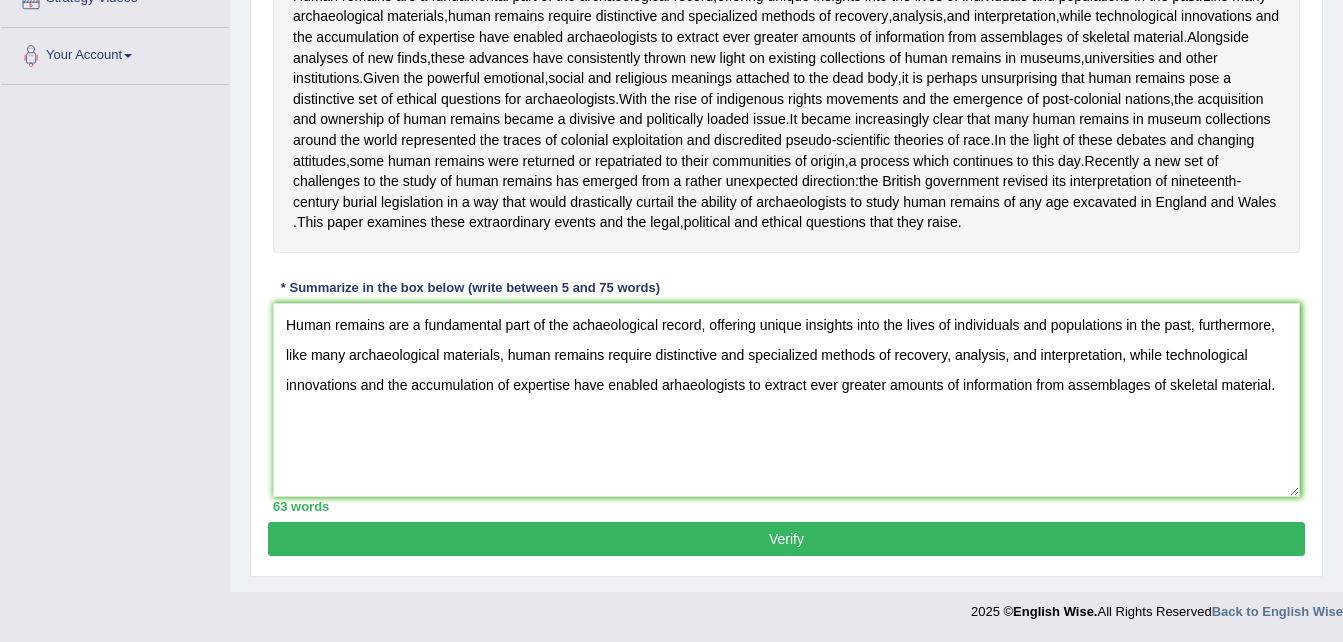 click on "Verify" at bounding box center [786, 539] 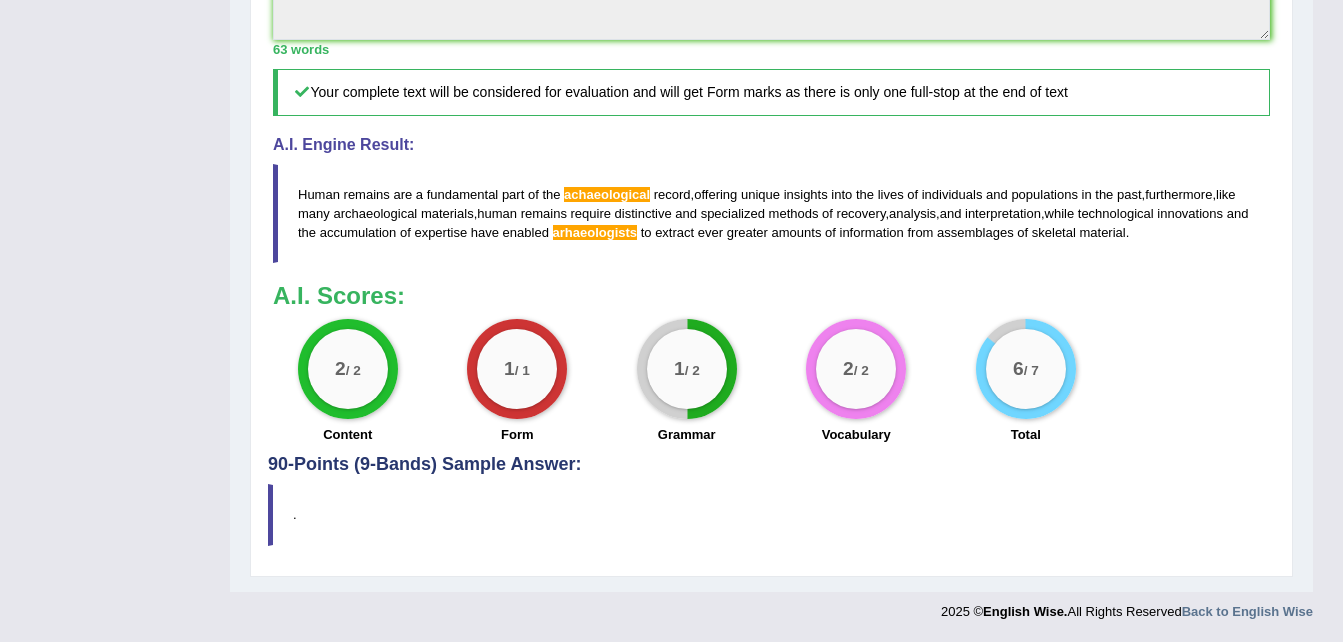 scroll, scrollTop: 881, scrollLeft: 0, axis: vertical 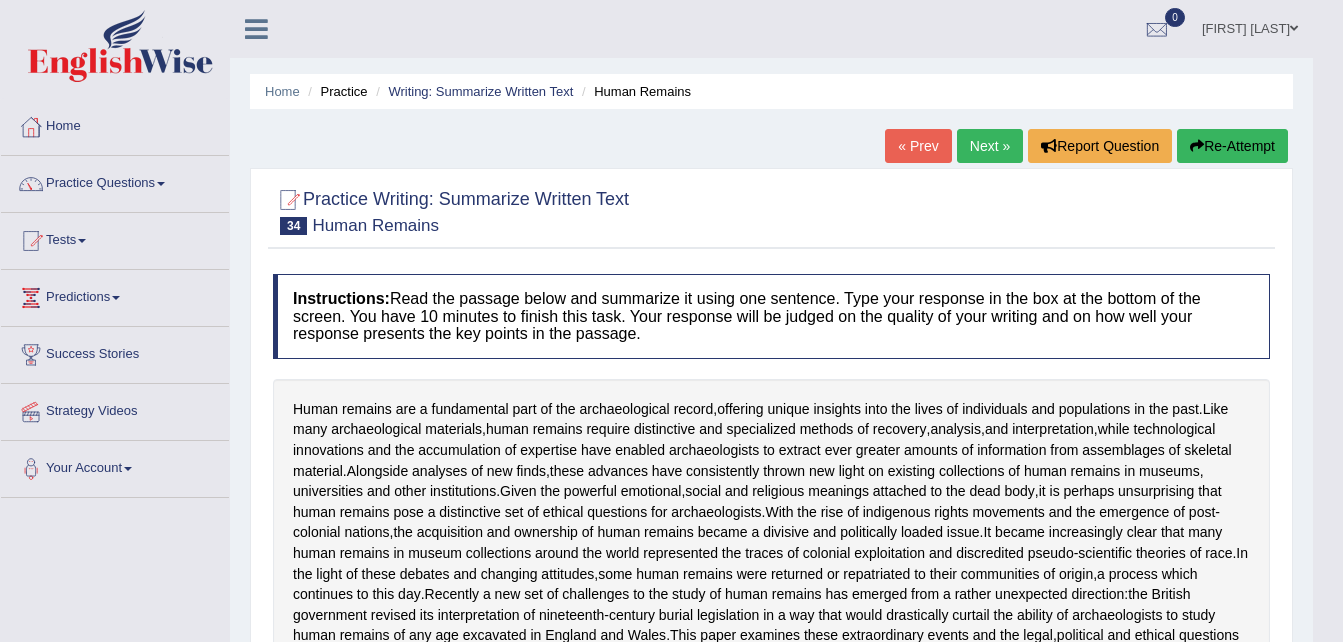click on "Re-Attempt" at bounding box center [1232, 146] 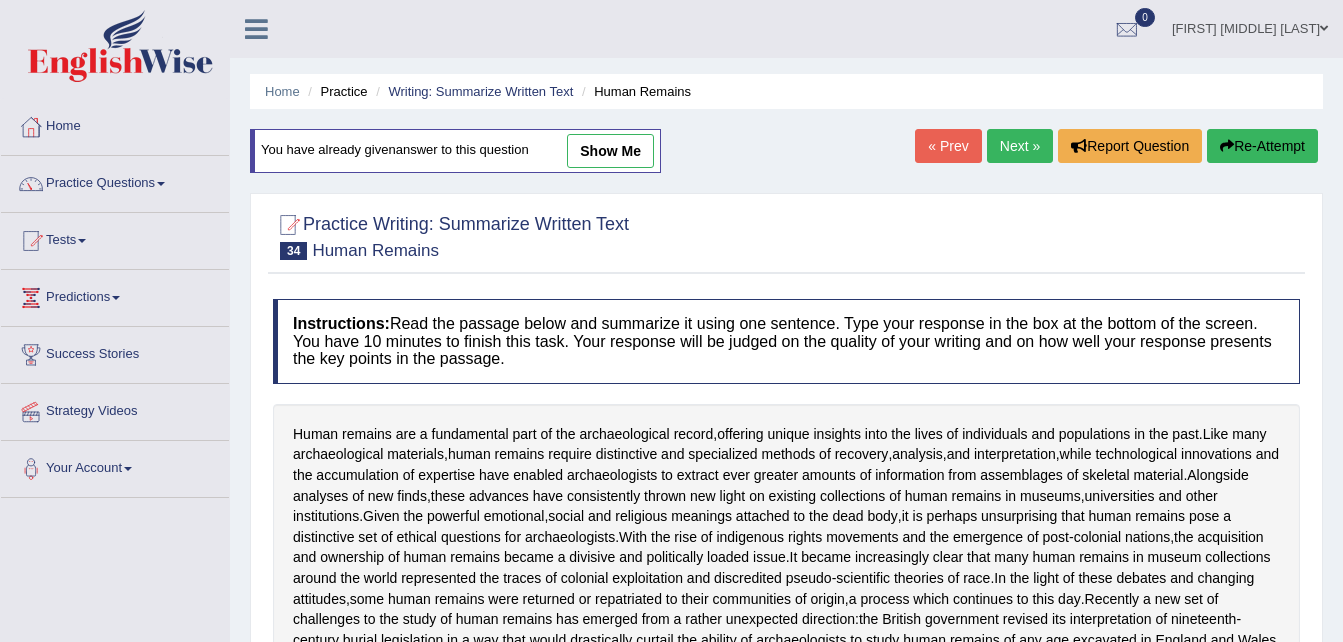 scroll, scrollTop: 479, scrollLeft: 0, axis: vertical 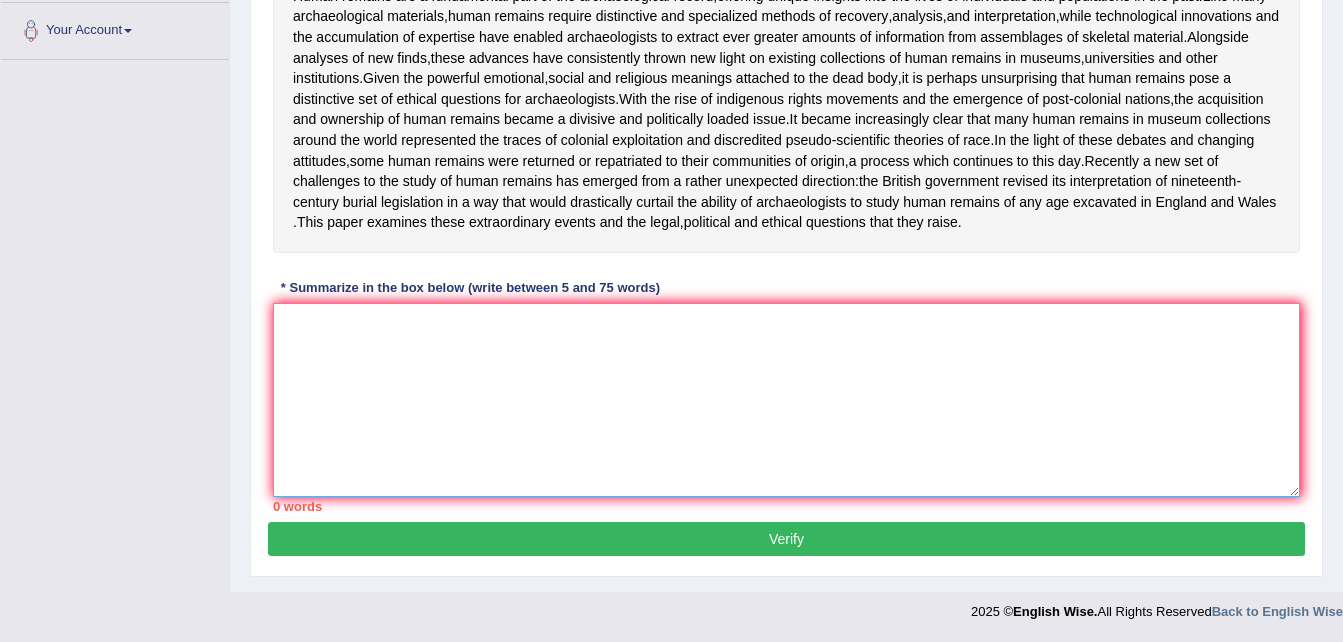 click at bounding box center (786, 400) 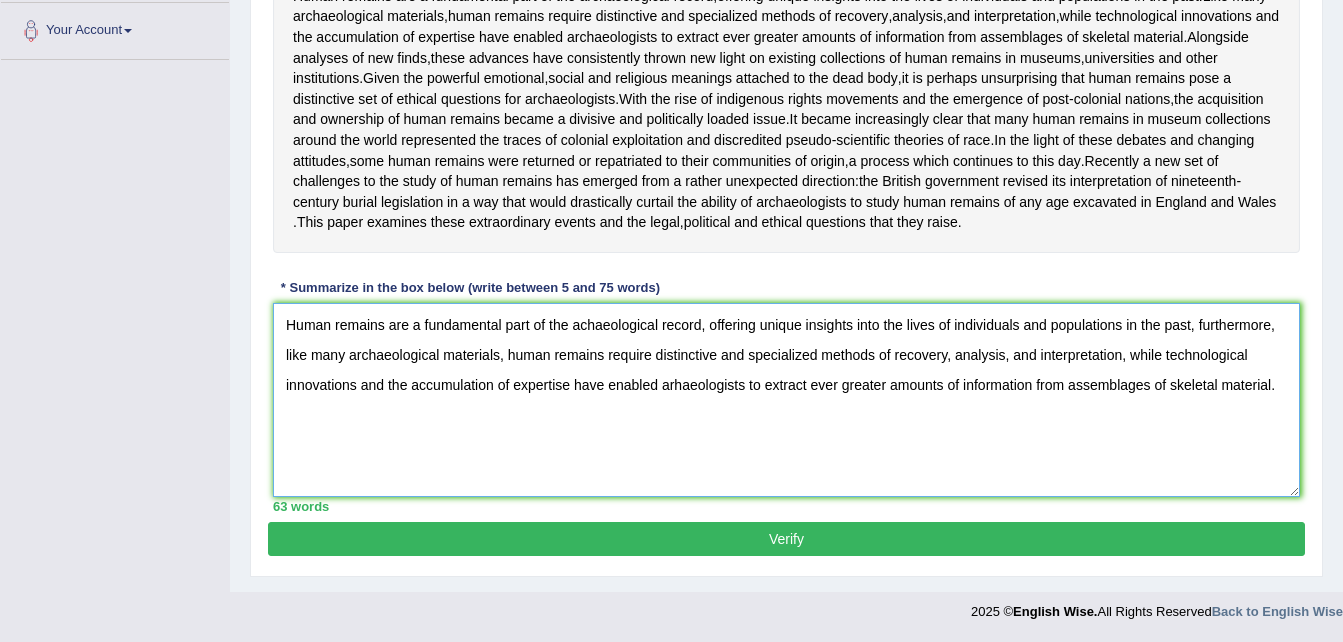 click on "Human remains are a fundamental part of the achaeological record, offering unique insights into the lives of individuals and populations in the past, furthermore, like many archaeological materials, human remains require distinctive and specialized methods of recovery, analysis, and interpretation, while technological innovations and the accumulation of expertise have enabled arhaeologists to extract ever greater amounts of information from assemblages of skeletal material." at bounding box center (786, 400) 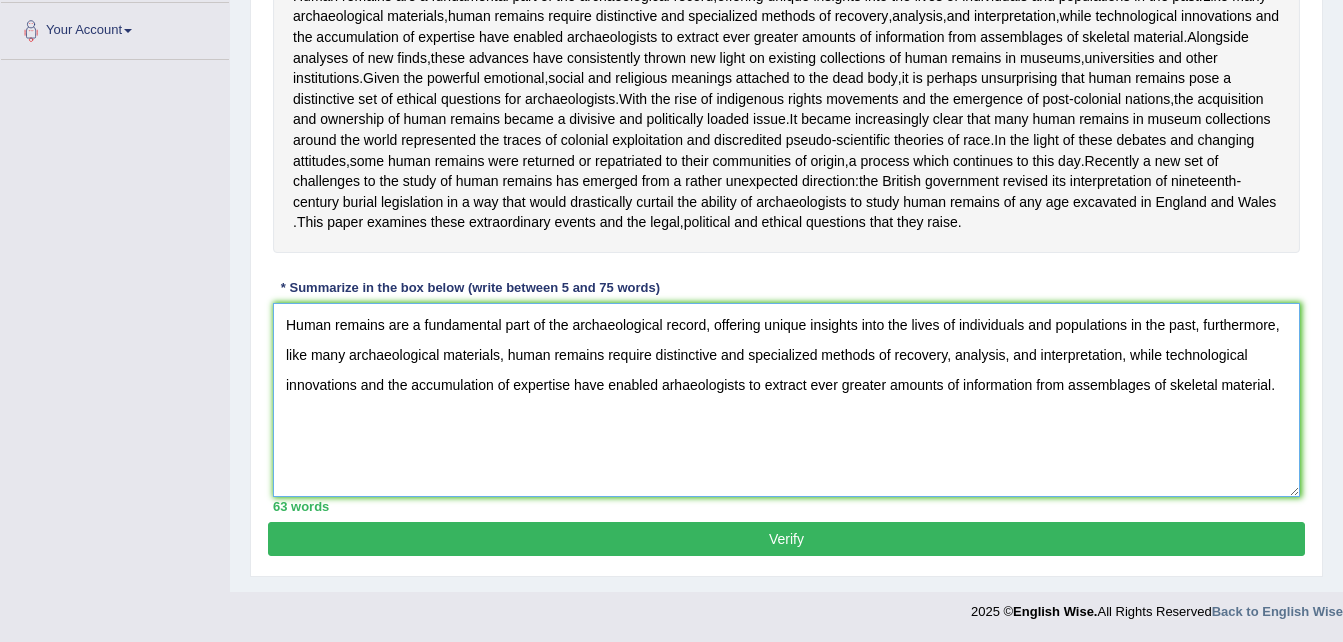 scroll, scrollTop: 0, scrollLeft: 0, axis: both 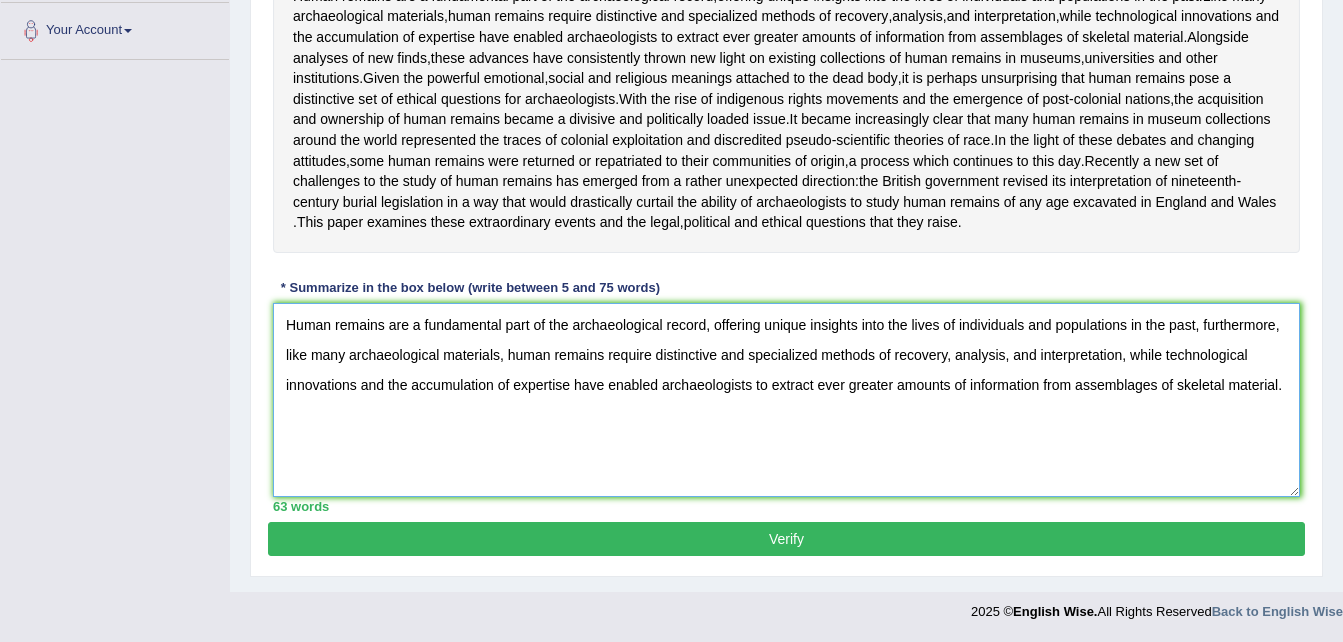 type on "Human remains are a fundamental part of the archaeological record, offering unique insights into the lives of individuals and populations in the past, furthermore, like many archaeological materials, human remains require distinctive and specialized methods of recovery, analysis, and interpretation, while technological innovations and the accumulation of expertise have enabled archaeologists to extract ever greater amounts of information from assemblages of skeletal material." 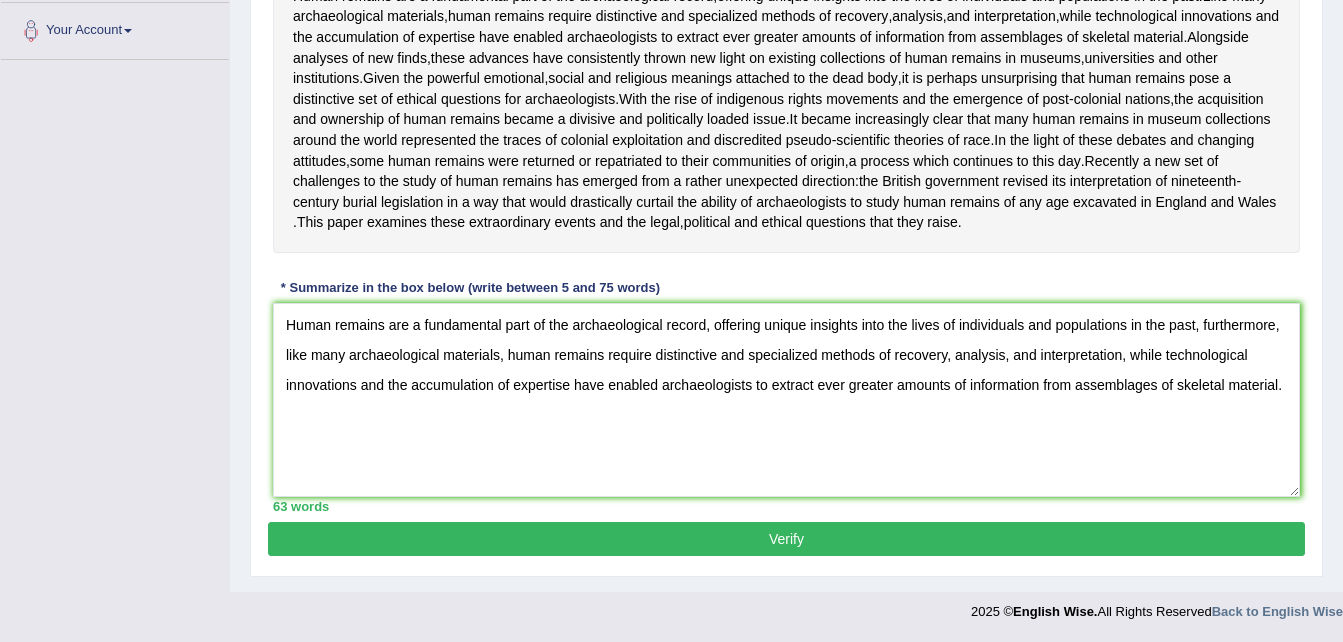 click on "Verify" at bounding box center (786, 539) 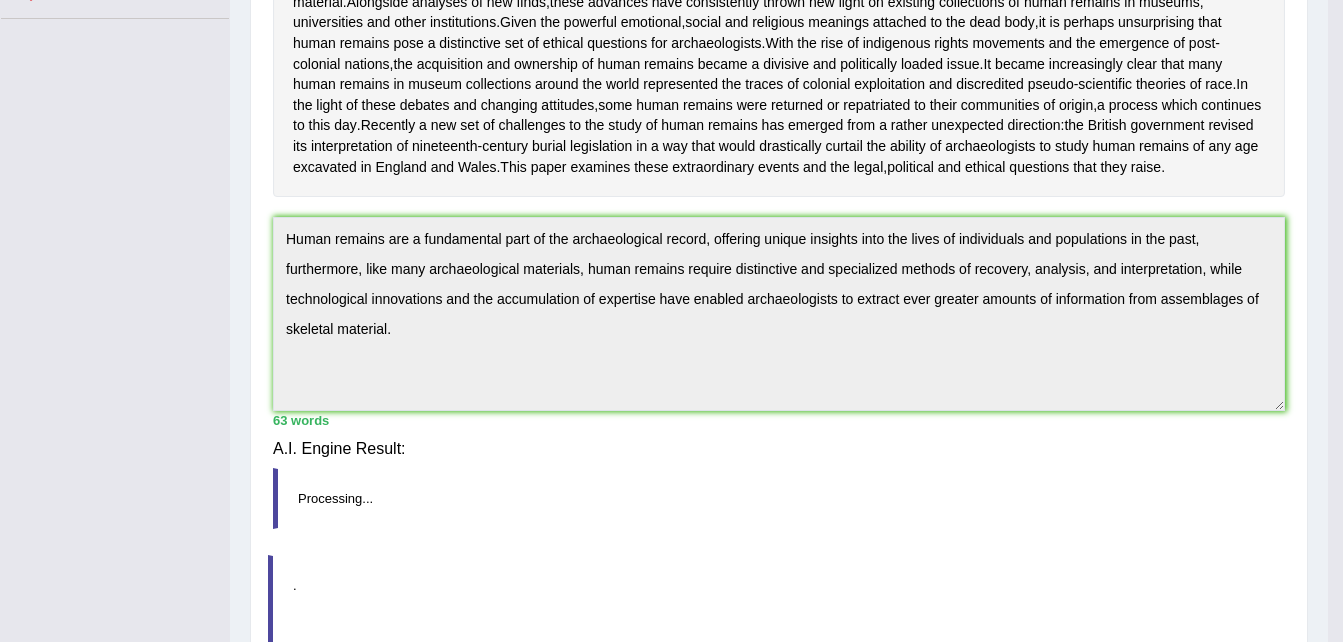 scroll, scrollTop: 453, scrollLeft: 0, axis: vertical 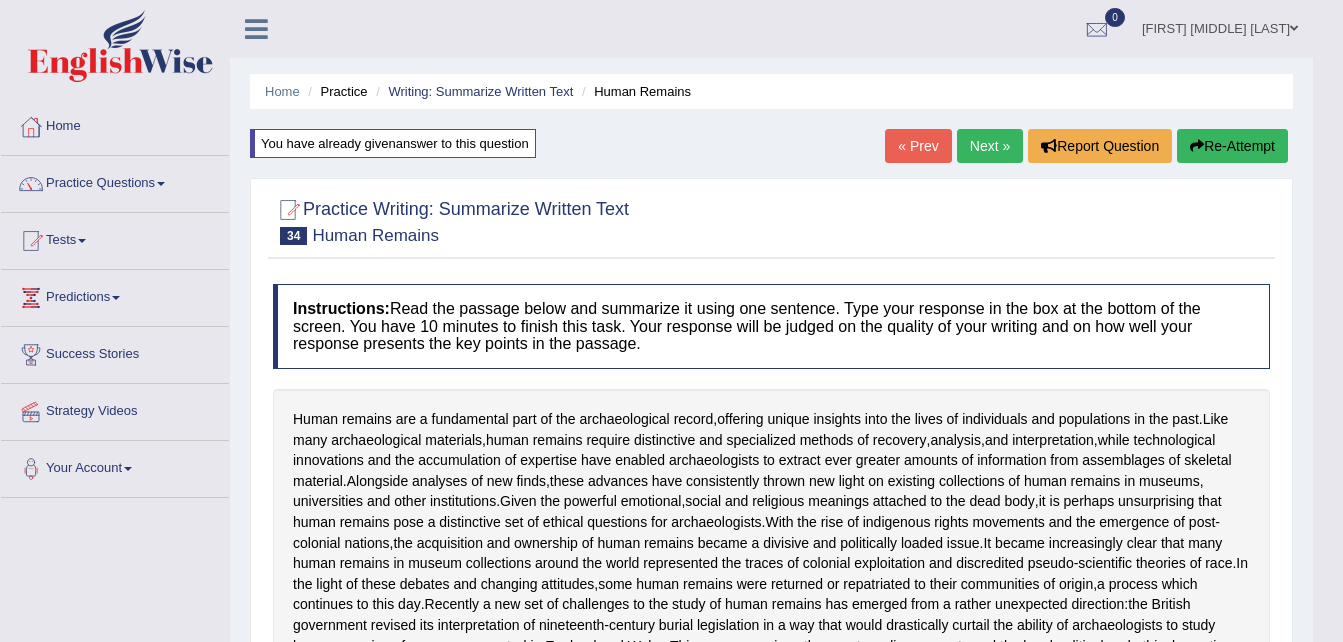 click on "Next »" at bounding box center (990, 146) 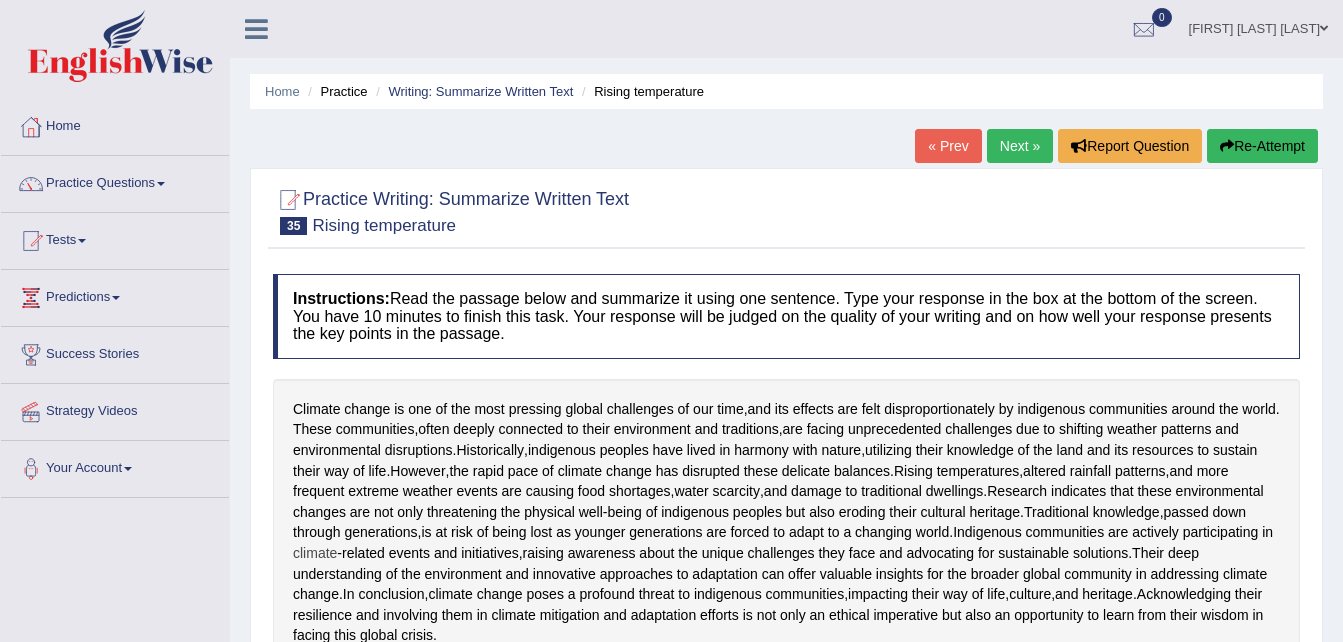 scroll, scrollTop: 0, scrollLeft: 0, axis: both 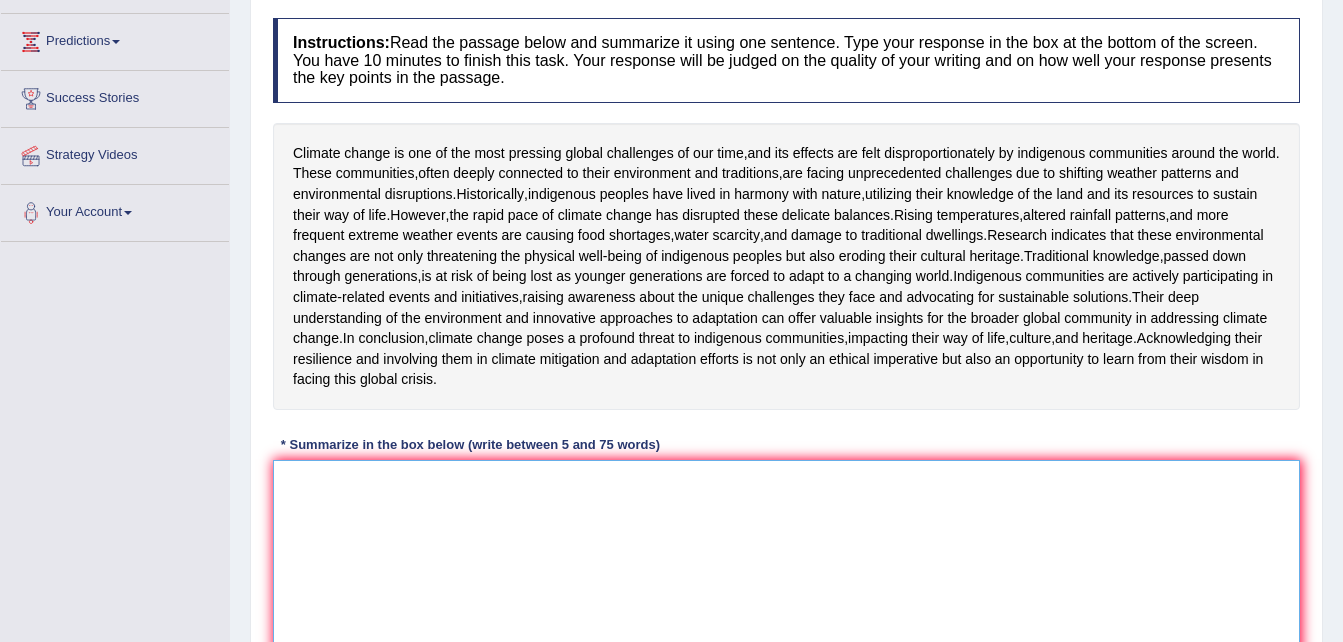 click at bounding box center (786, 557) 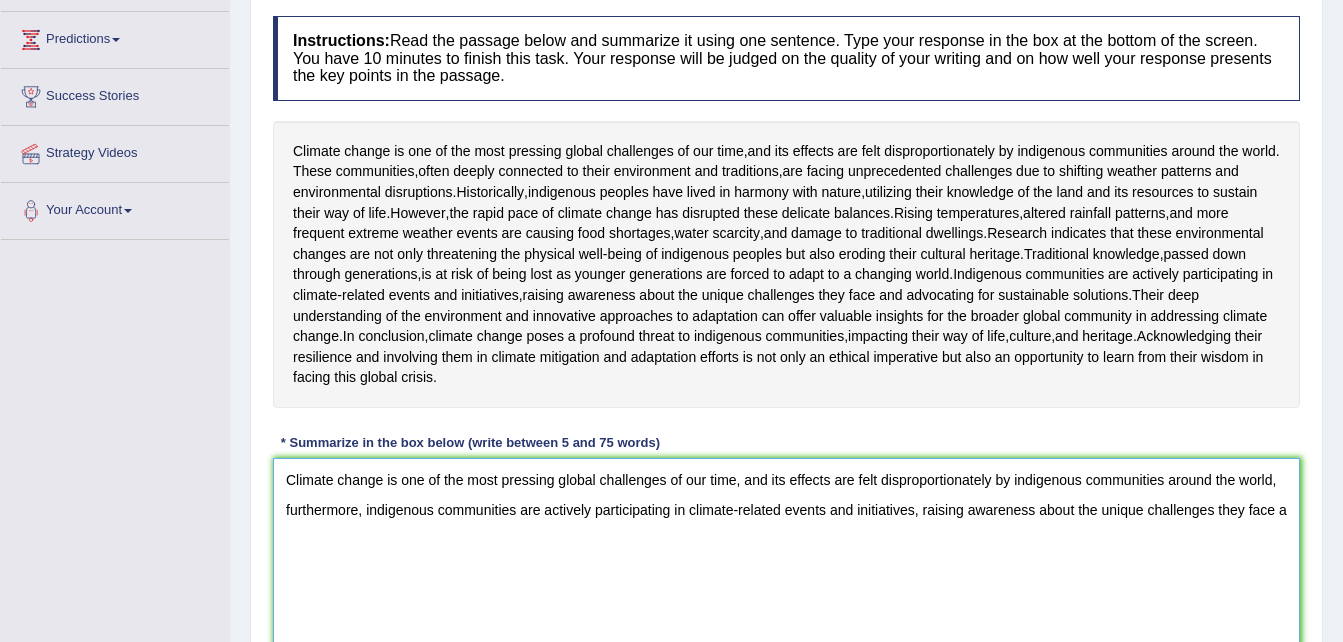 scroll, scrollTop: 288, scrollLeft: 0, axis: vertical 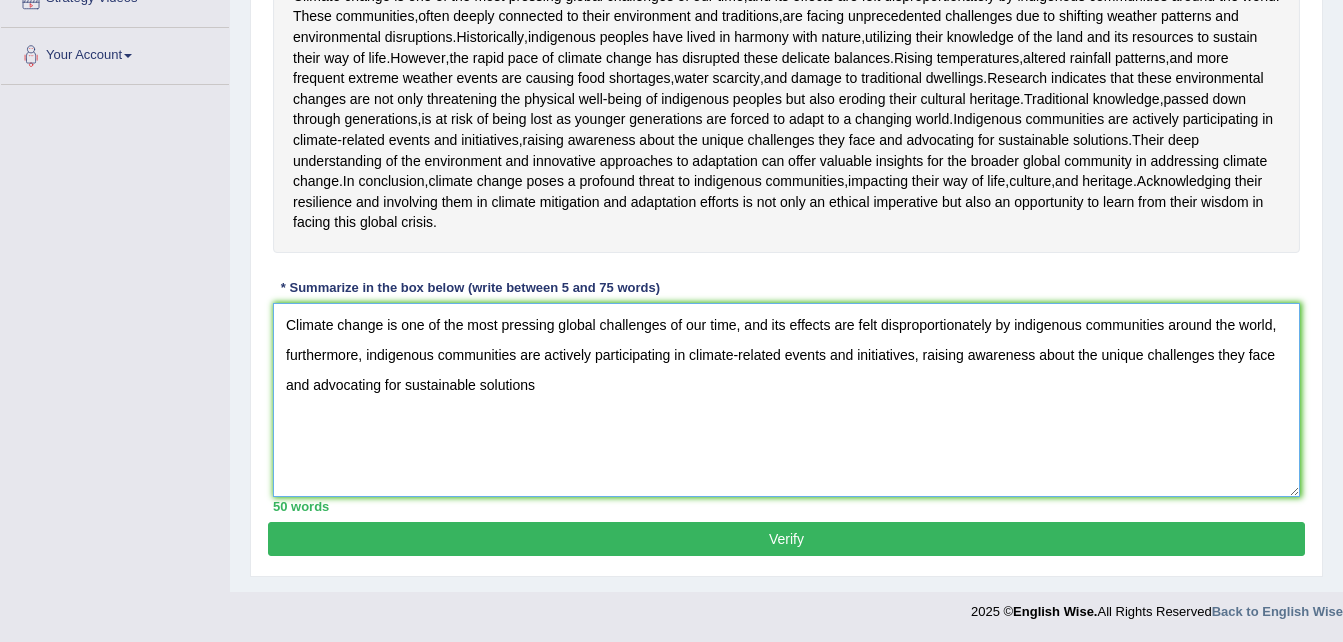 click on "Climate change is one of the most pressing global challenges of our time, and its effects are felt disproportionately by indigenous communities around the world, furthermore, indigenous communities are actively participating in climate-related events and initiatives, raising awareness about the unique challenges they face and advocating for sustainable solutions" at bounding box center [786, 400] 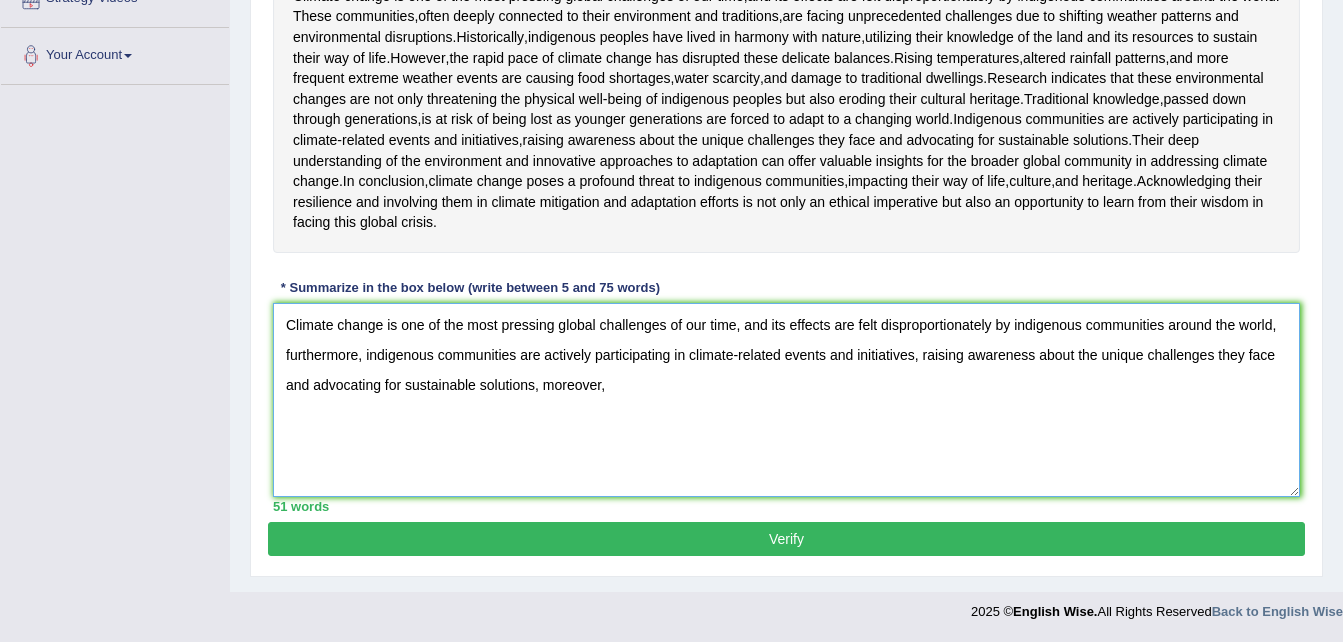 click on "Climate change is one of the most pressing global challenges of our time, and its effects are felt disproportionately by indigenous communities around the world, furthermore, indigenous communities are actively participating in climate-related events and initiatives, raising awareness about the unique challenges they face and advocating for sustainable solutions, moreover," at bounding box center (786, 400) 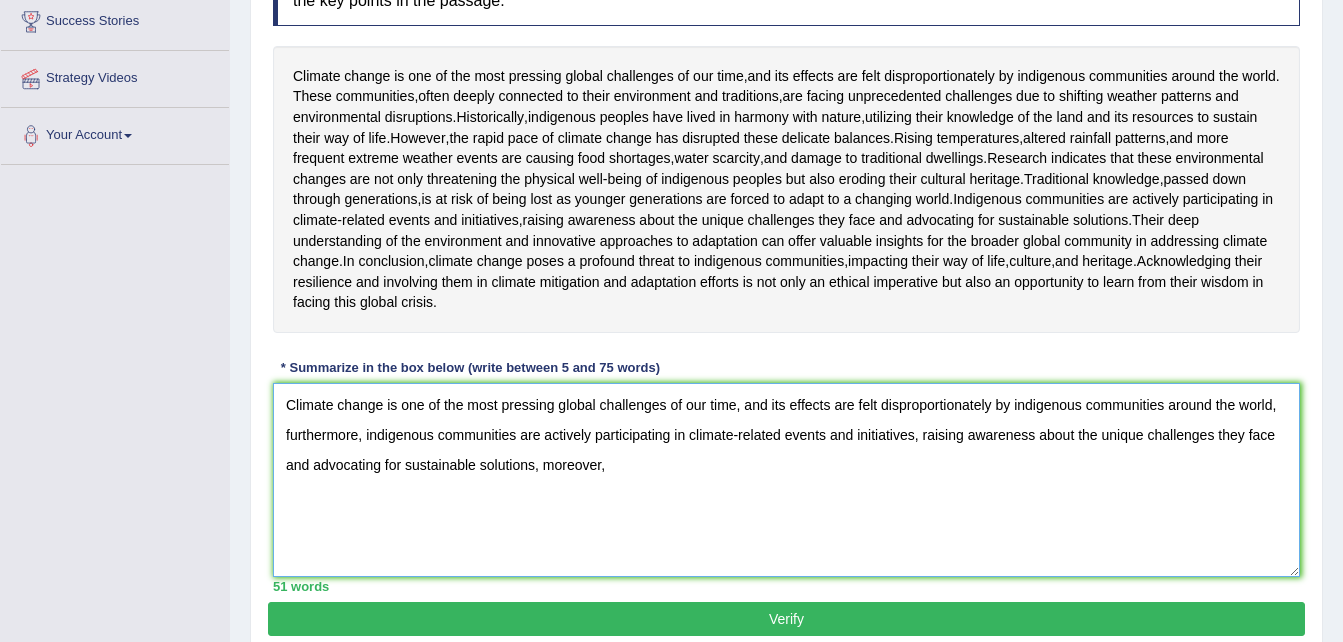 scroll, scrollTop: 360, scrollLeft: 0, axis: vertical 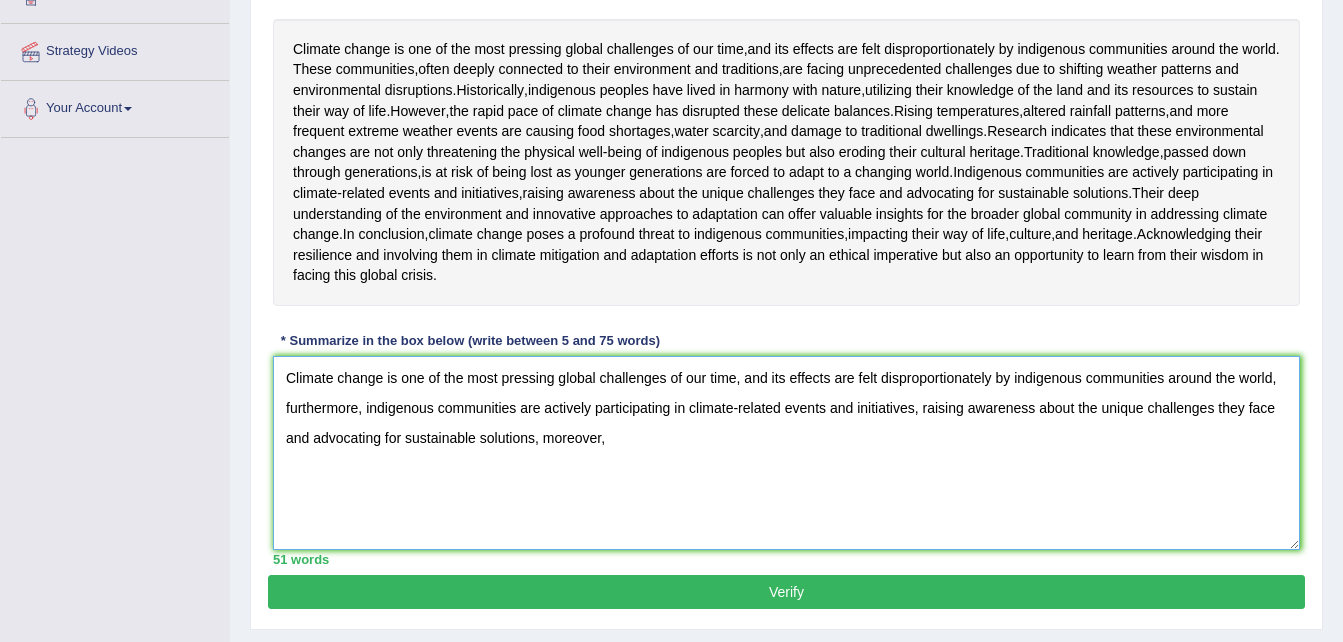 click on "Climate change is one of the most pressing global challenges of our time, and its effects are felt disproportionately by indigenous communities around the world, furthermore, indigenous communities are actively participating in climate-related events and initiatives, raising awareness about the unique challenges they face and advocating for sustainable solutions, moreover," at bounding box center [786, 453] 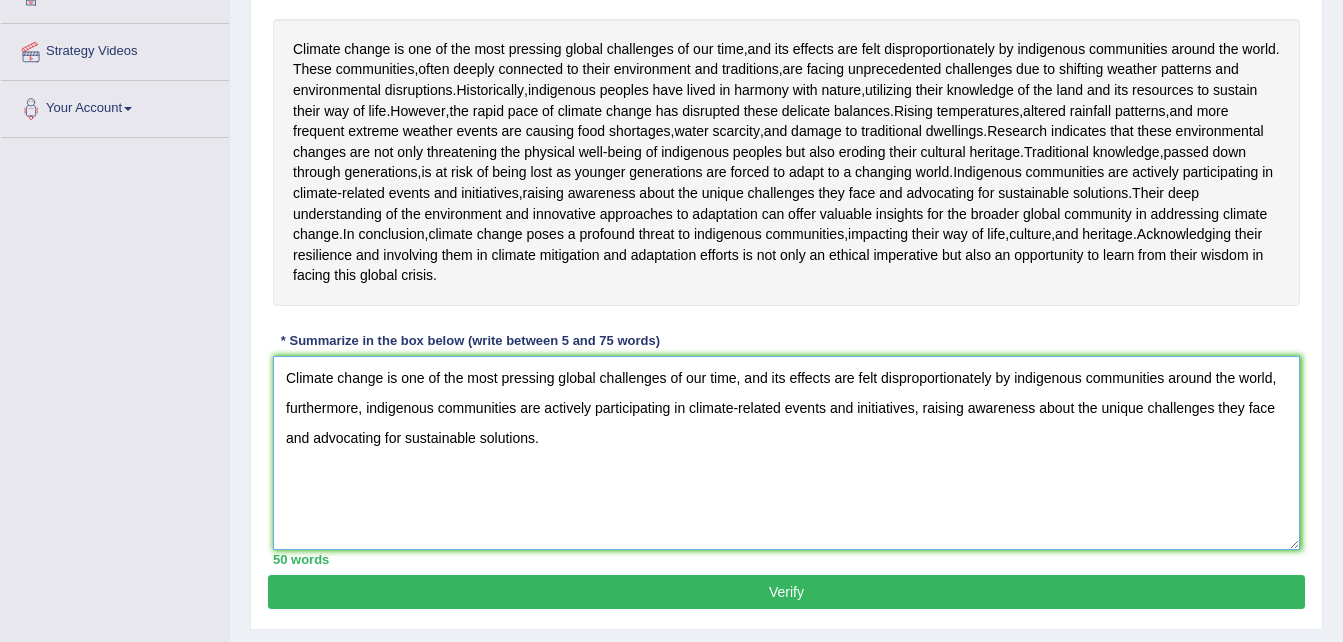 click on "Climate change is one of the most pressing global challenges of our time, and its effects are felt disproportionately by indigenous communities around the world, furthermore, indigenous communities are actively participating in climate-related events and initiatives, raising awareness about the unique challenges they face and advocating for sustainable solutions." at bounding box center [786, 453] 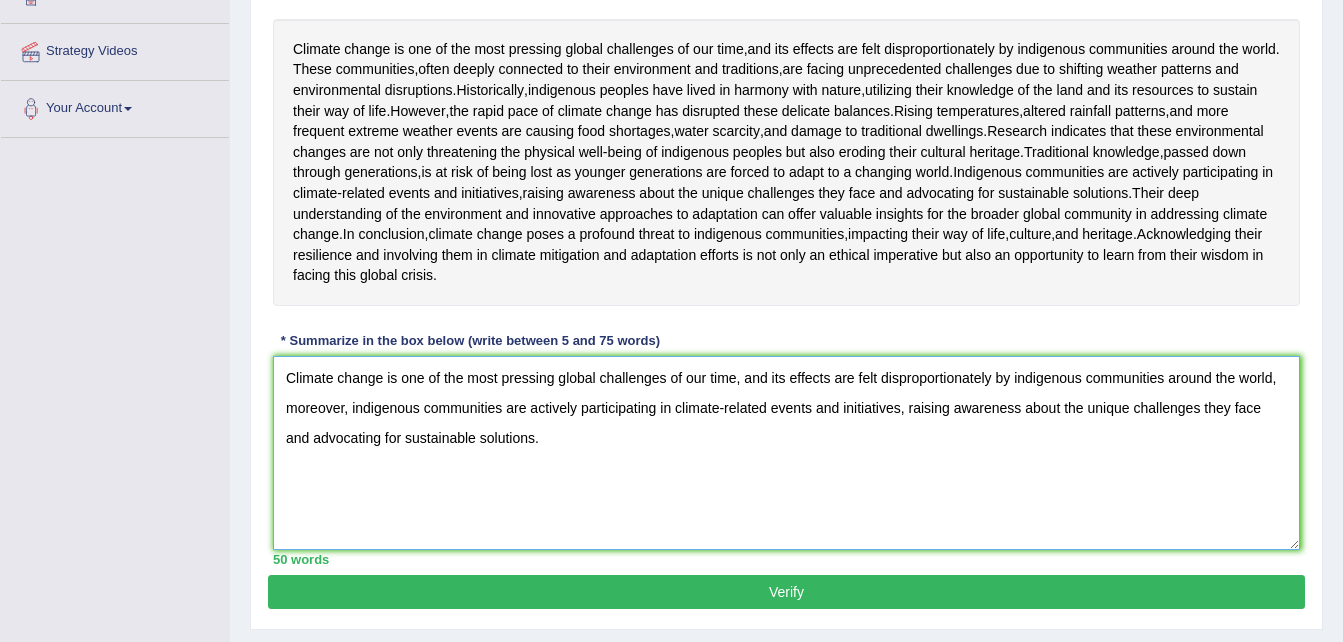 click on "Climate change is one of the most pressing global challenges of our time, and its effects are felt disproportionately by indigenous communities around the world, moreover, indigenous communities are actively participating in climate-related events and initiatives, raising awareness about the unique challenges they face and advocating for sustainable solutions." at bounding box center (786, 453) 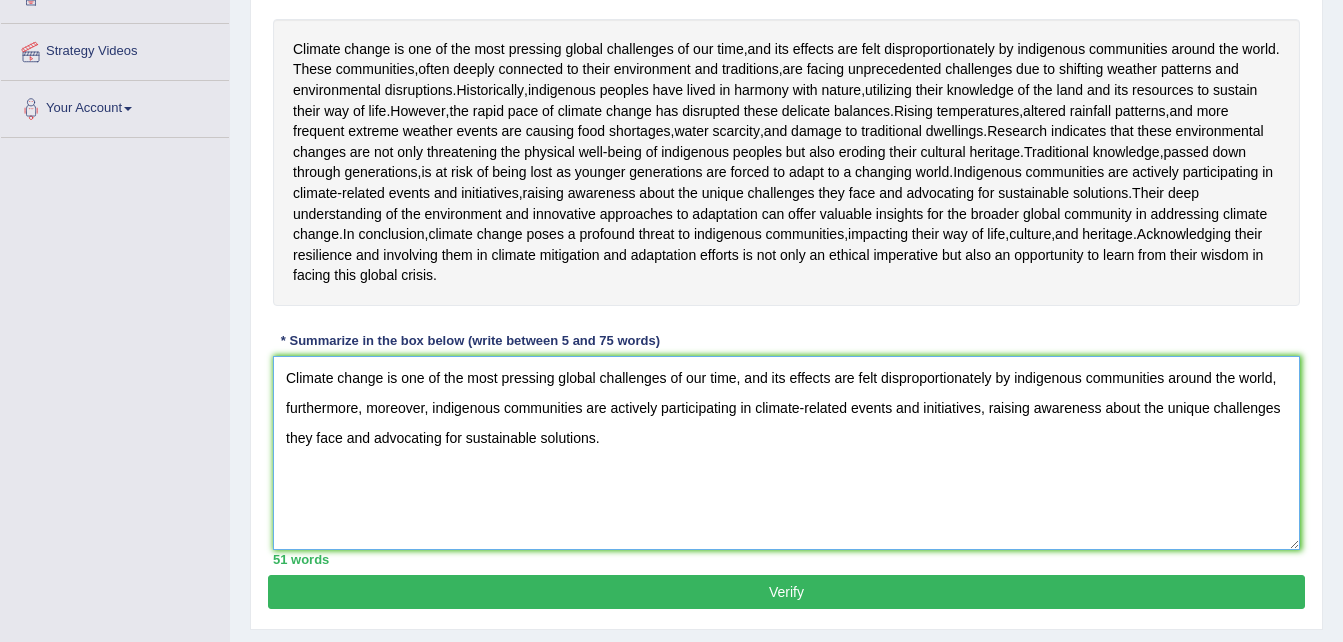 click on "Climate change is one of the most pressing global challenges of our time, and its effects are felt disproportionately by indigenous communities around the world, furthermore, moreover, indigenous communities are actively participating in climate-related events and initiatives, raising awareness about the unique challenges they face and advocating for sustainable solutions." at bounding box center [786, 453] 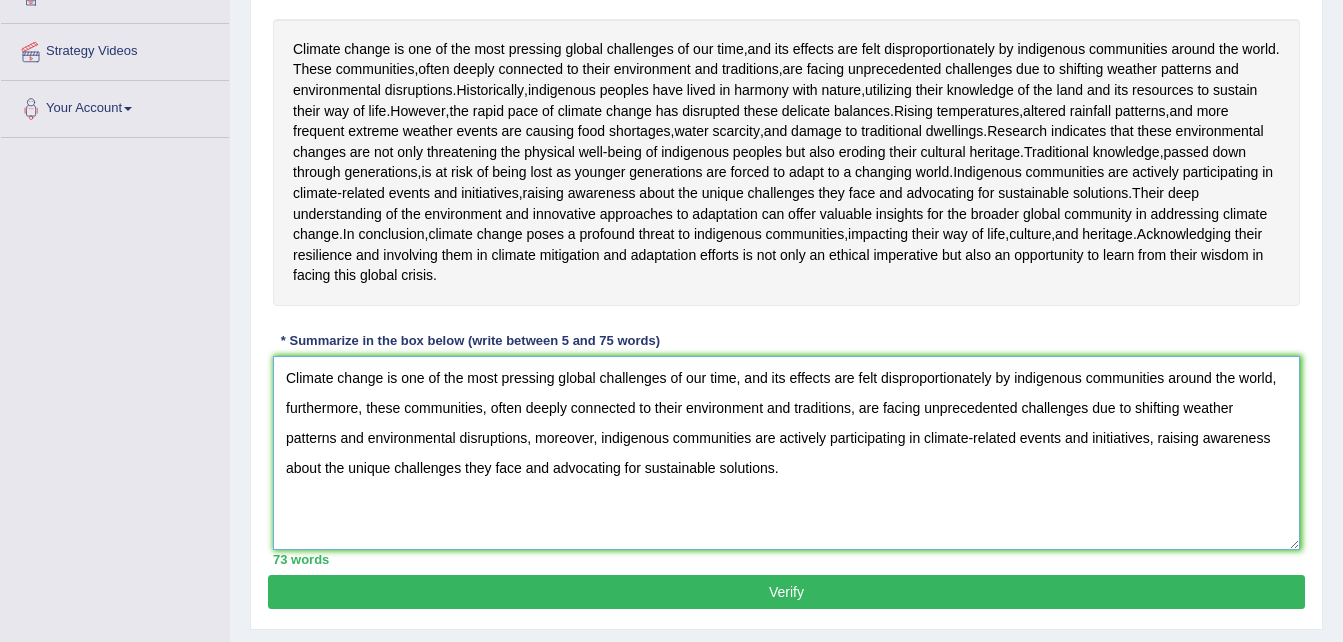 click on "Climate change is one of the most pressing global challenges of our time, and its effects are felt disproportionately by indigenous communities around the world, furthermore, these communities, often deeply connected to their environment and traditions, are facing unprecedented challenges due to shifting weather patterns and environmental disruptions, moreover, indigenous communities are actively participating in climate-related events and initiatives, raising awareness about the unique challenges they face and advocating for sustainable solutions." at bounding box center [786, 453] 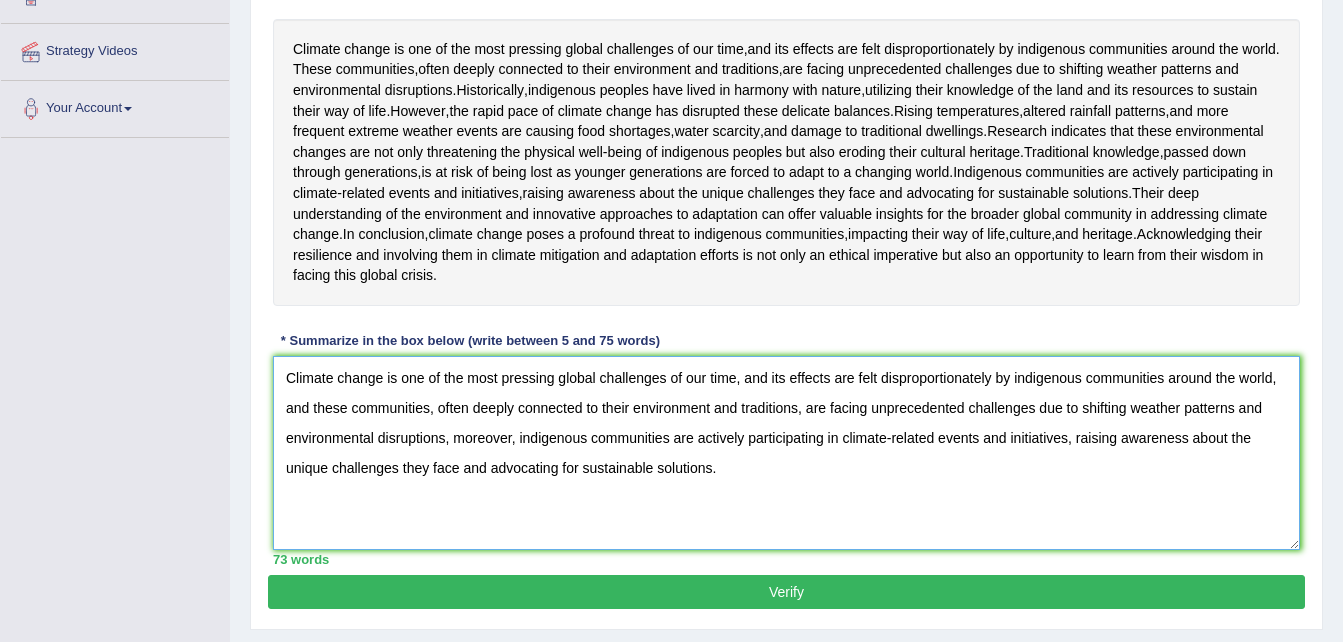 click on "Climate change is one of the most pressing global challenges of our time, and its effects are felt disproportionately by indigenous communities around the world, and these communities, often deeply connected to their environment and traditions, are facing unprecedented challenges due to shifting weather patterns and environmental disruptions, moreover, indigenous communities are actively participating in climate-related events and initiatives, raising awareness about the unique challenges they face and advocating for sustainable solutions." at bounding box center (786, 453) 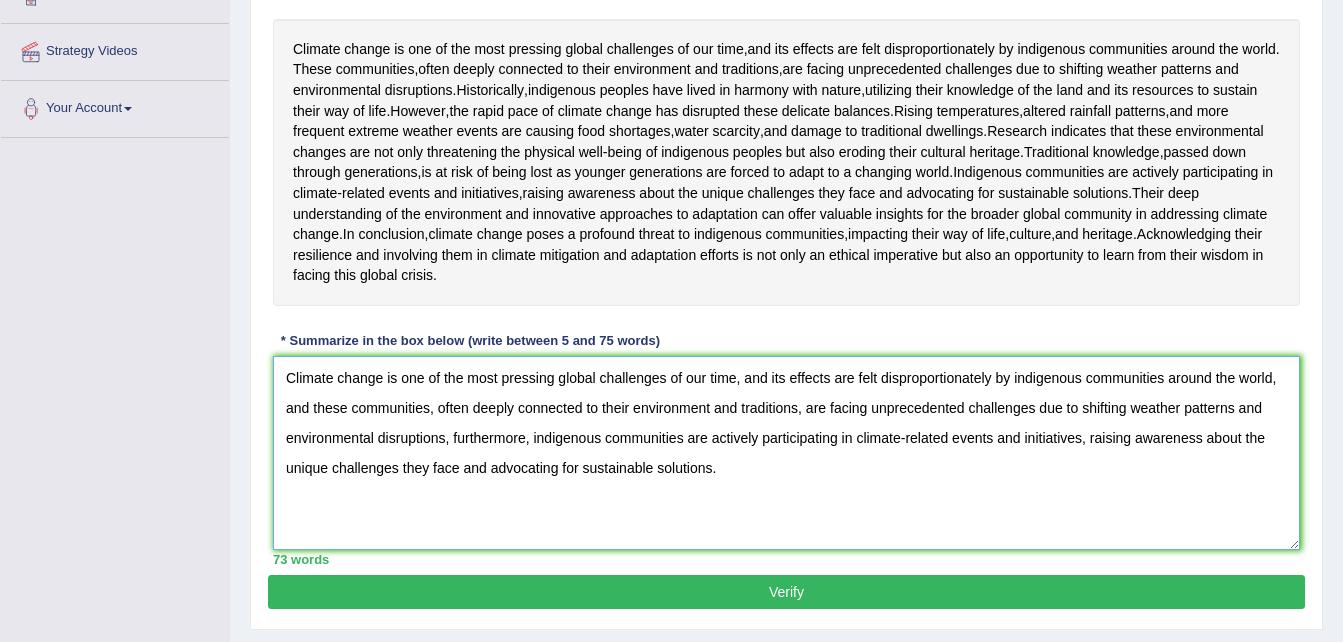 click on "Climate change is one of the most pressing global challenges of our time, and its effects are felt disproportionately by indigenous communities around the world, and these communities, often deeply connected to their environment and traditions, are facing unprecedented challenges due to shifting weather patterns and environmental disruptions, furthermore, indigenous communities are actively participating in climate-related events and initiatives, raising awareness about the unique challenges they face and advocating for sustainable solutions." at bounding box center (786, 453) 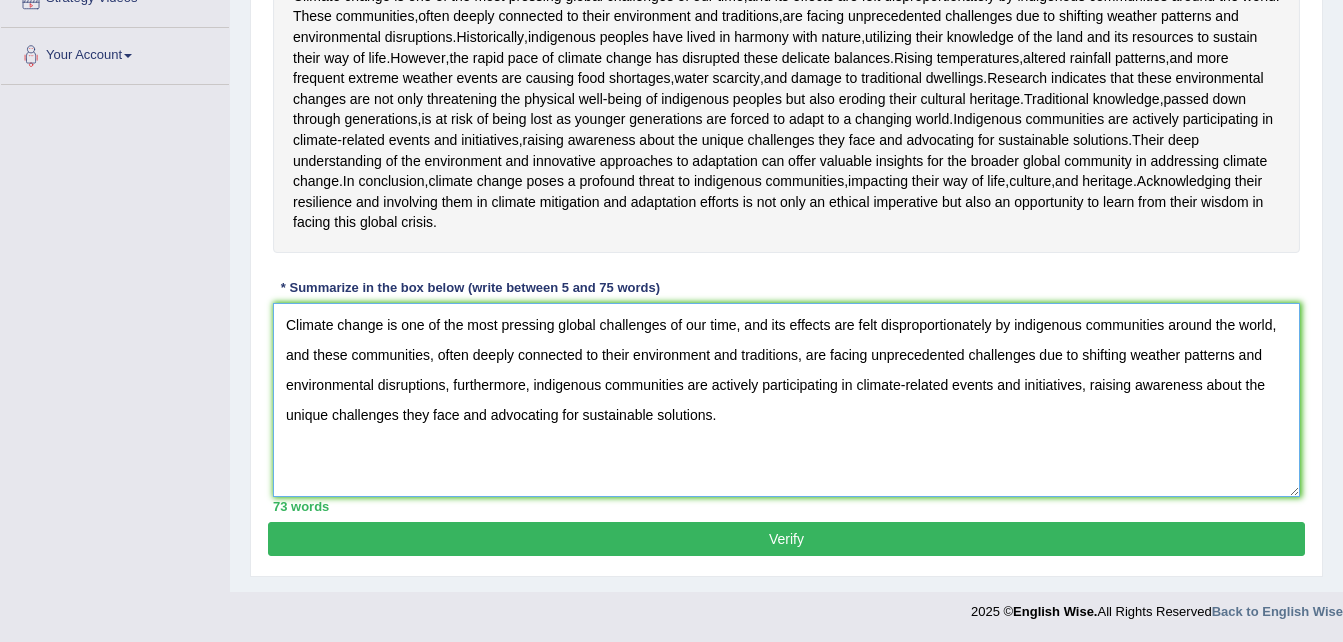 scroll, scrollTop: 536, scrollLeft: 0, axis: vertical 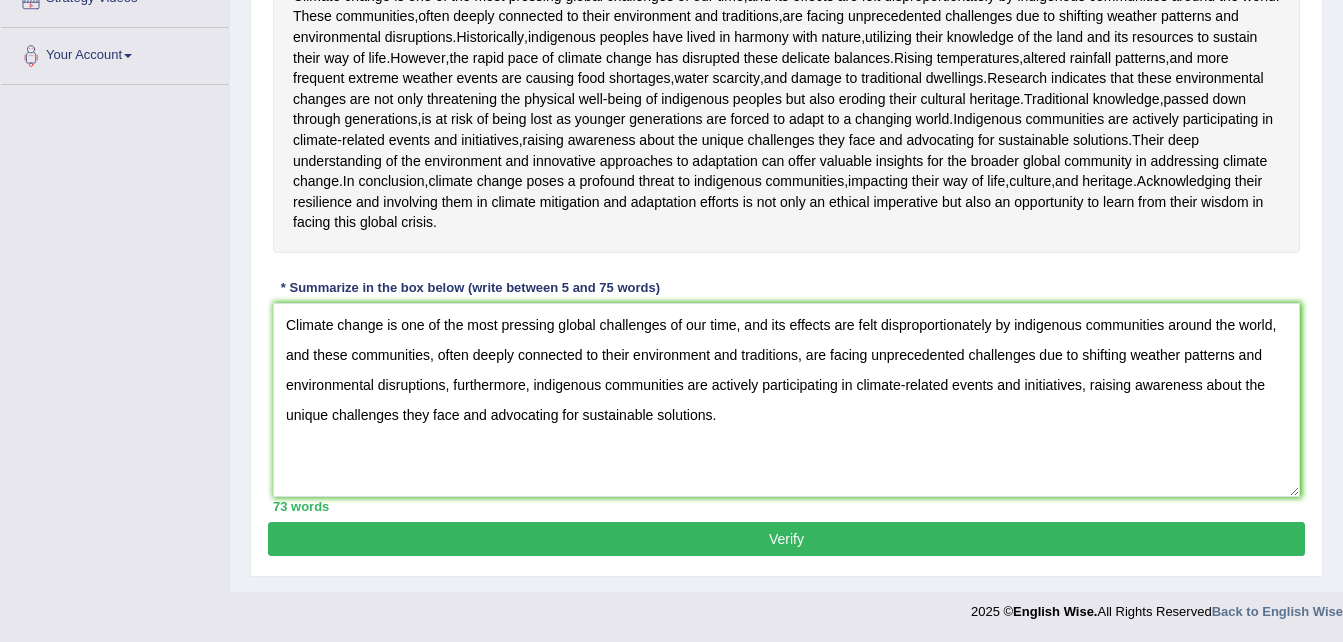 click on "Verify" at bounding box center (786, 539) 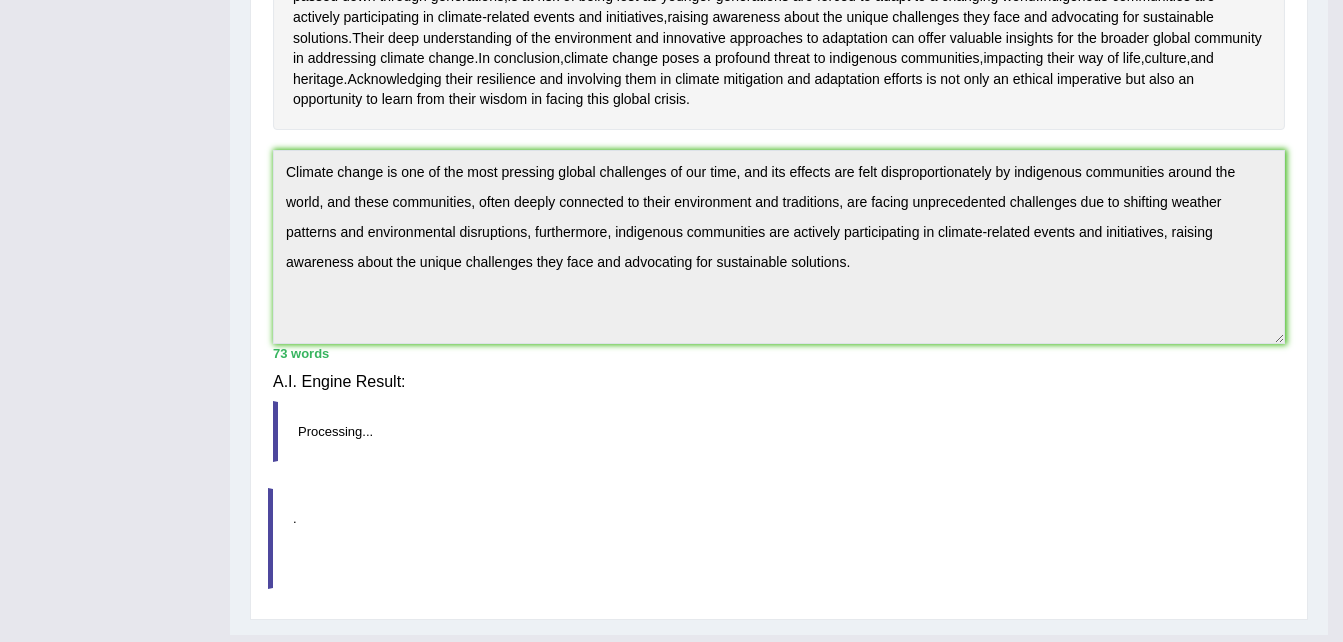 scroll, scrollTop: 525, scrollLeft: 0, axis: vertical 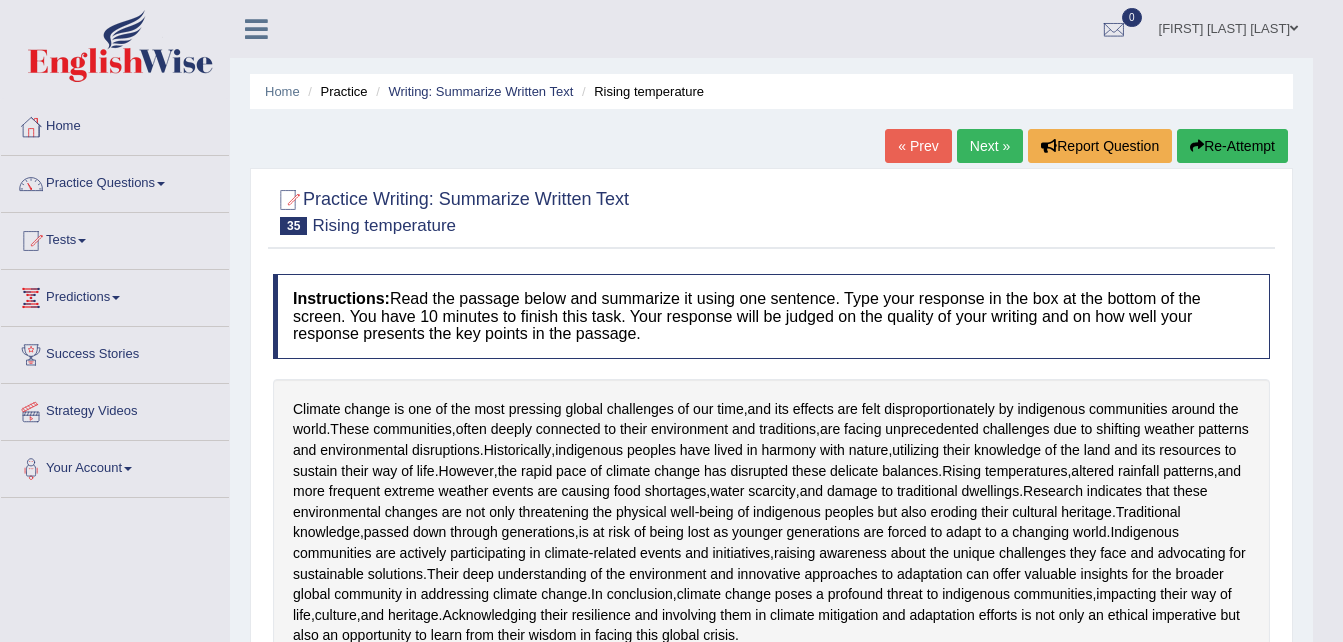 click on "Next »" at bounding box center [990, 146] 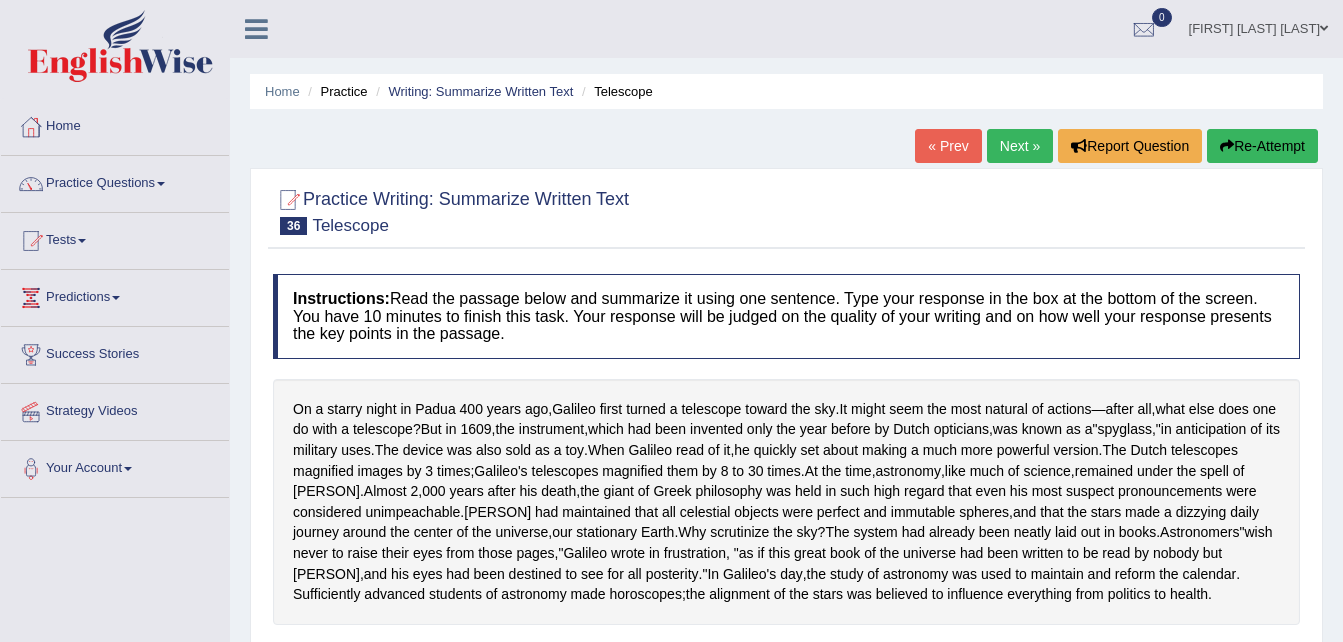 scroll, scrollTop: 0, scrollLeft: 0, axis: both 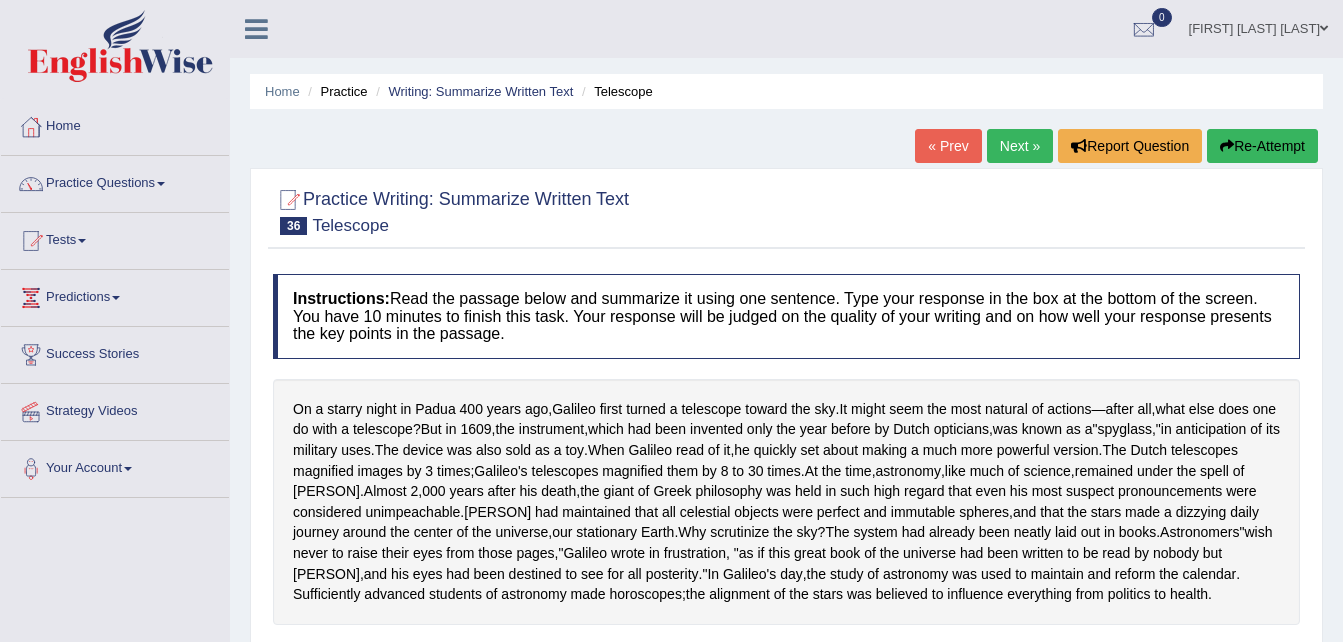 click on "[FIRST] [LAST] [LAST]" at bounding box center [1258, 26] 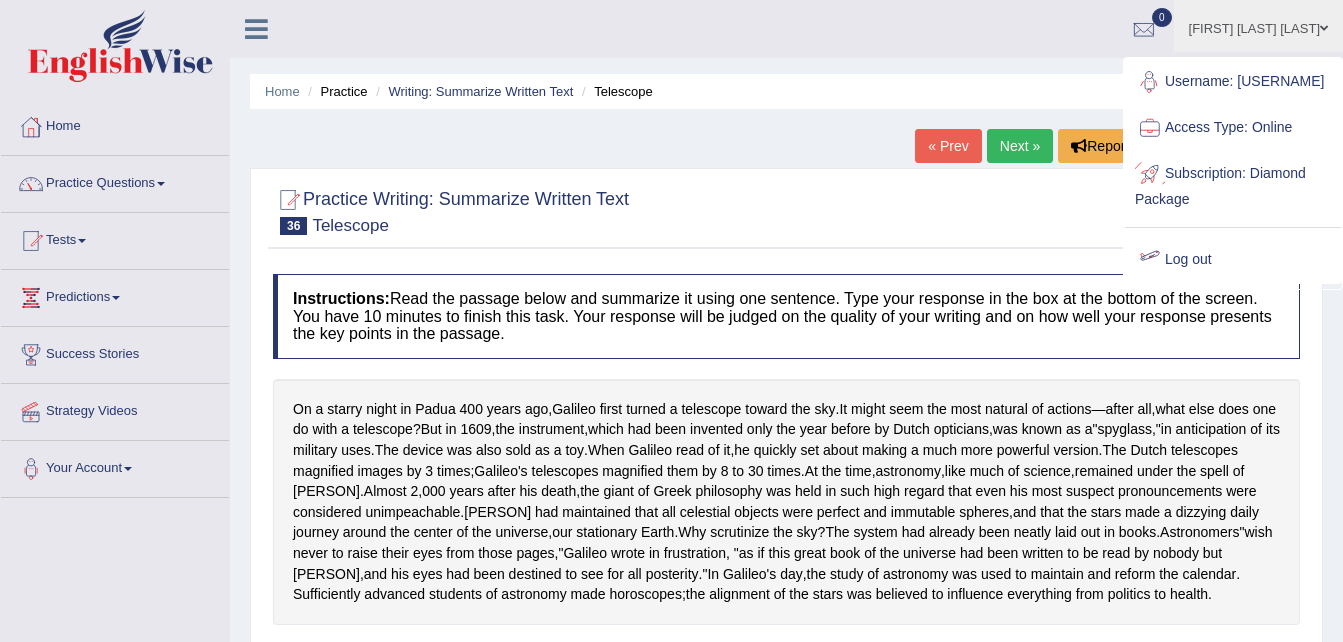 click on "Log out" at bounding box center [1233, 260] 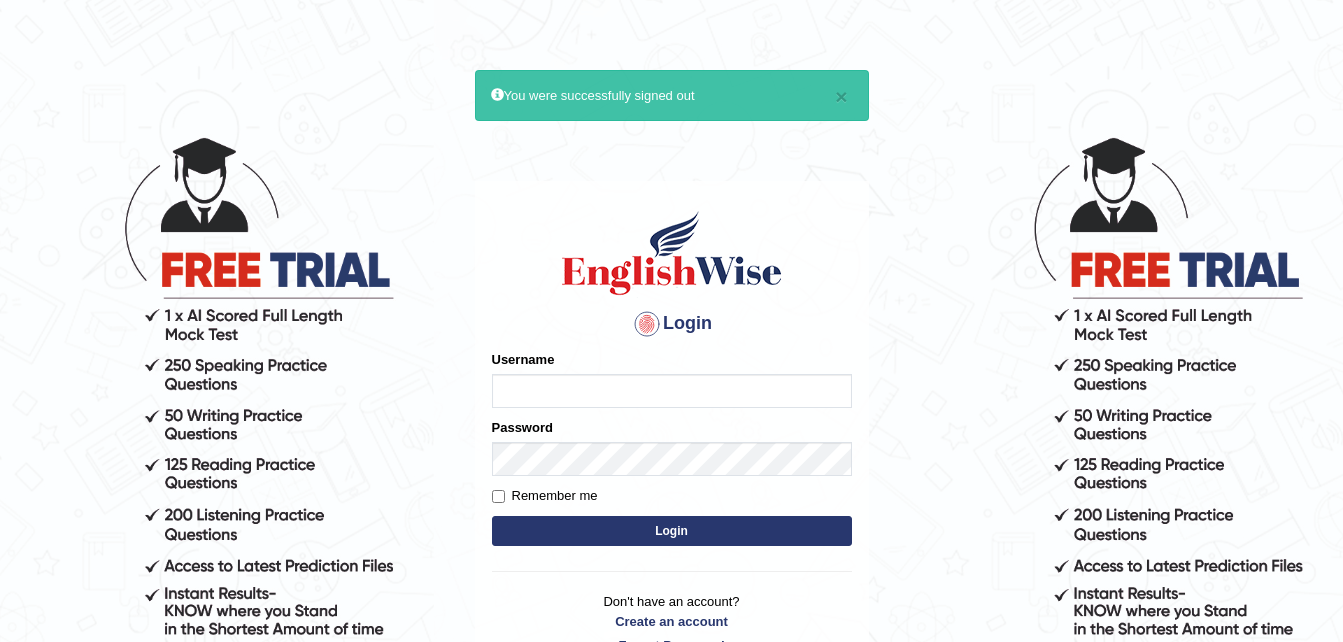 scroll, scrollTop: 0, scrollLeft: 0, axis: both 